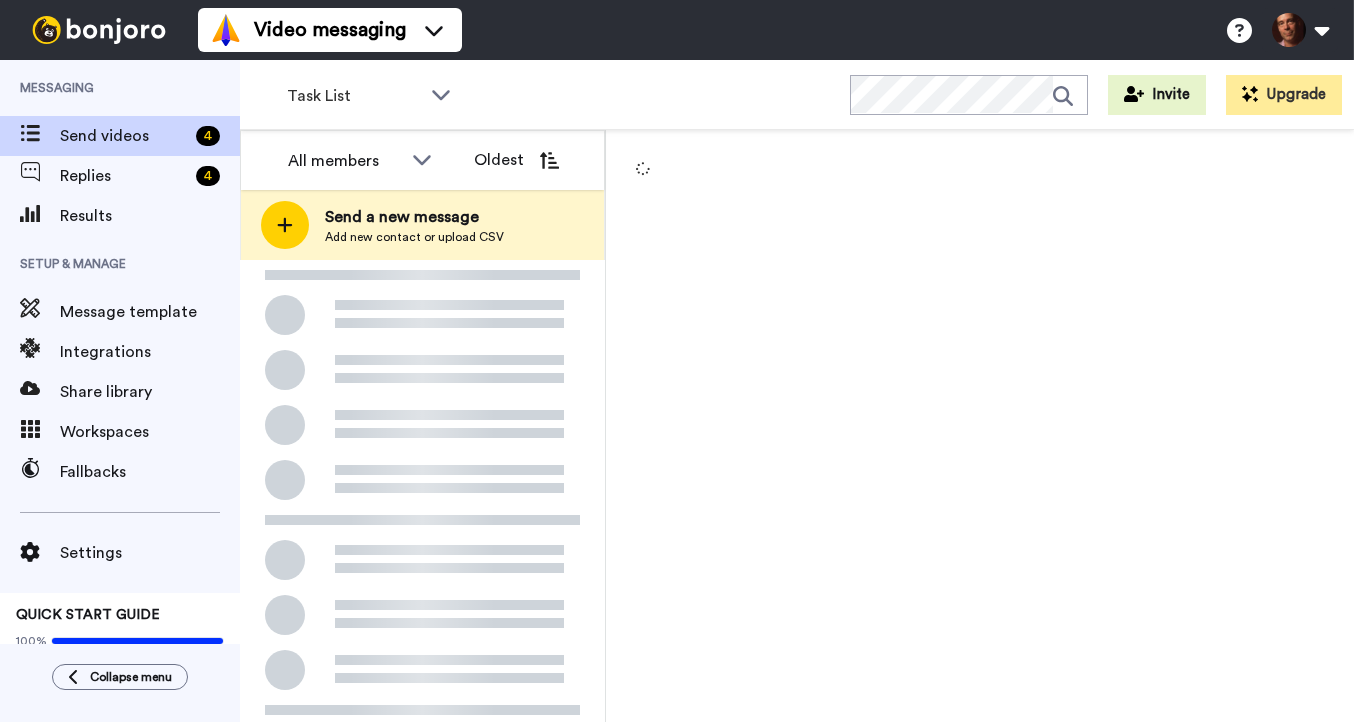 scroll, scrollTop: 0, scrollLeft: 0, axis: both 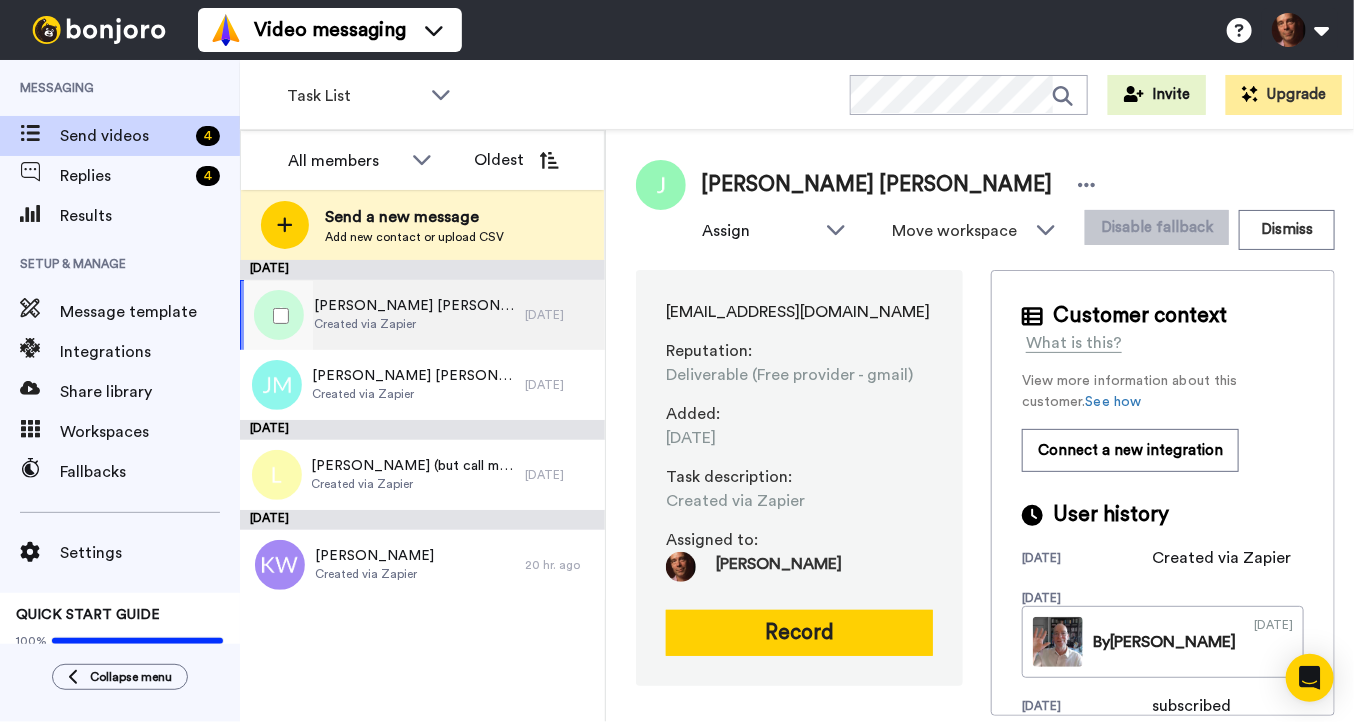 click on "[PERSON_NAME] [PERSON_NAME]" at bounding box center (414, 306) 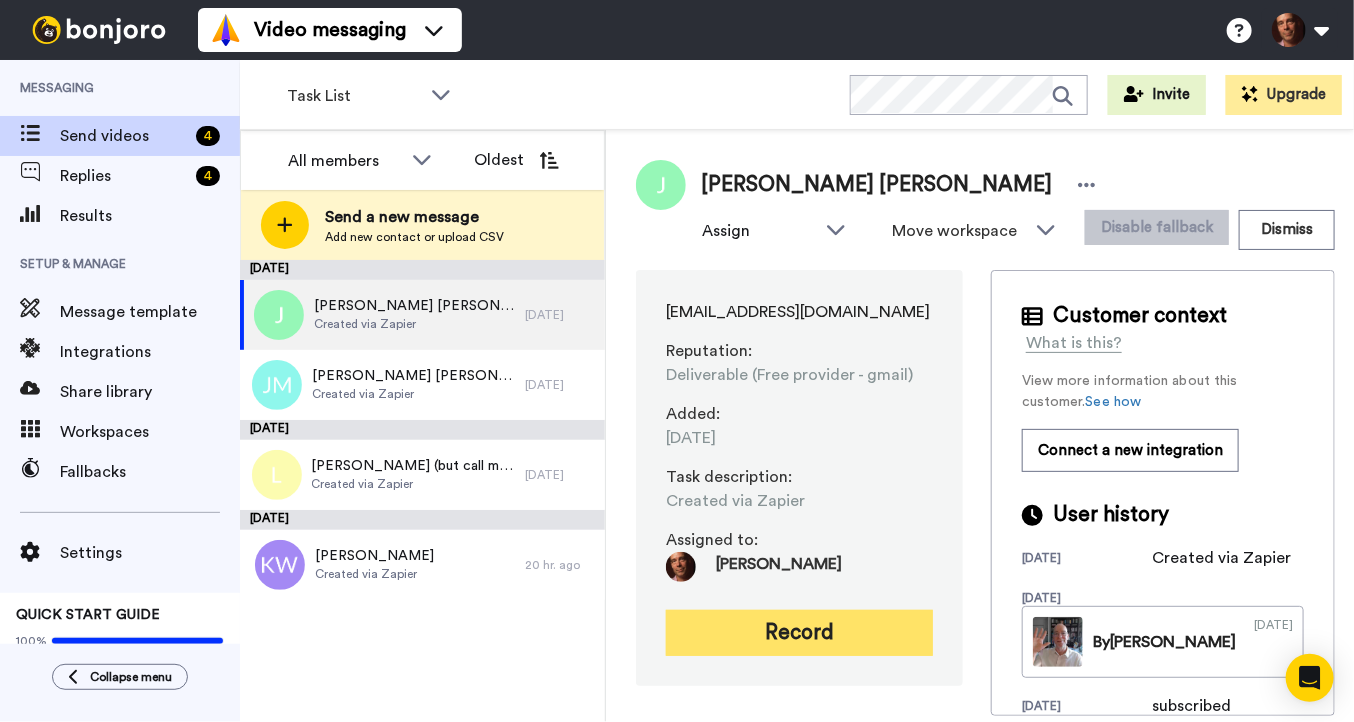 click on "Record" at bounding box center [799, 633] 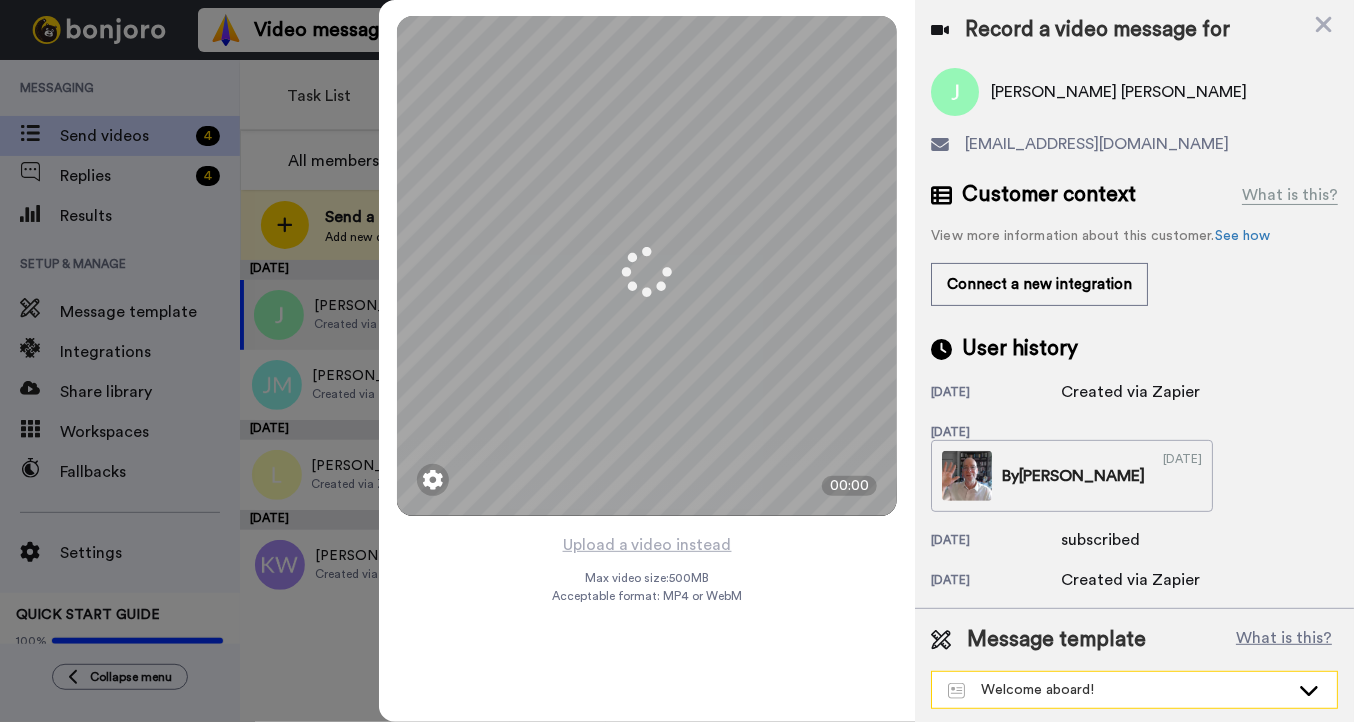 click on "Welcome aboard!" at bounding box center [1118, 690] 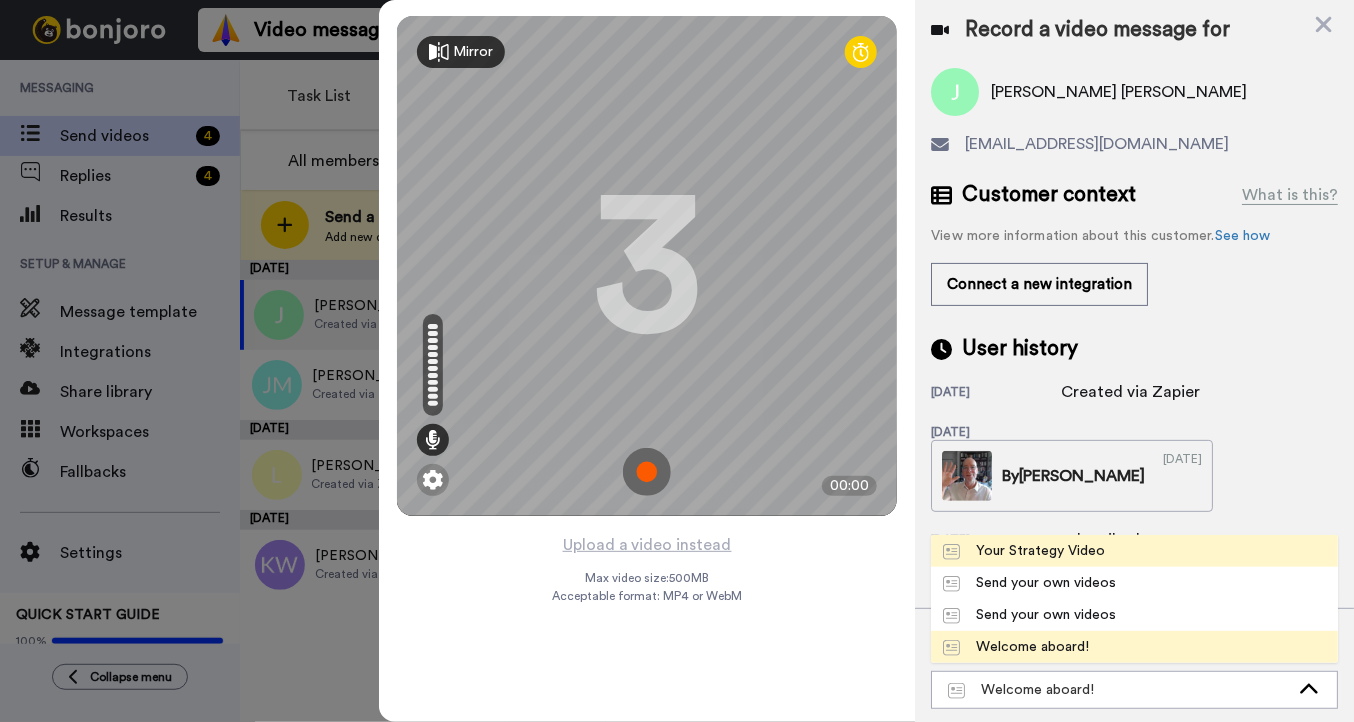 click on "Your Strategy Video" at bounding box center [1024, 551] 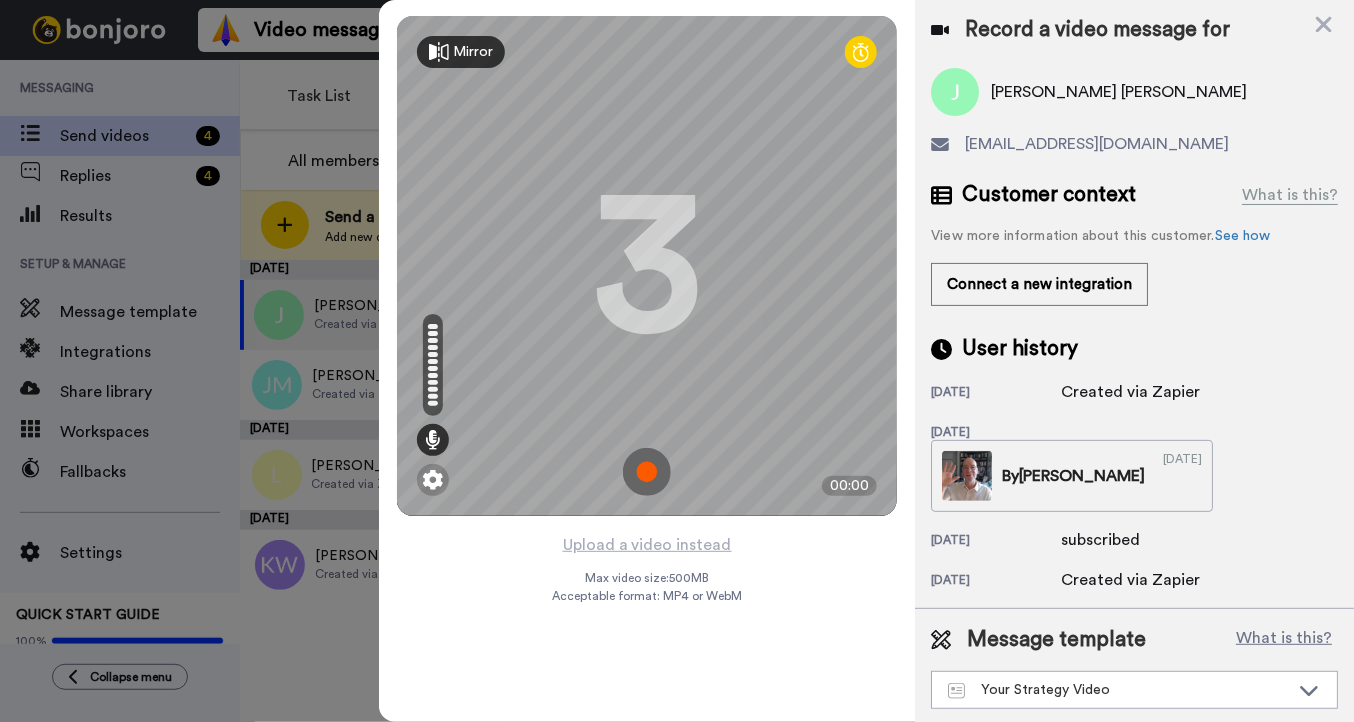 click at bounding box center [647, 472] 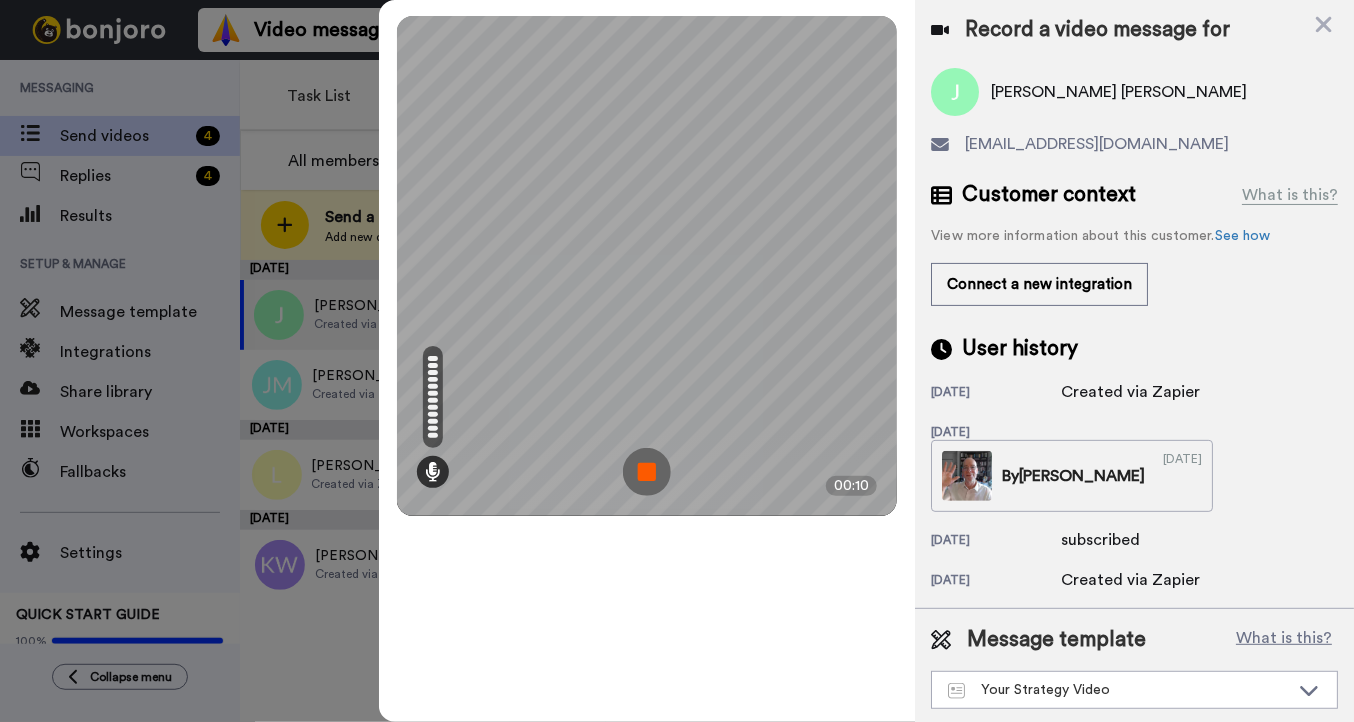 click at bounding box center [647, 472] 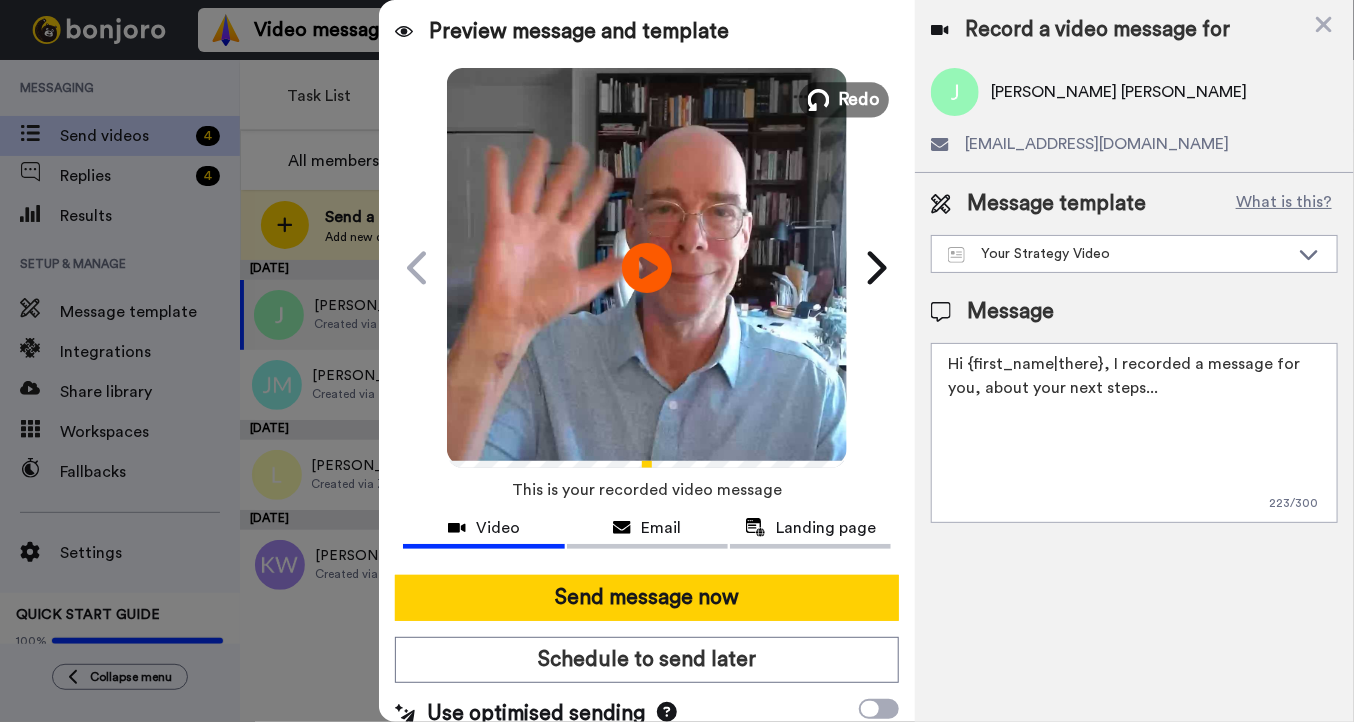 click on "Redo" at bounding box center (860, 99) 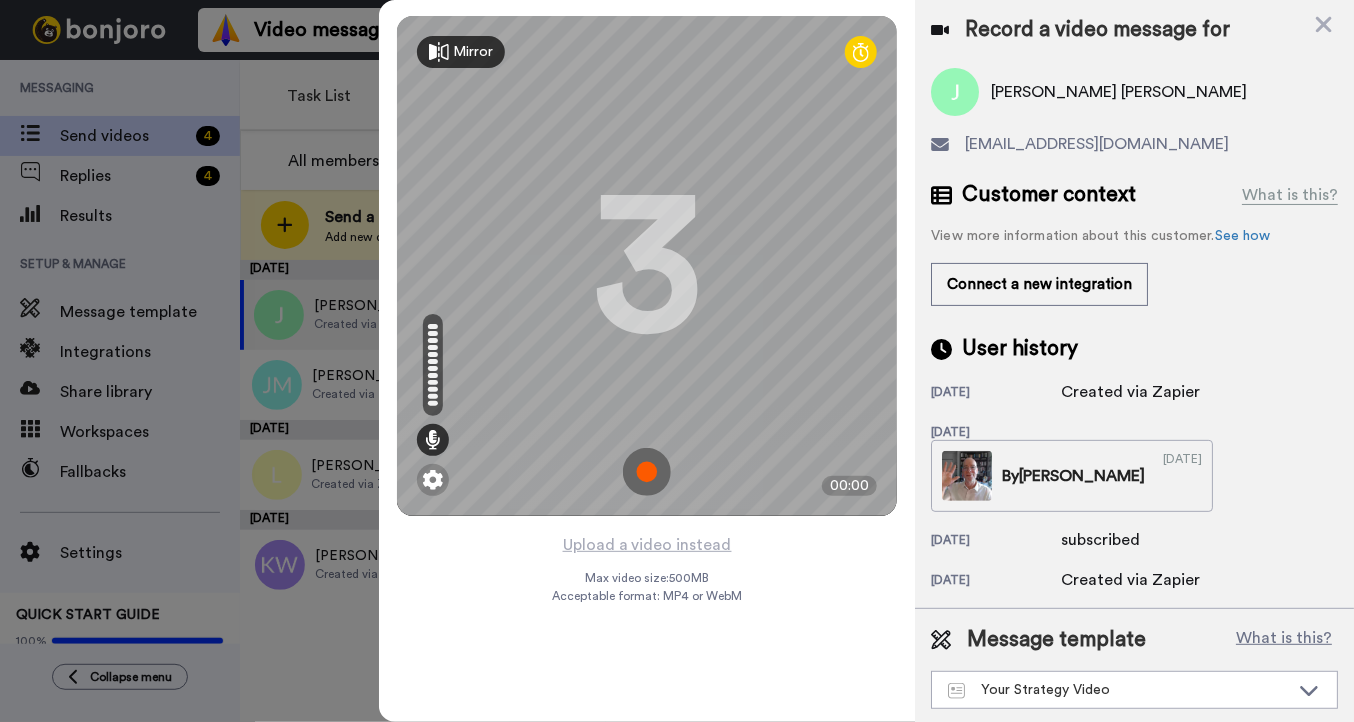 click at bounding box center [647, 472] 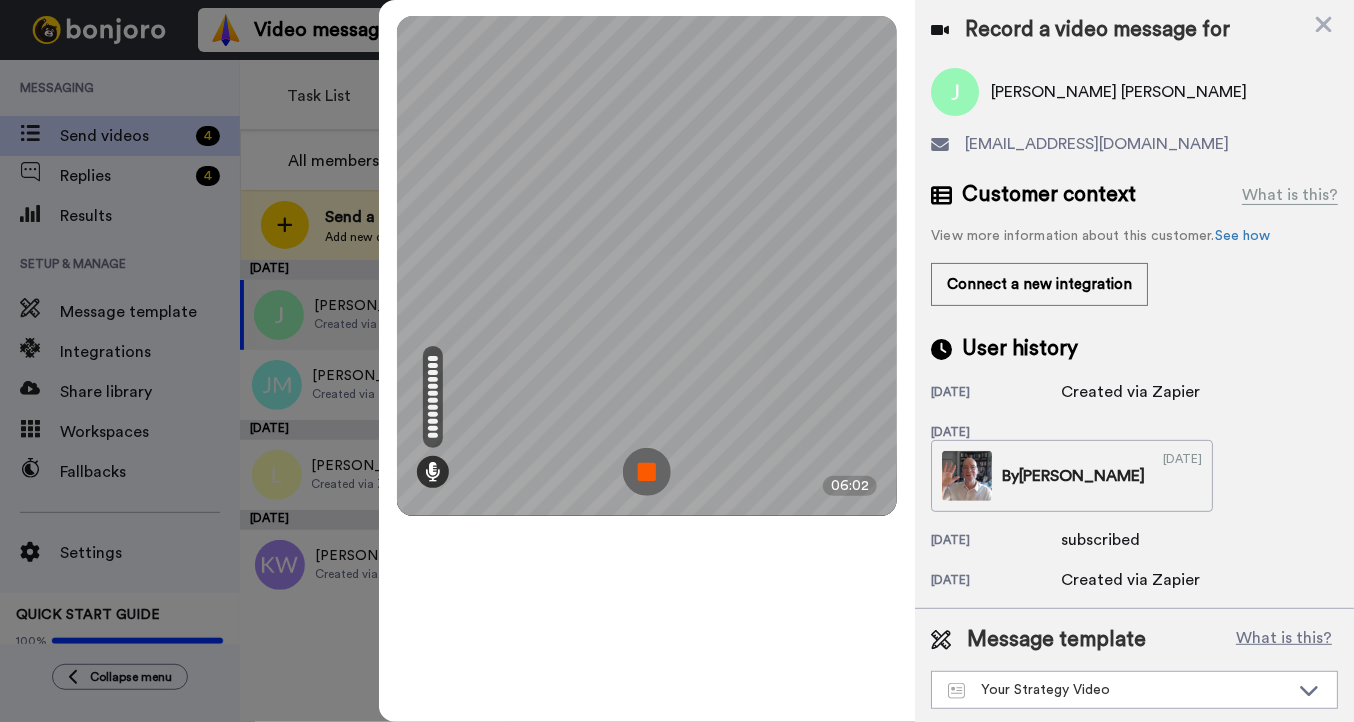click at bounding box center [647, 472] 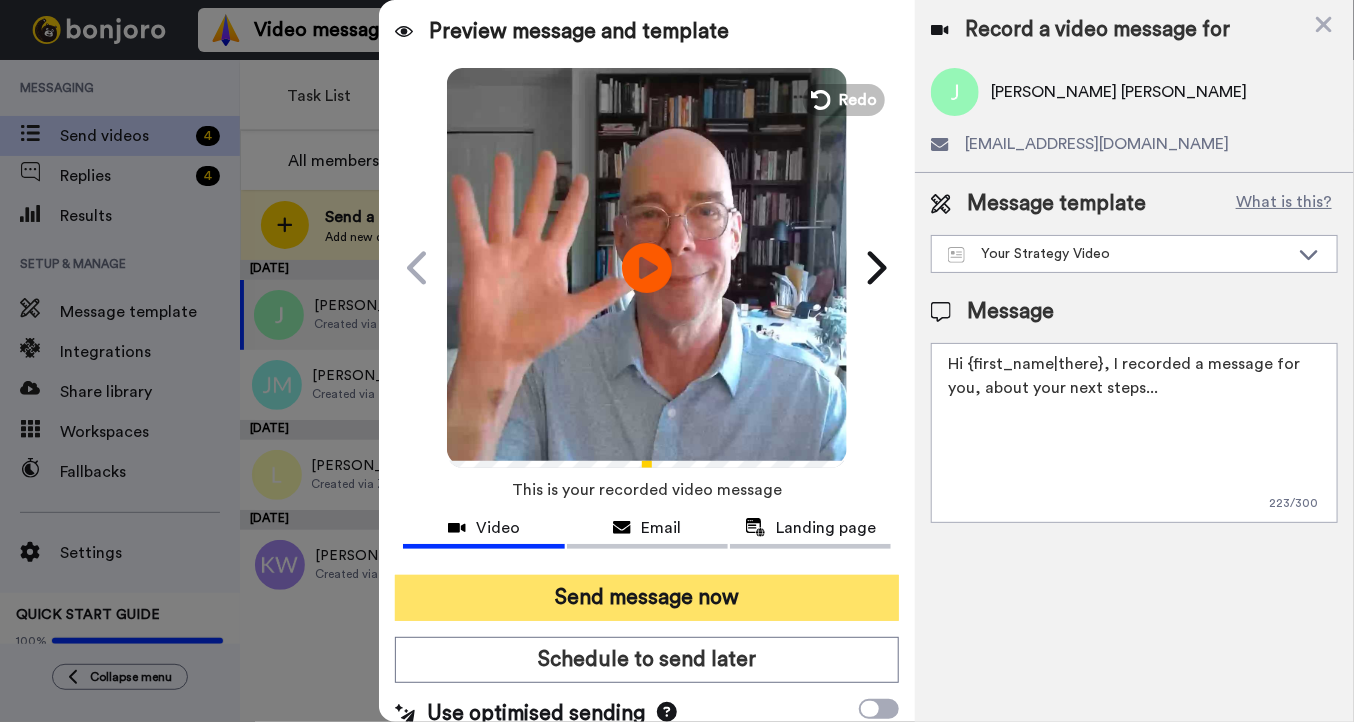 click on "Send message now" at bounding box center [647, 598] 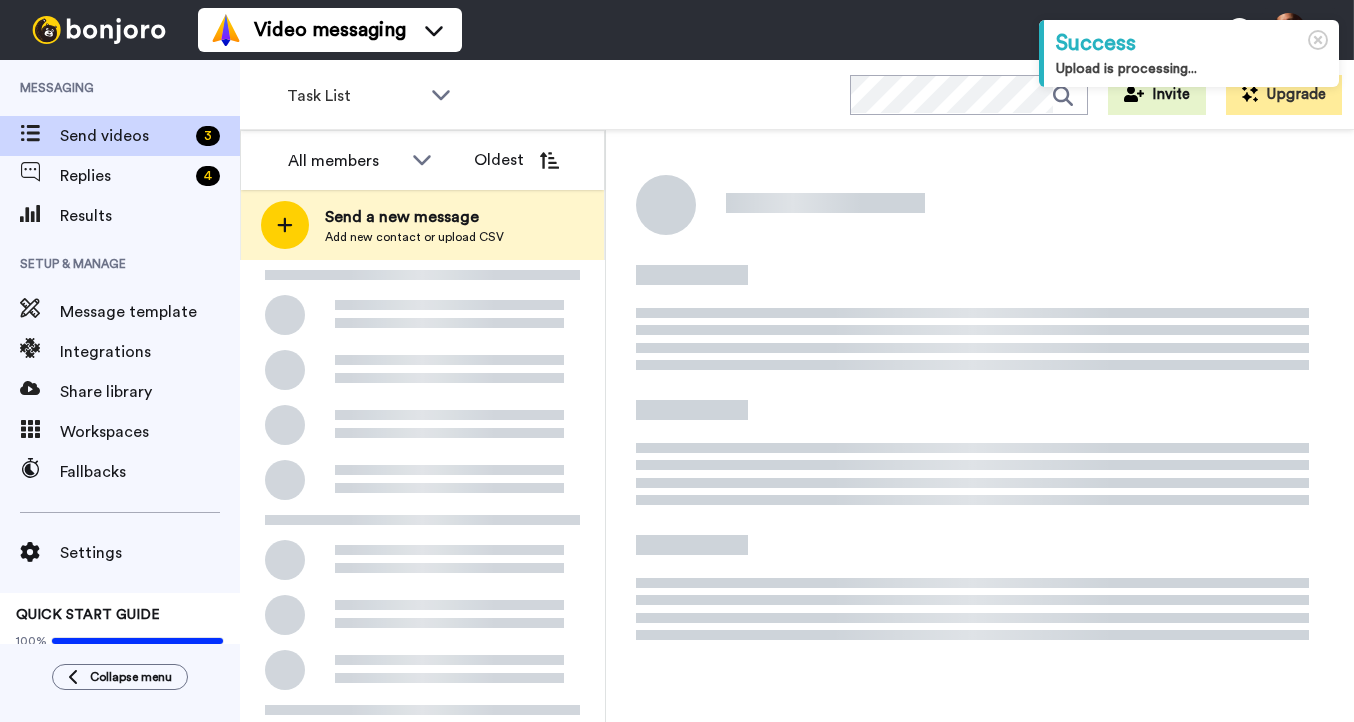 scroll, scrollTop: 0, scrollLeft: 0, axis: both 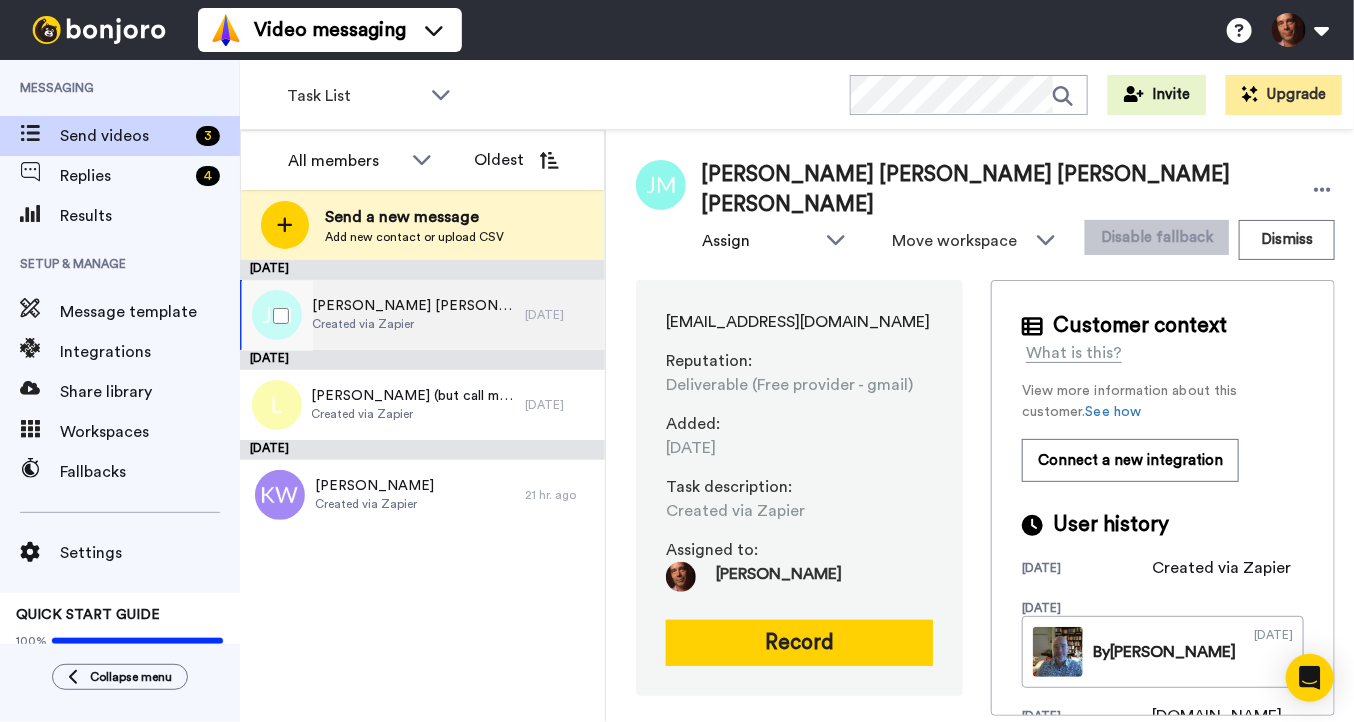 click on "Created via Zapier" at bounding box center (413, 324) 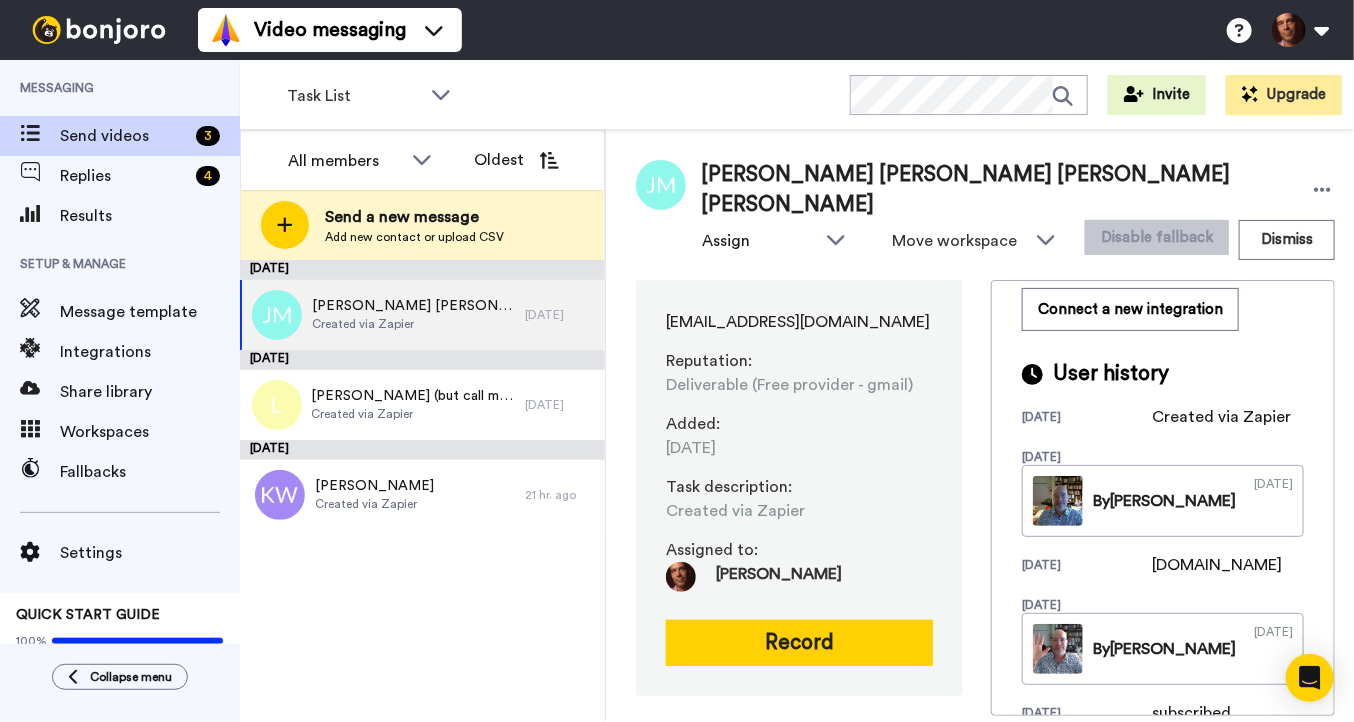 scroll, scrollTop: 202, scrollLeft: 0, axis: vertical 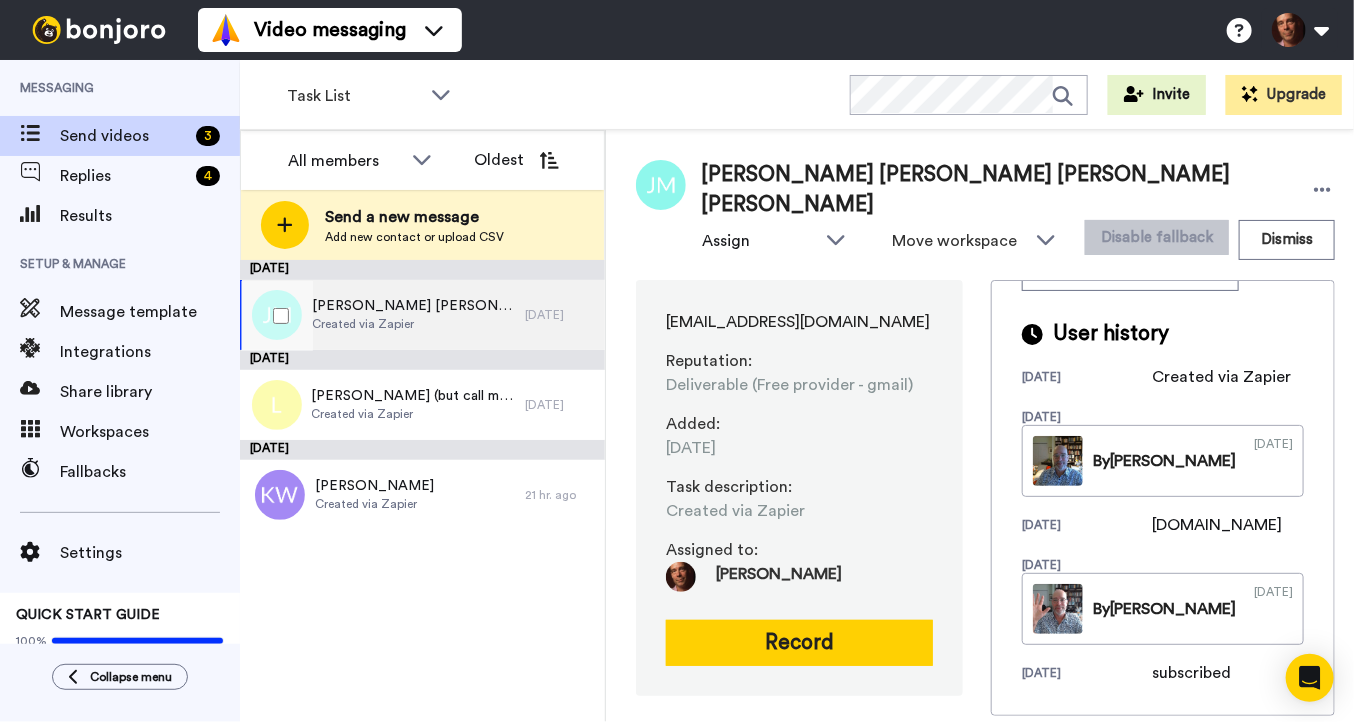 click on "Created via Zapier" at bounding box center [413, 324] 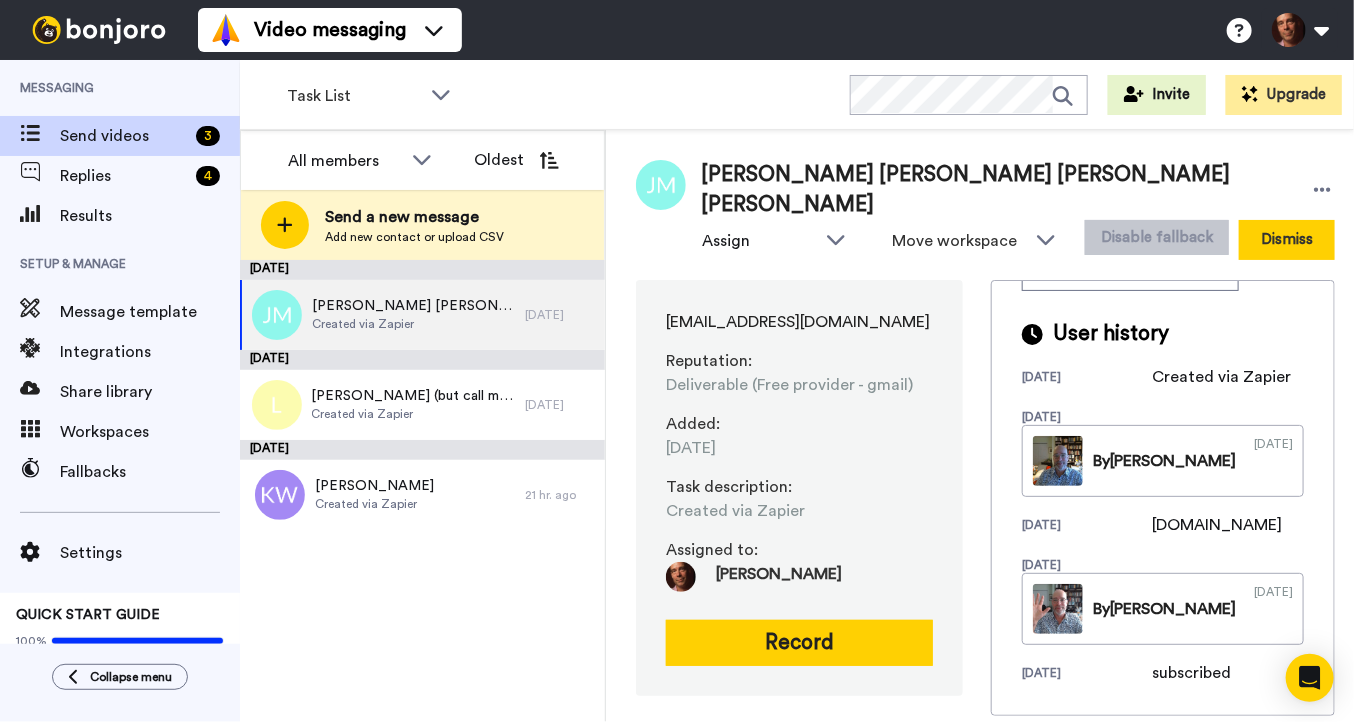 click on "Dismiss" at bounding box center (1287, 240) 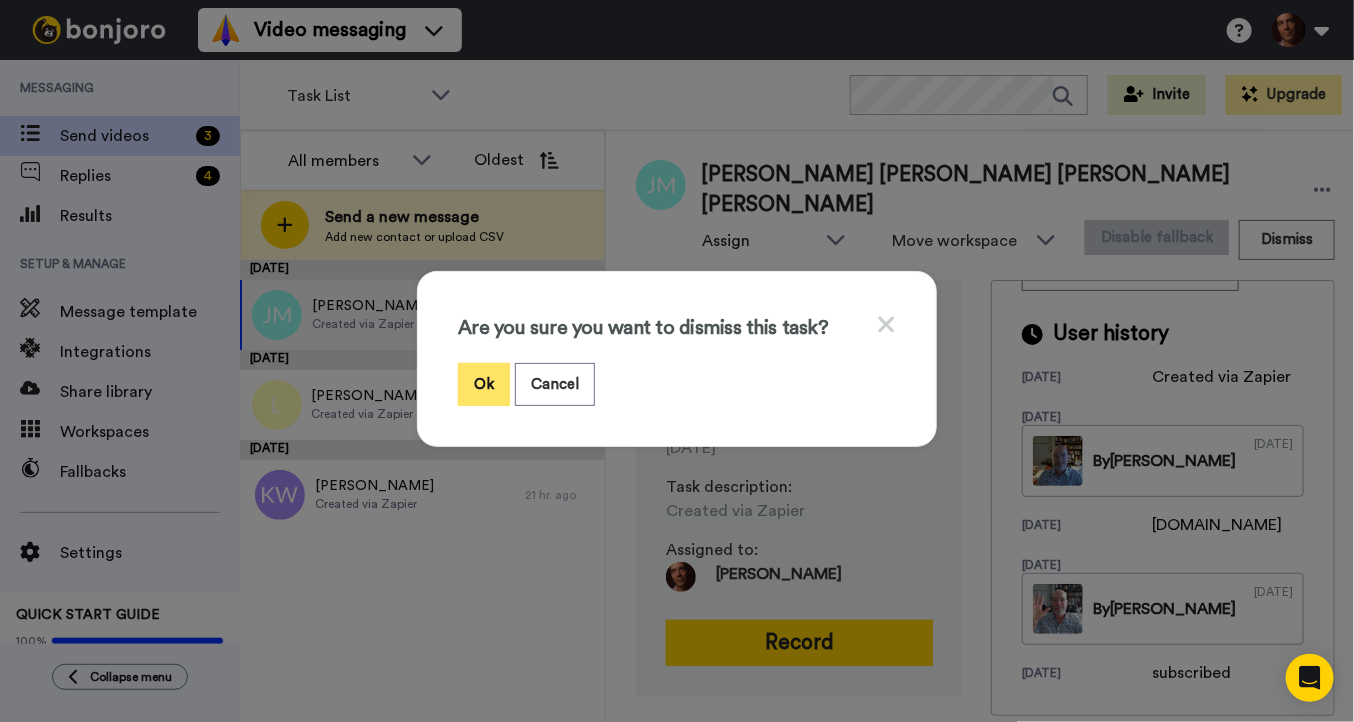 click on "Ok" at bounding box center (484, 384) 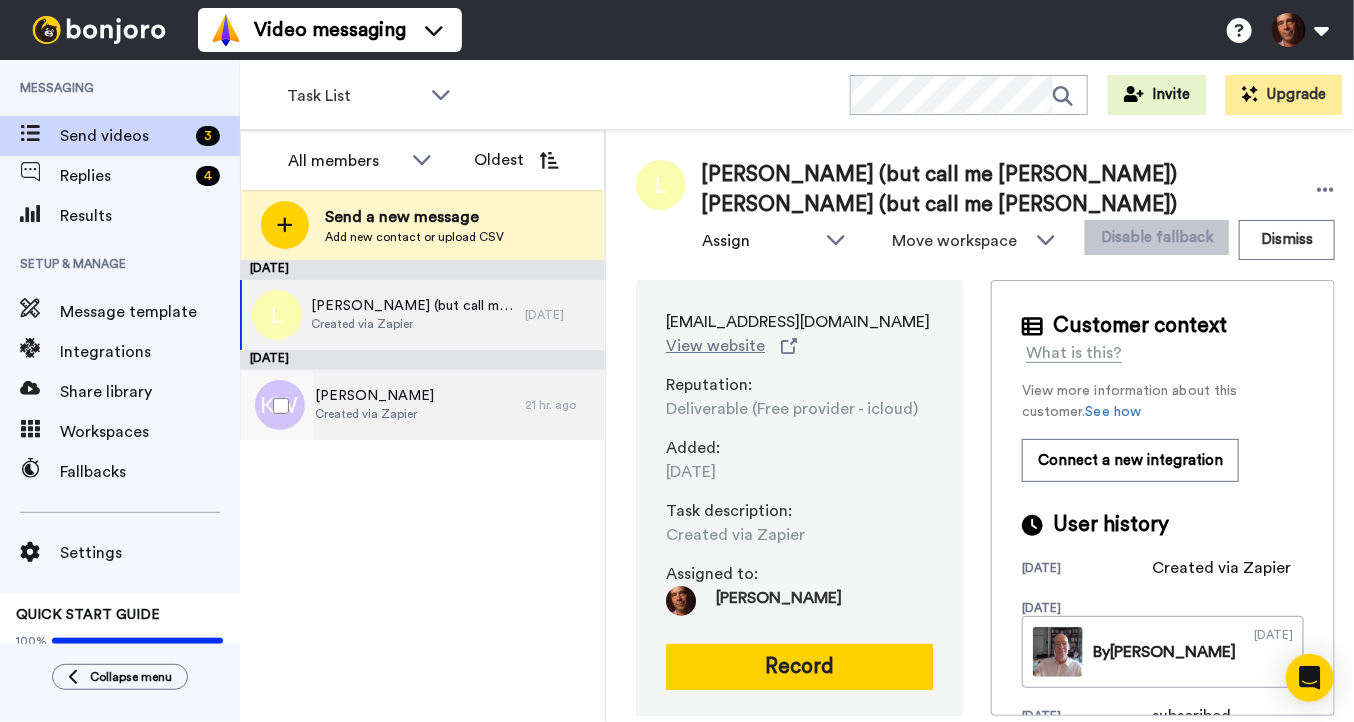 click on "Kent Wood Created via Zapier" at bounding box center [382, 405] 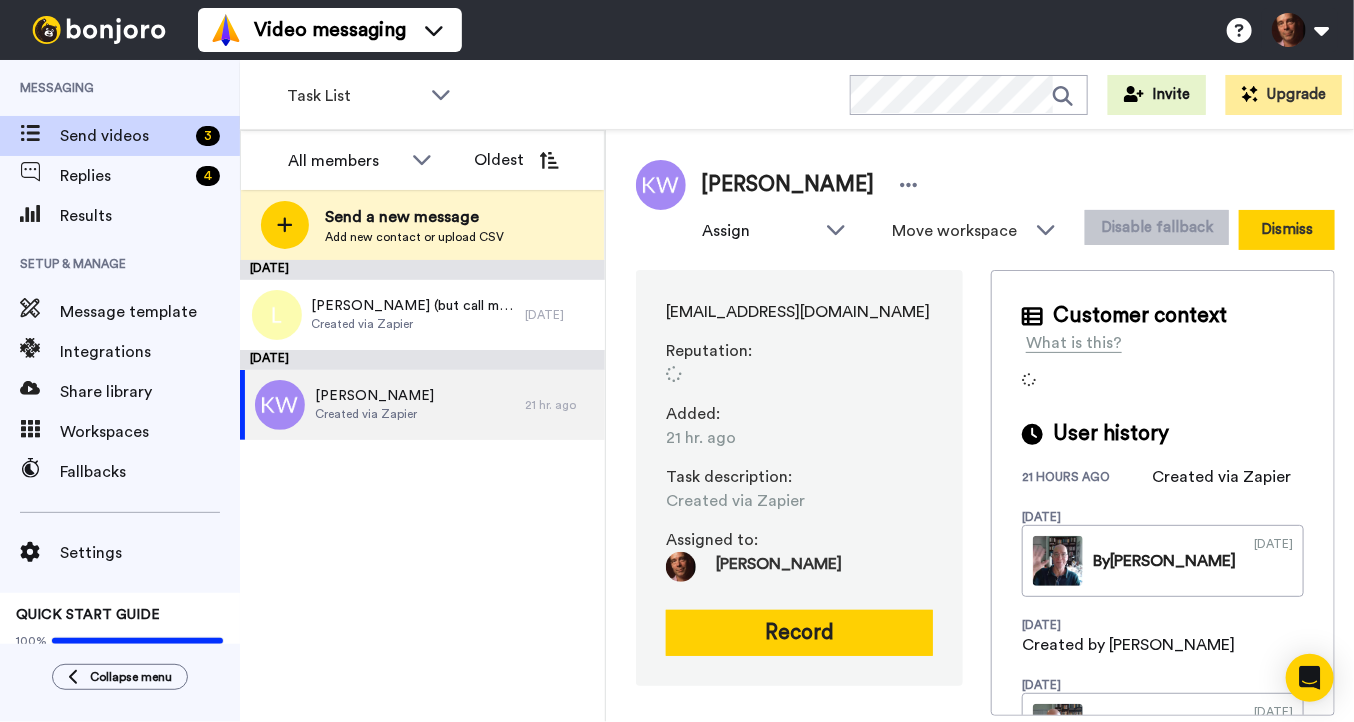click on "Dismiss" at bounding box center [1287, 230] 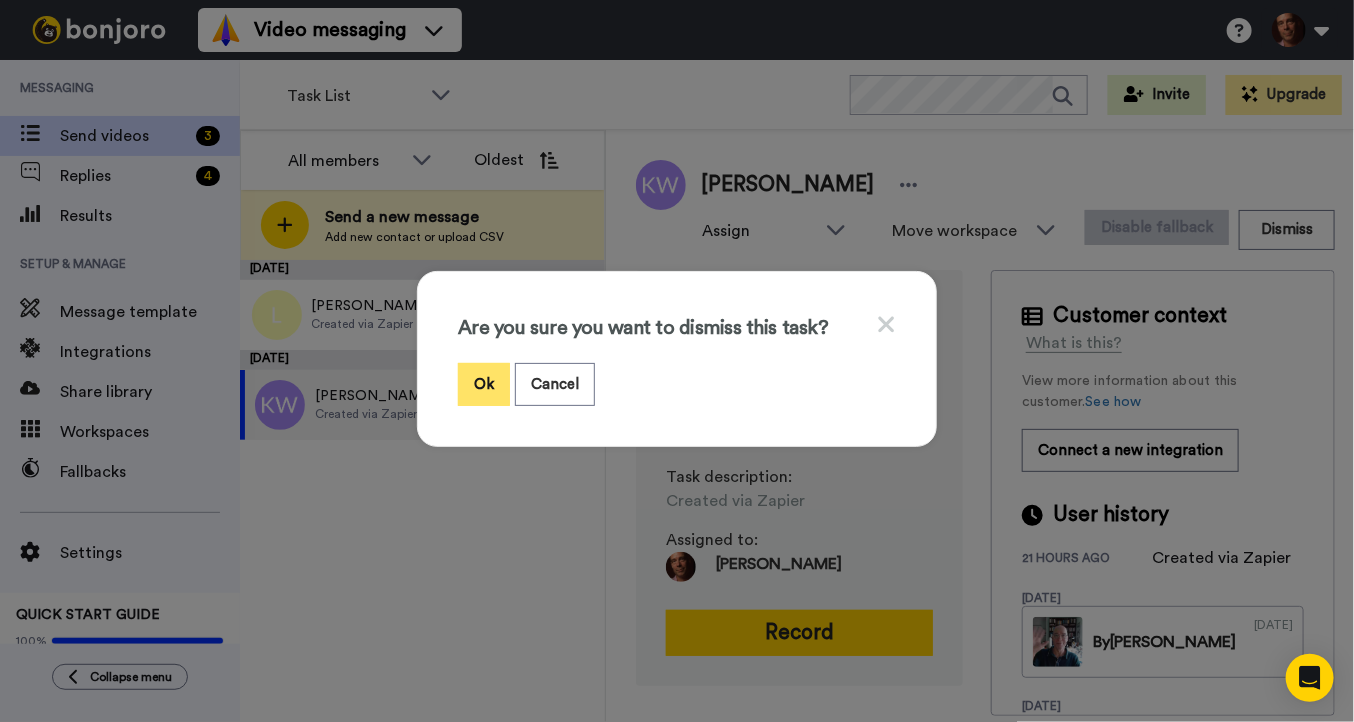 click on "Ok" at bounding box center (484, 384) 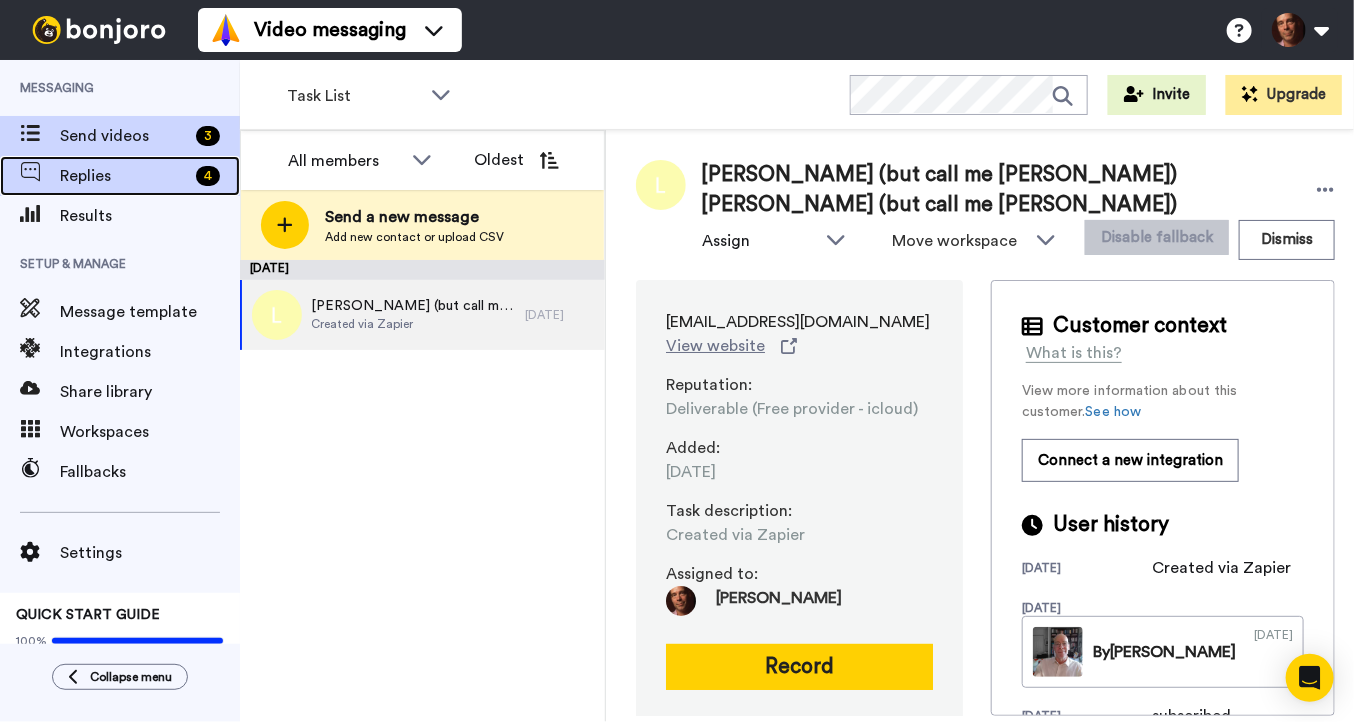 click on "Replies" at bounding box center [124, 176] 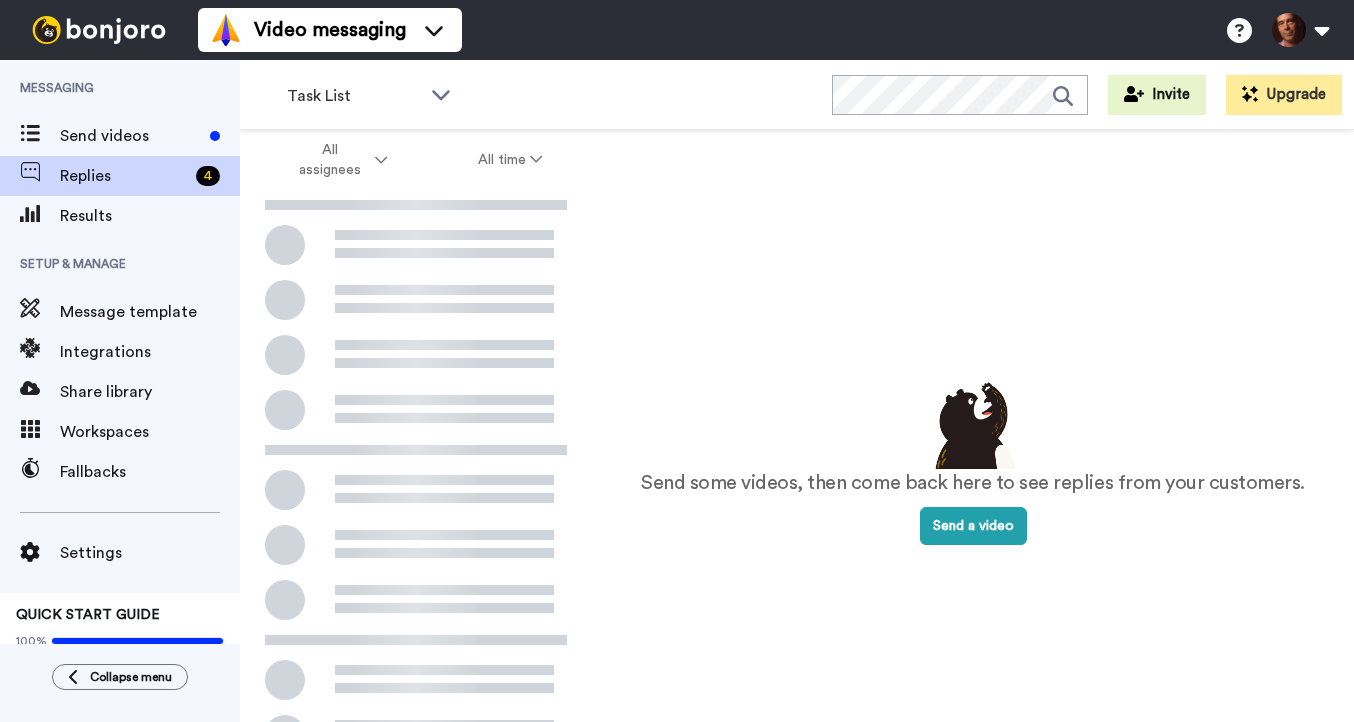 scroll, scrollTop: 0, scrollLeft: 0, axis: both 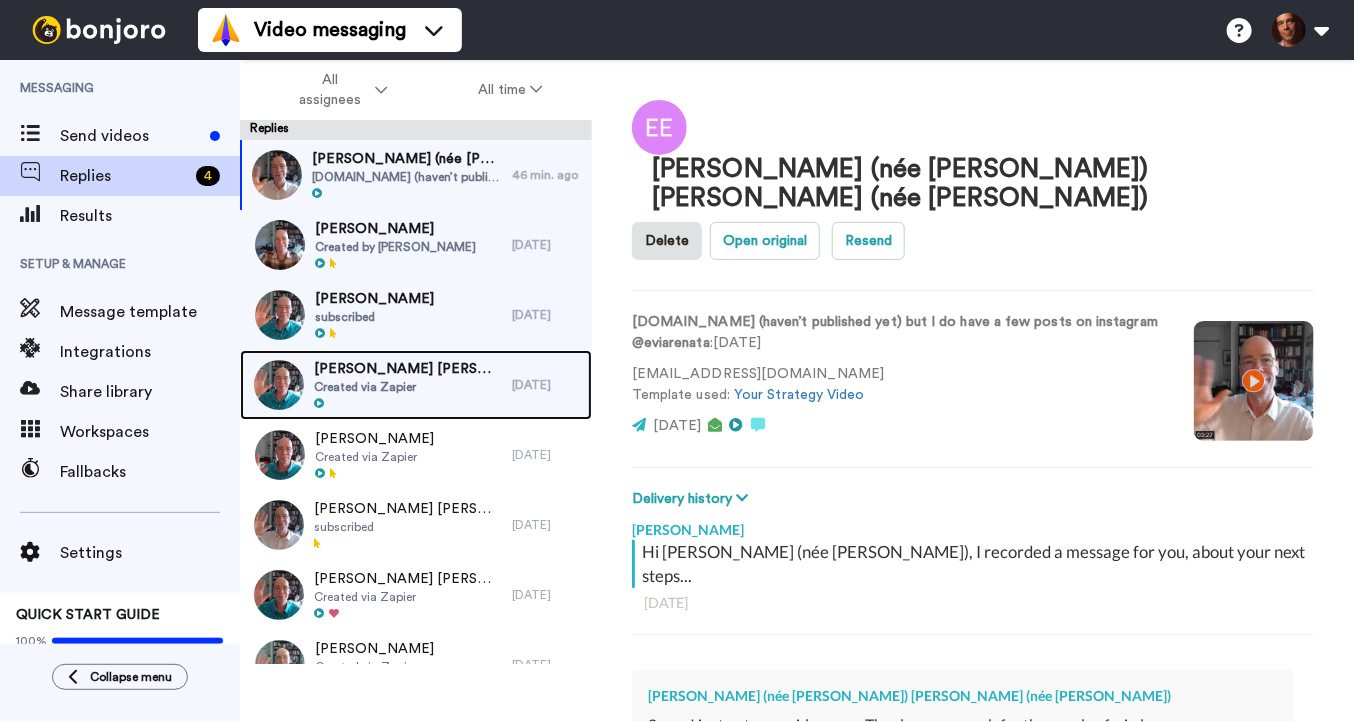 click on "Created via Zapier" at bounding box center [408, 387] 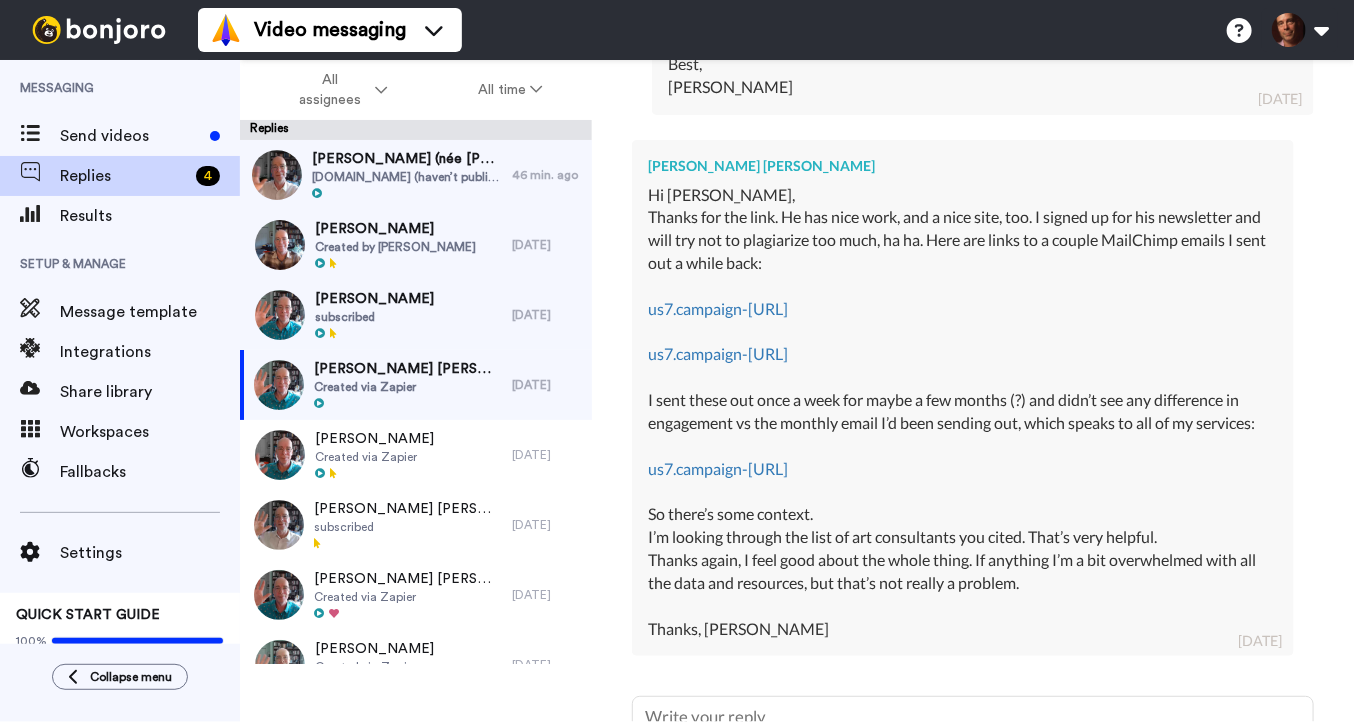 scroll, scrollTop: 1034, scrollLeft: 0, axis: vertical 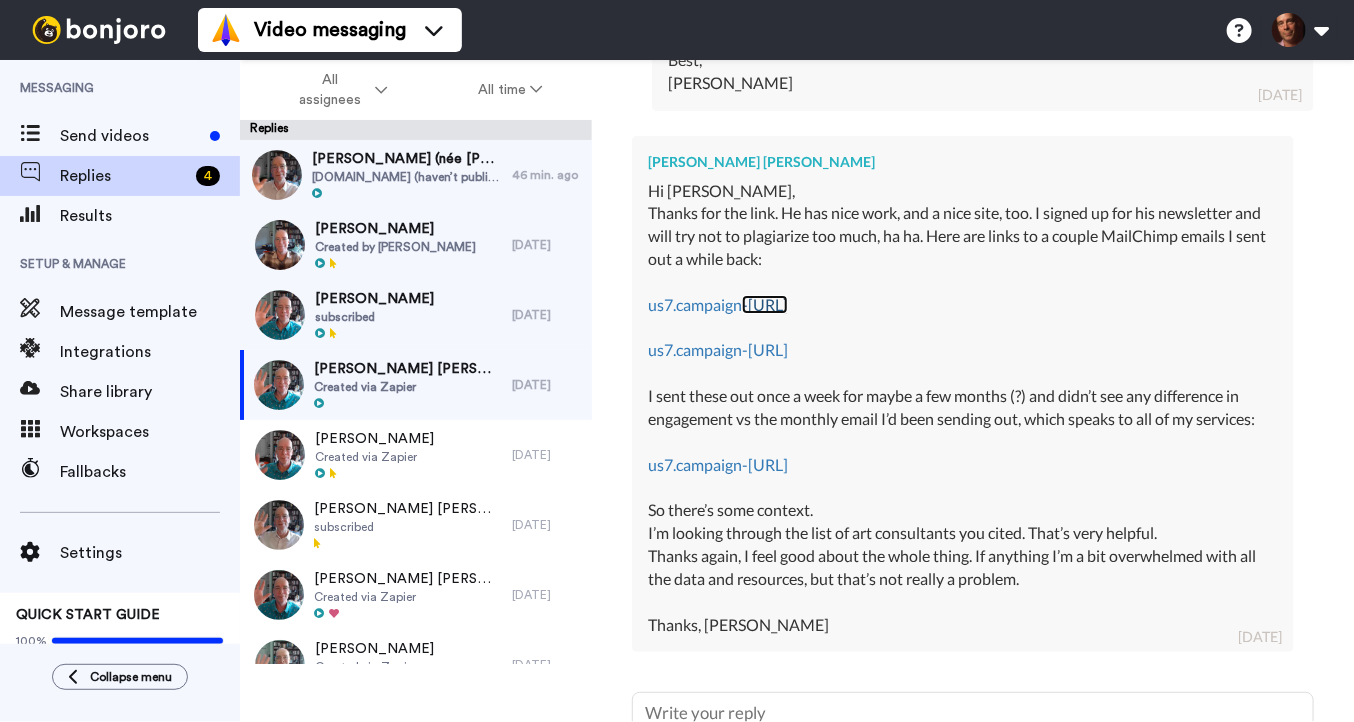 click on "-[URL]" at bounding box center (765, 304) 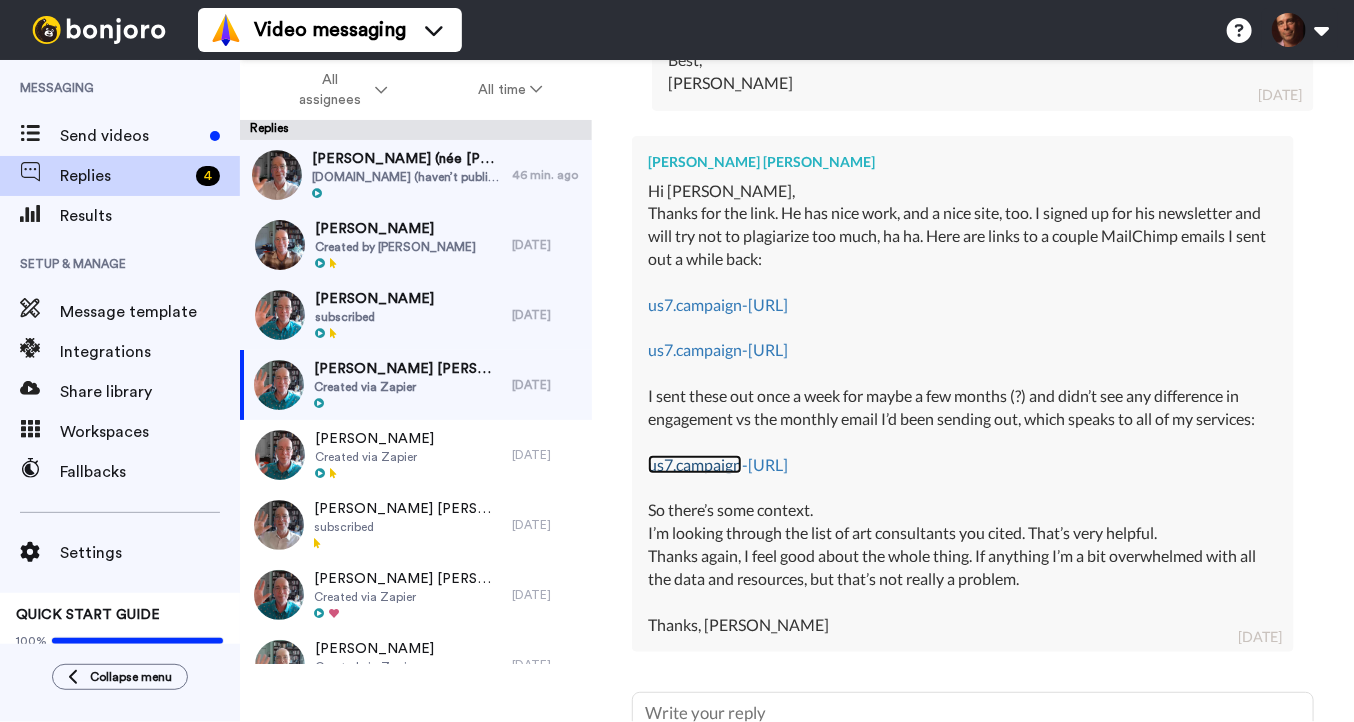 click on "us7.campaign" at bounding box center (695, 464) 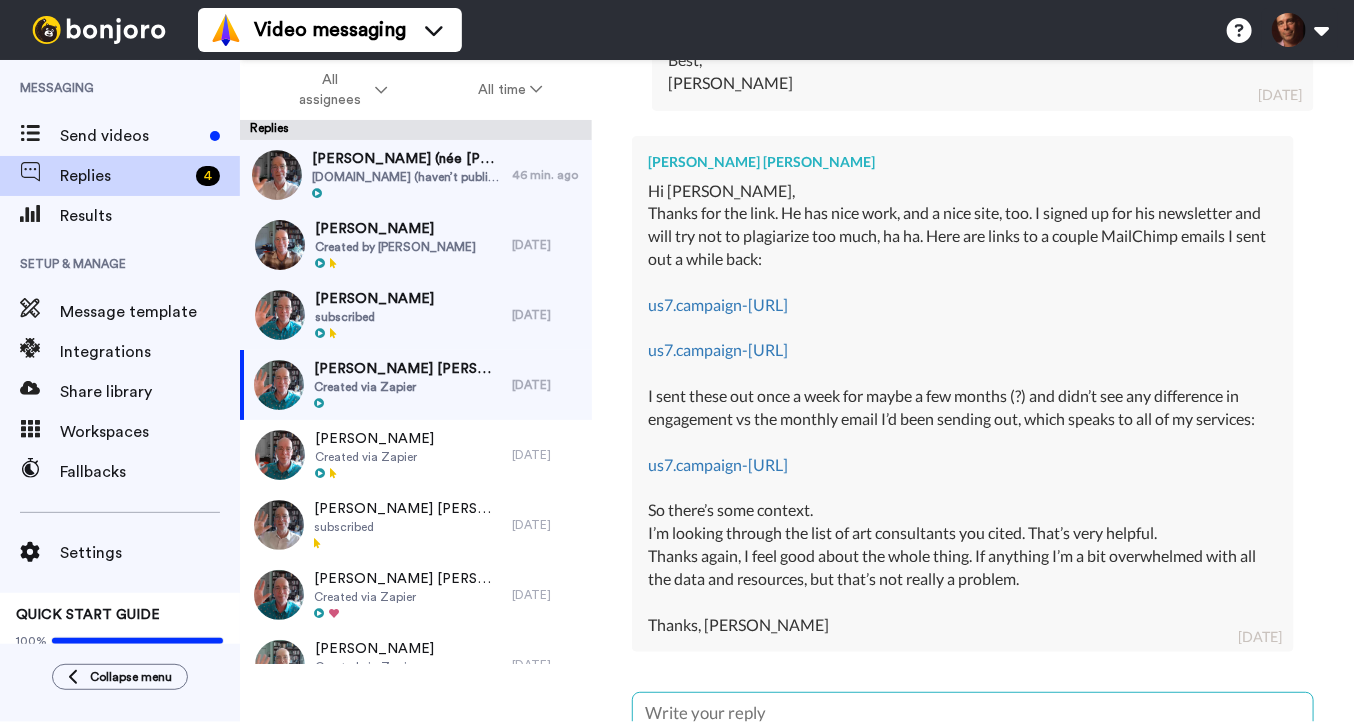click at bounding box center [973, 757] 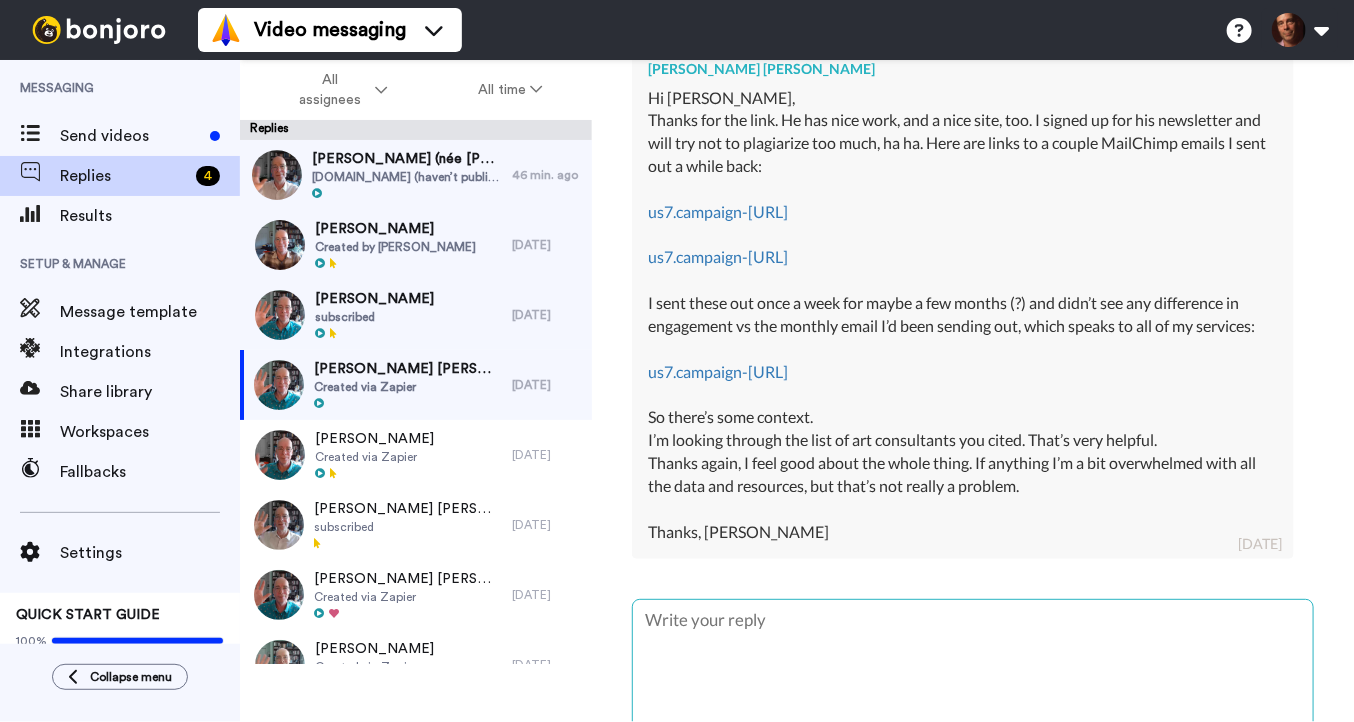 scroll, scrollTop: 1126, scrollLeft: 0, axis: vertical 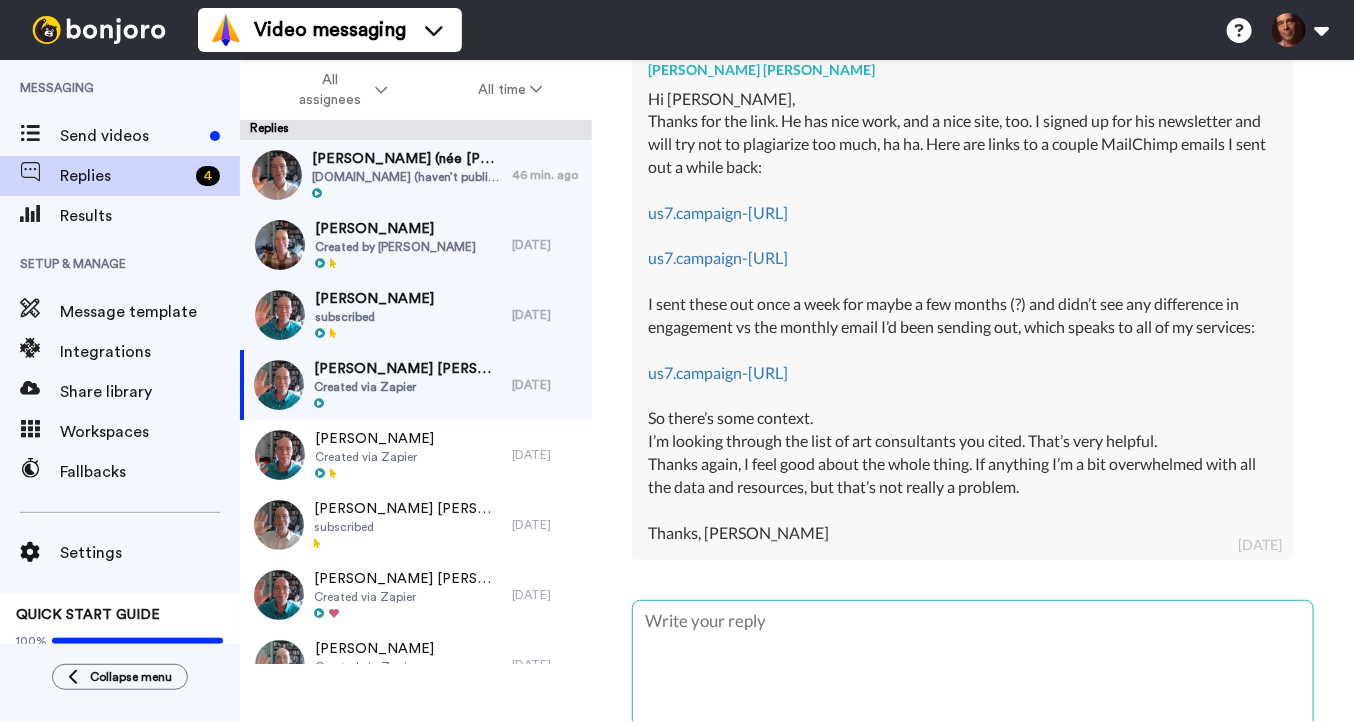 type on "x" 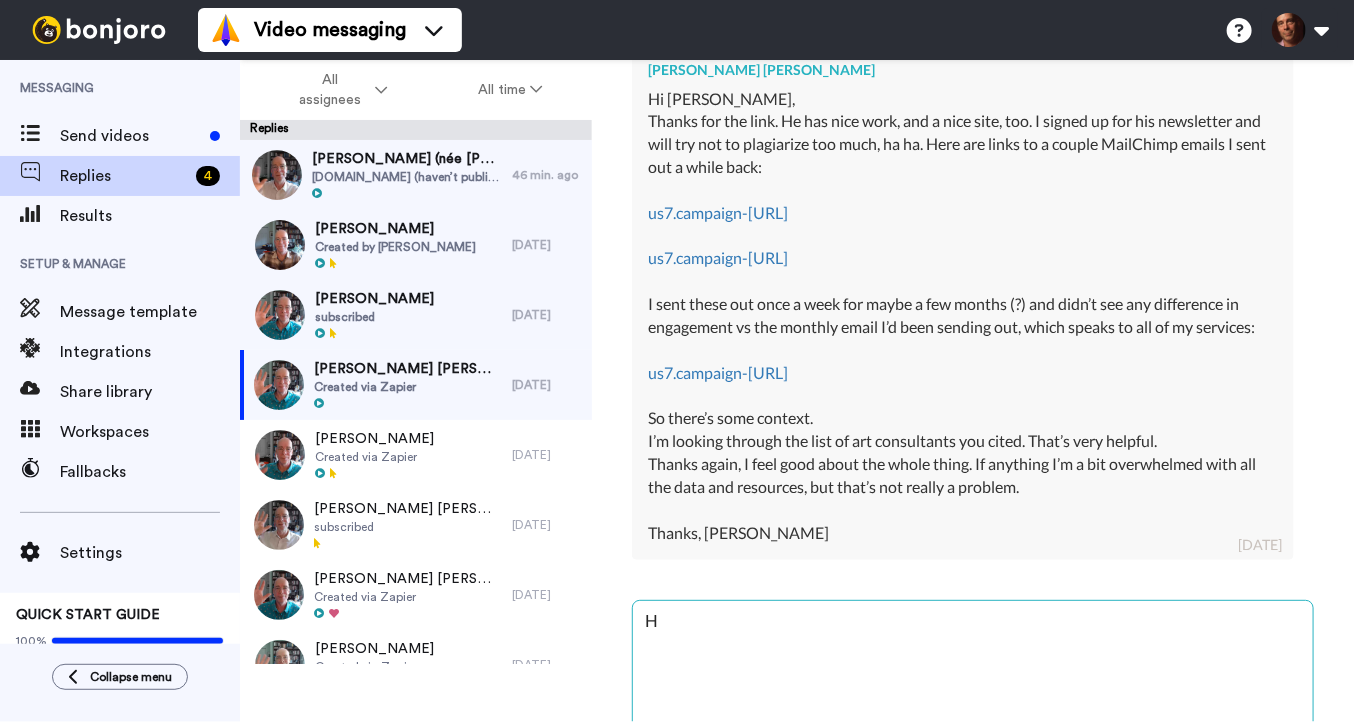 type on "x" 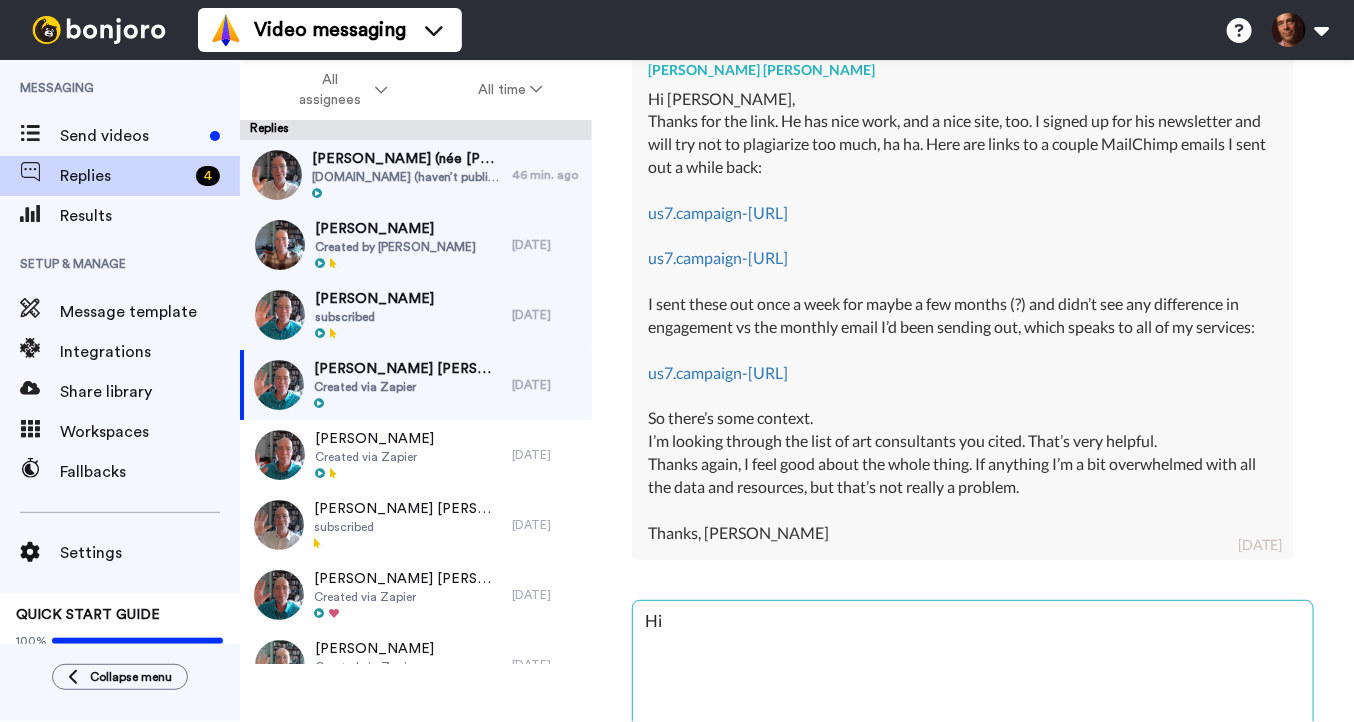 type on "x" 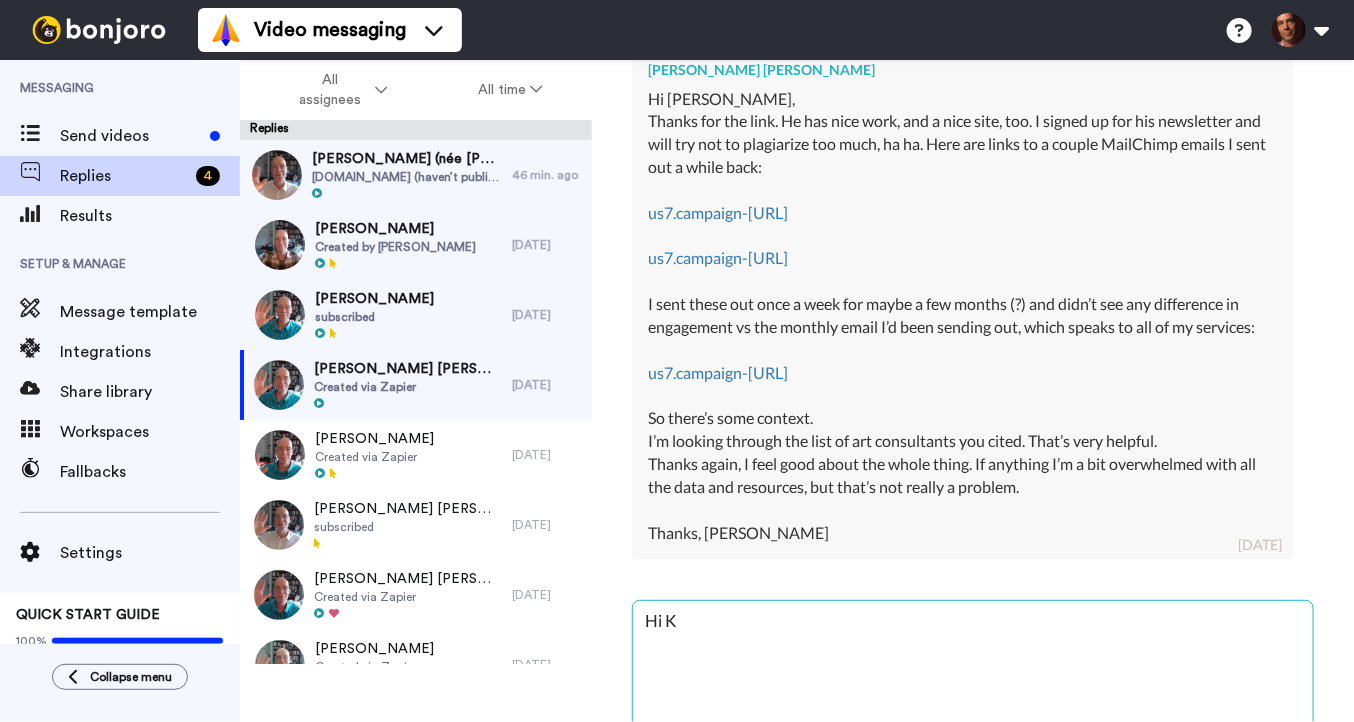 type on "x" 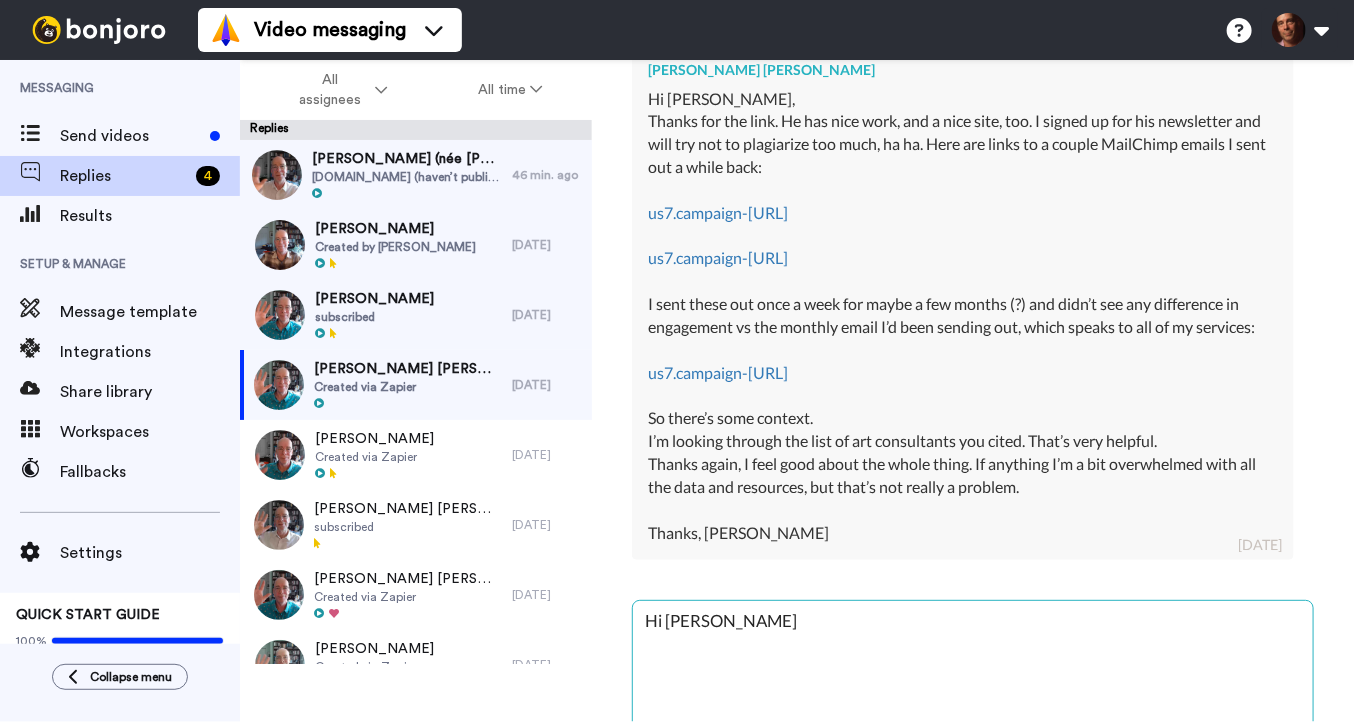 type on "x" 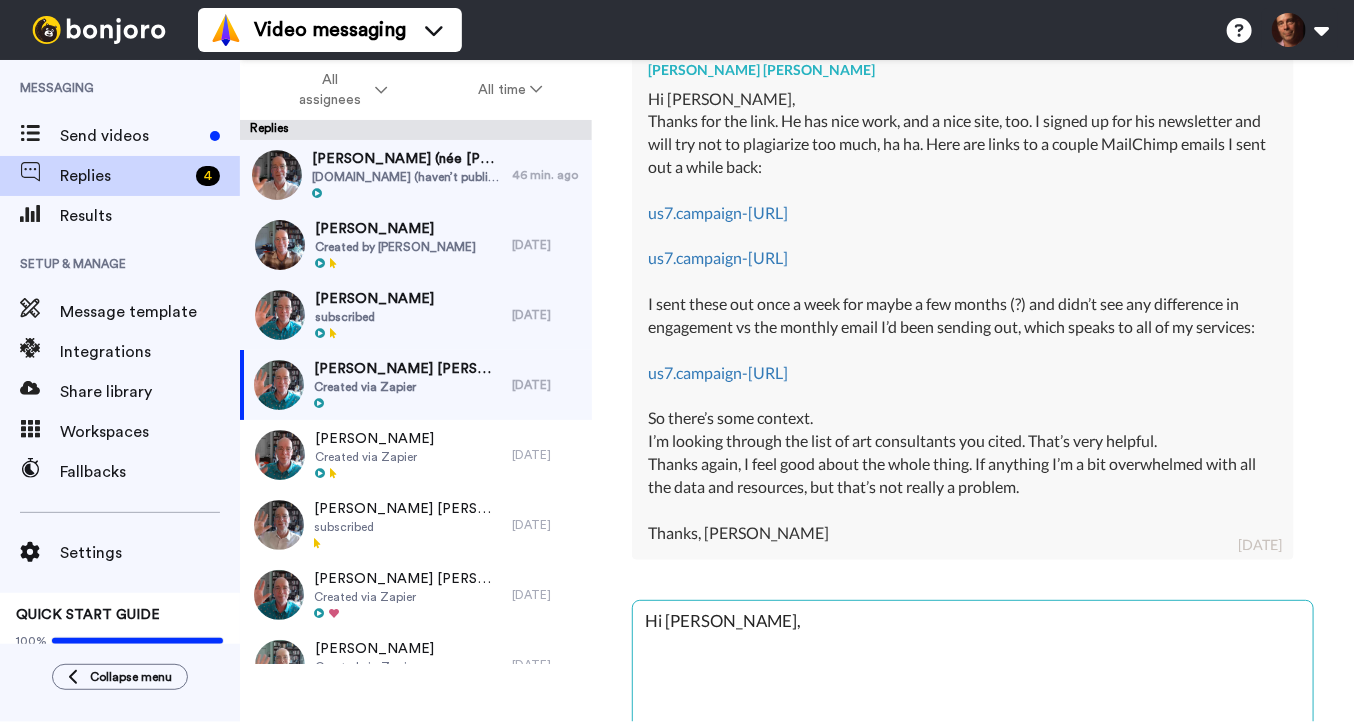 type on "x" 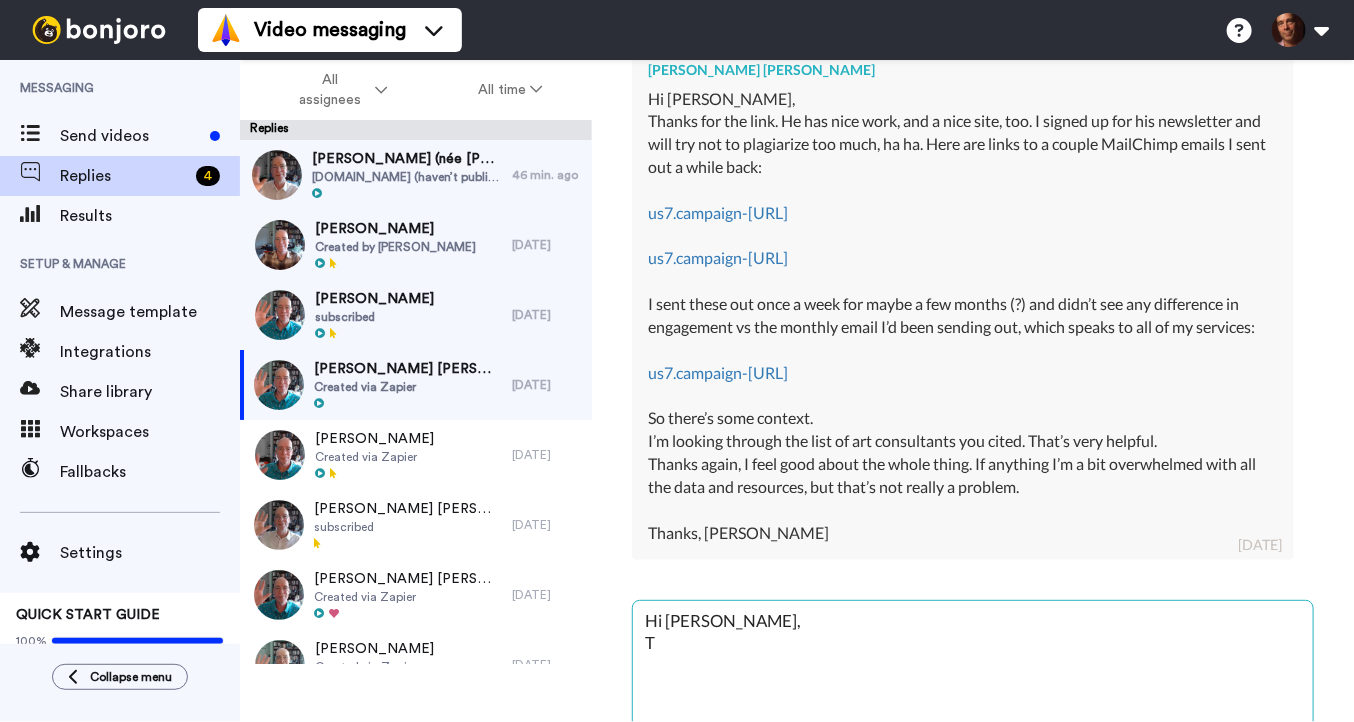type on "x" 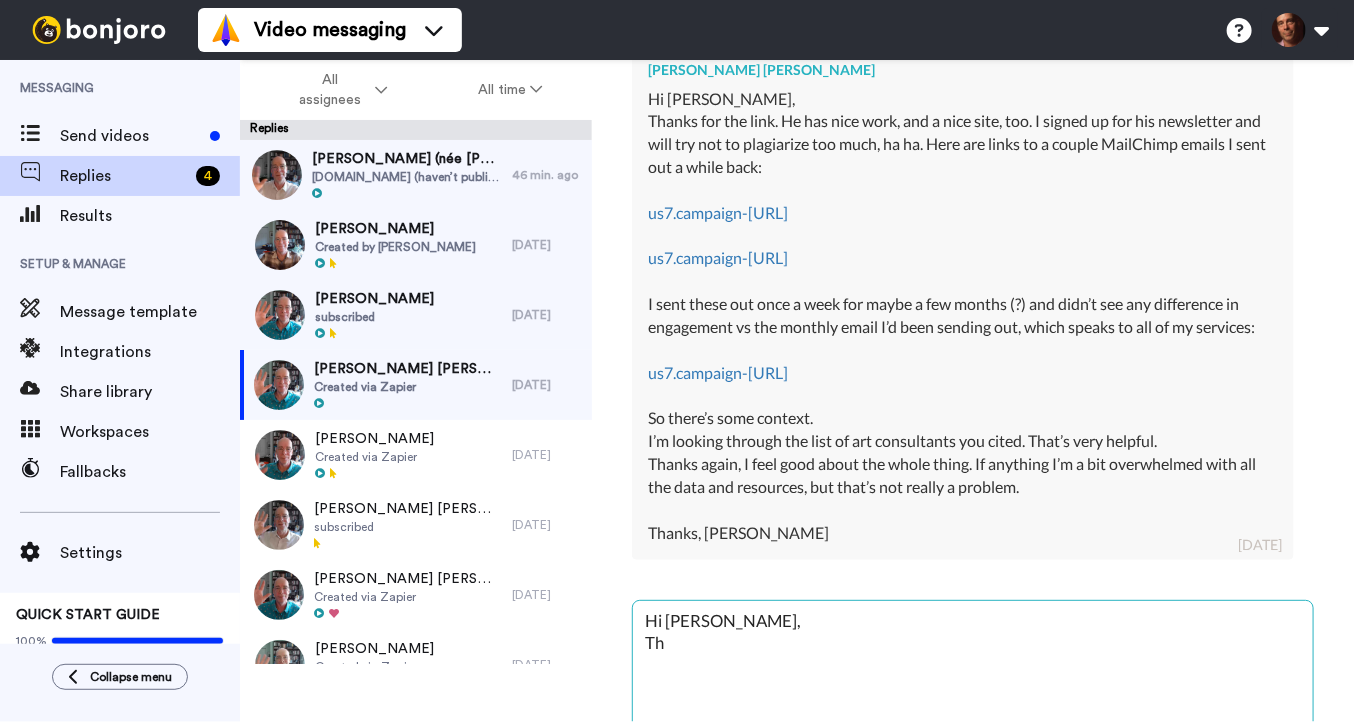 type on "x" 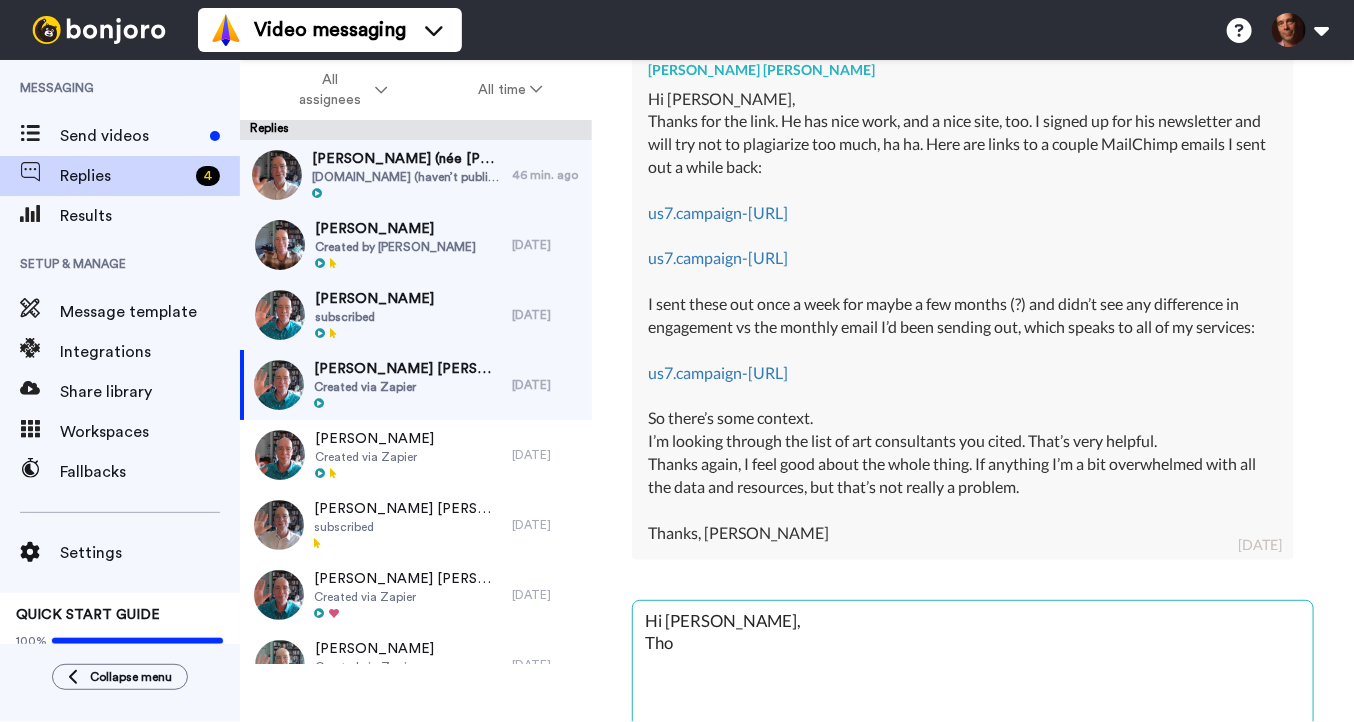 type on "x" 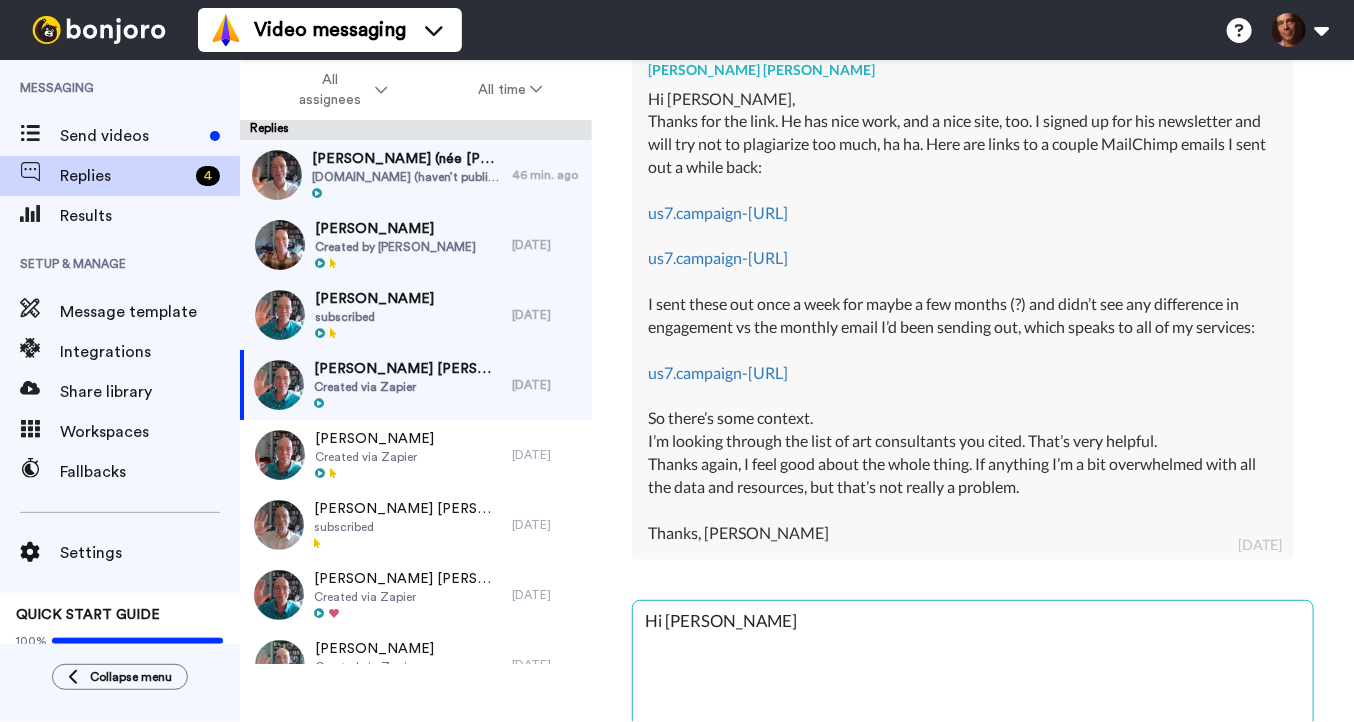type on "x" 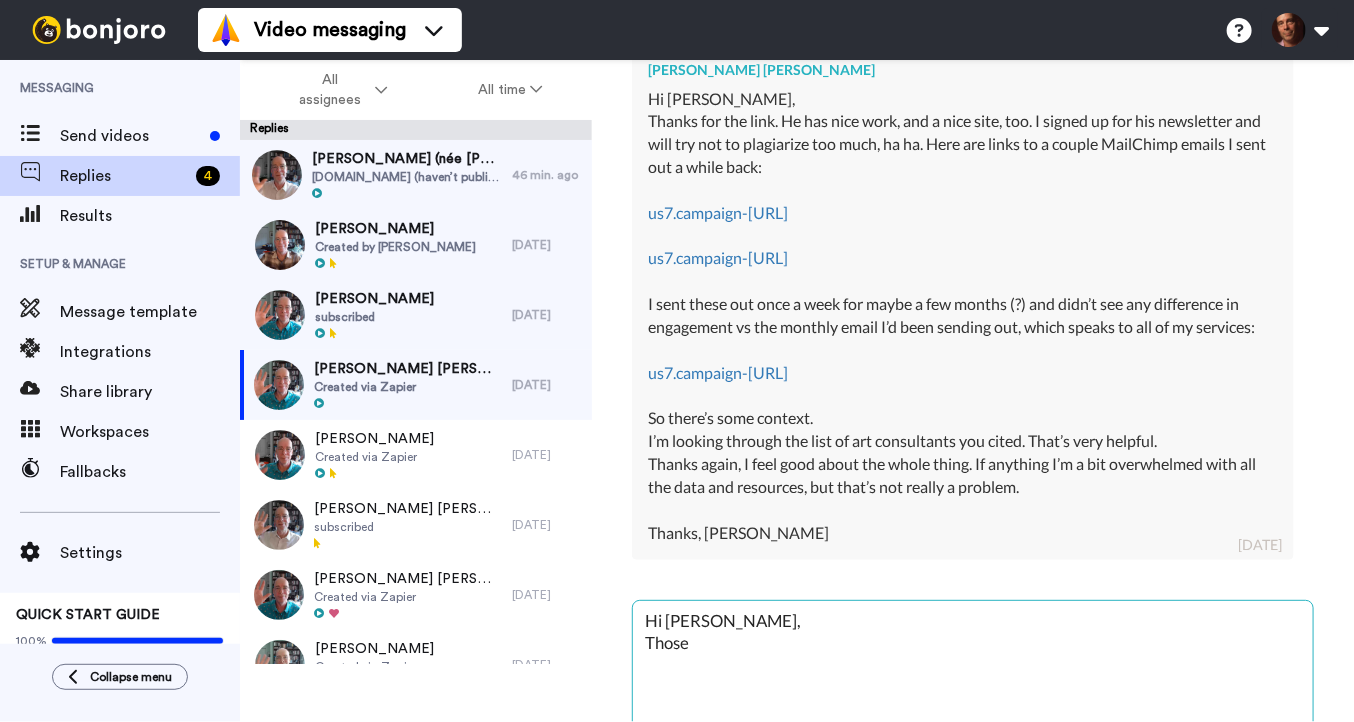 type on "x" 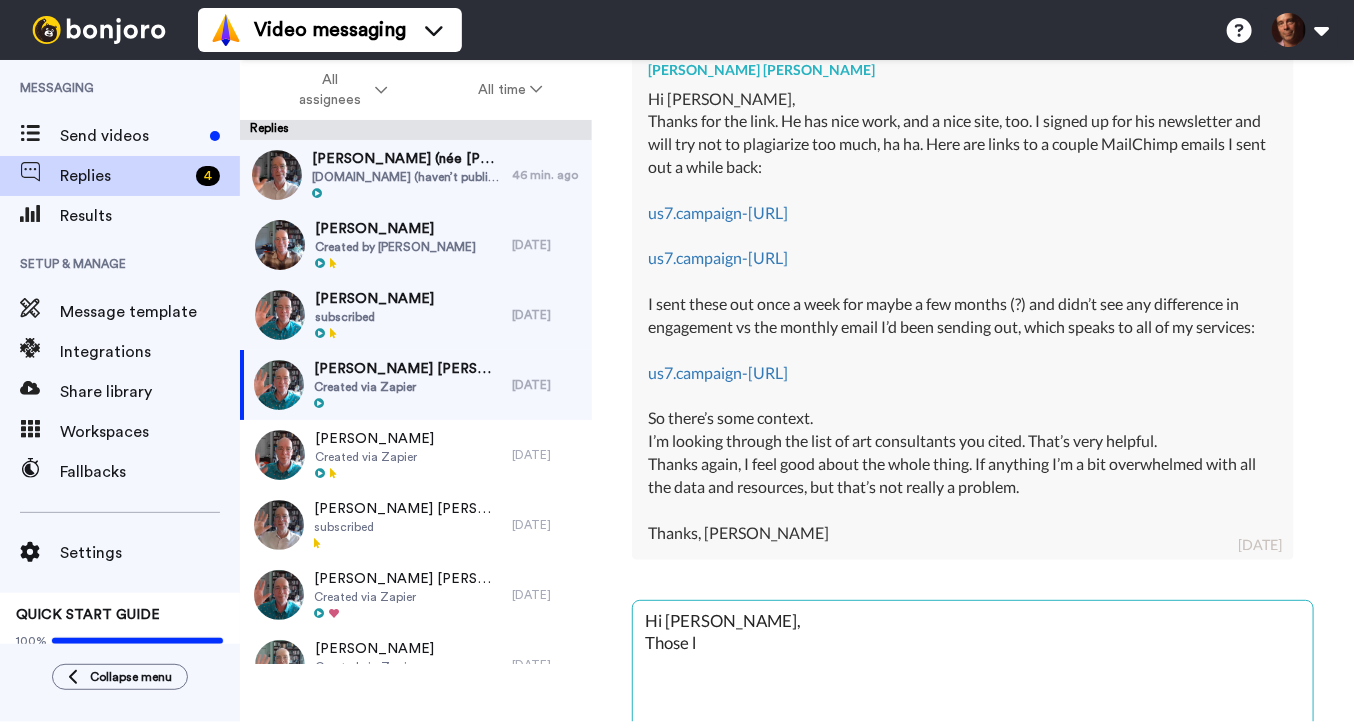 type on "x" 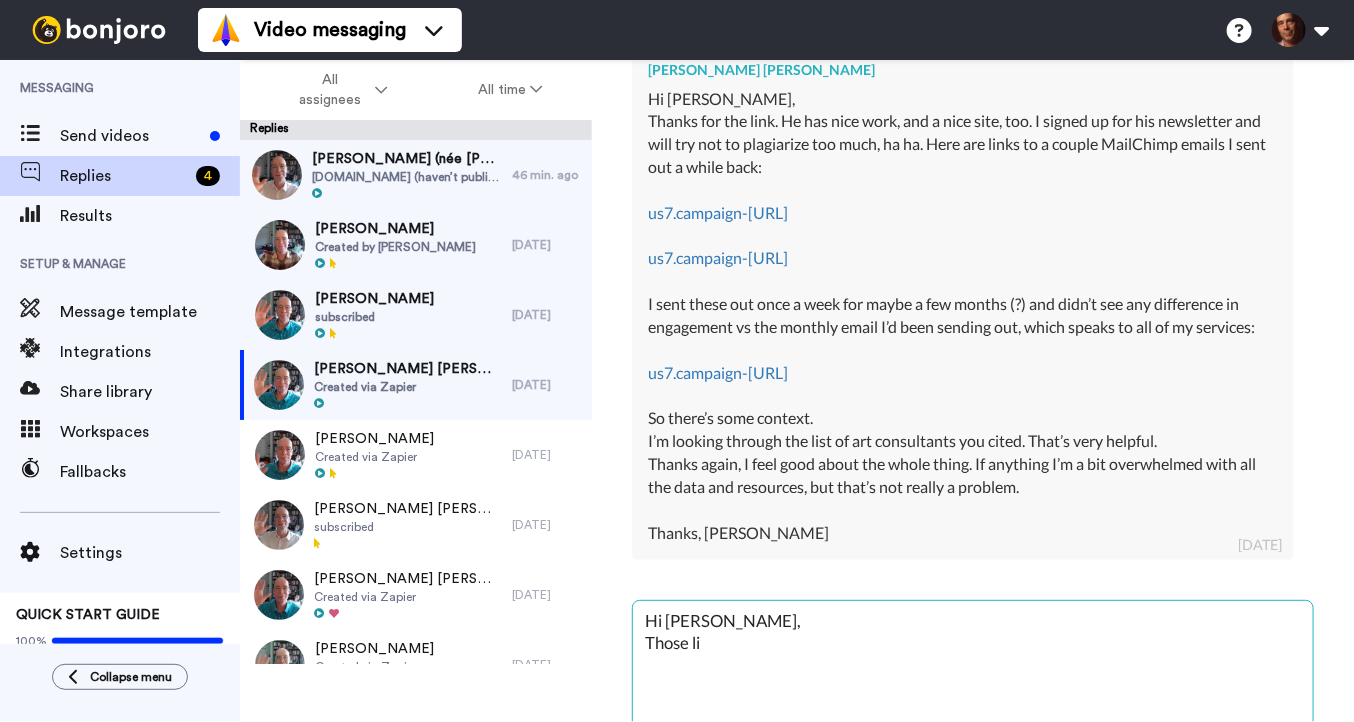 type on "x" 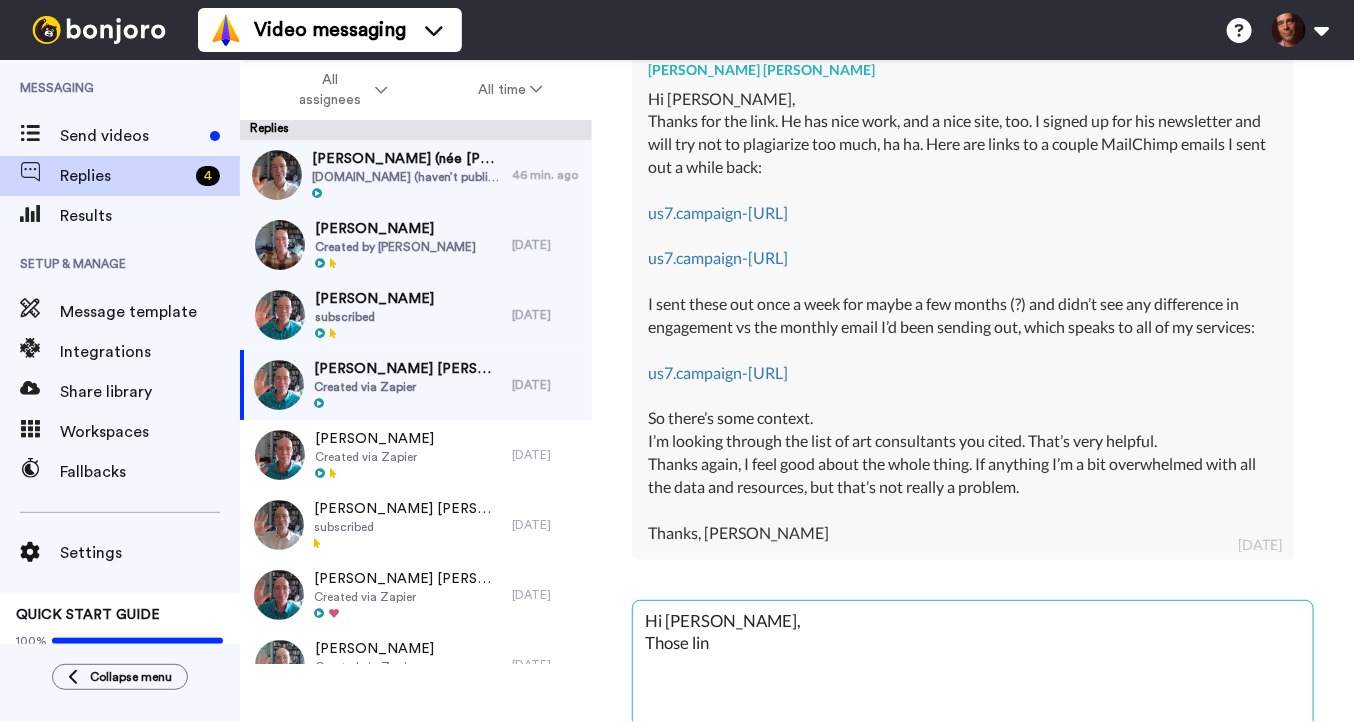 type on "x" 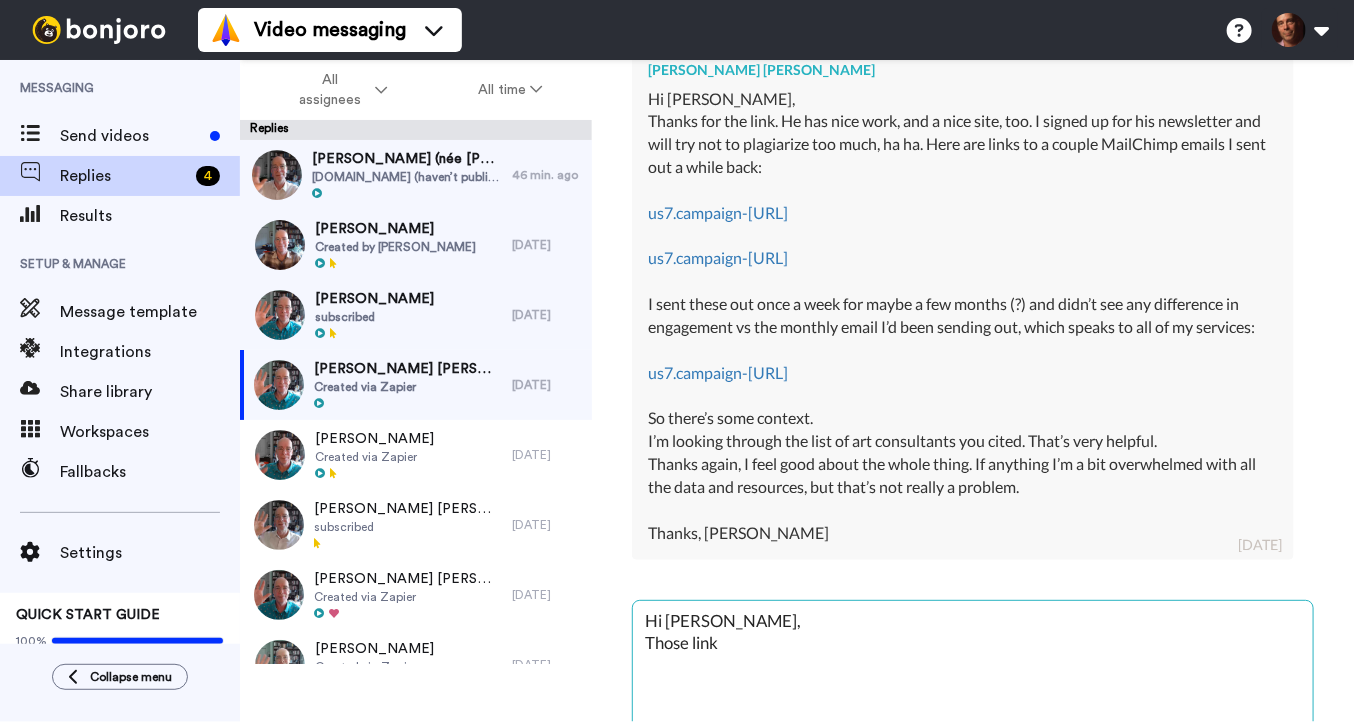 type on "x" 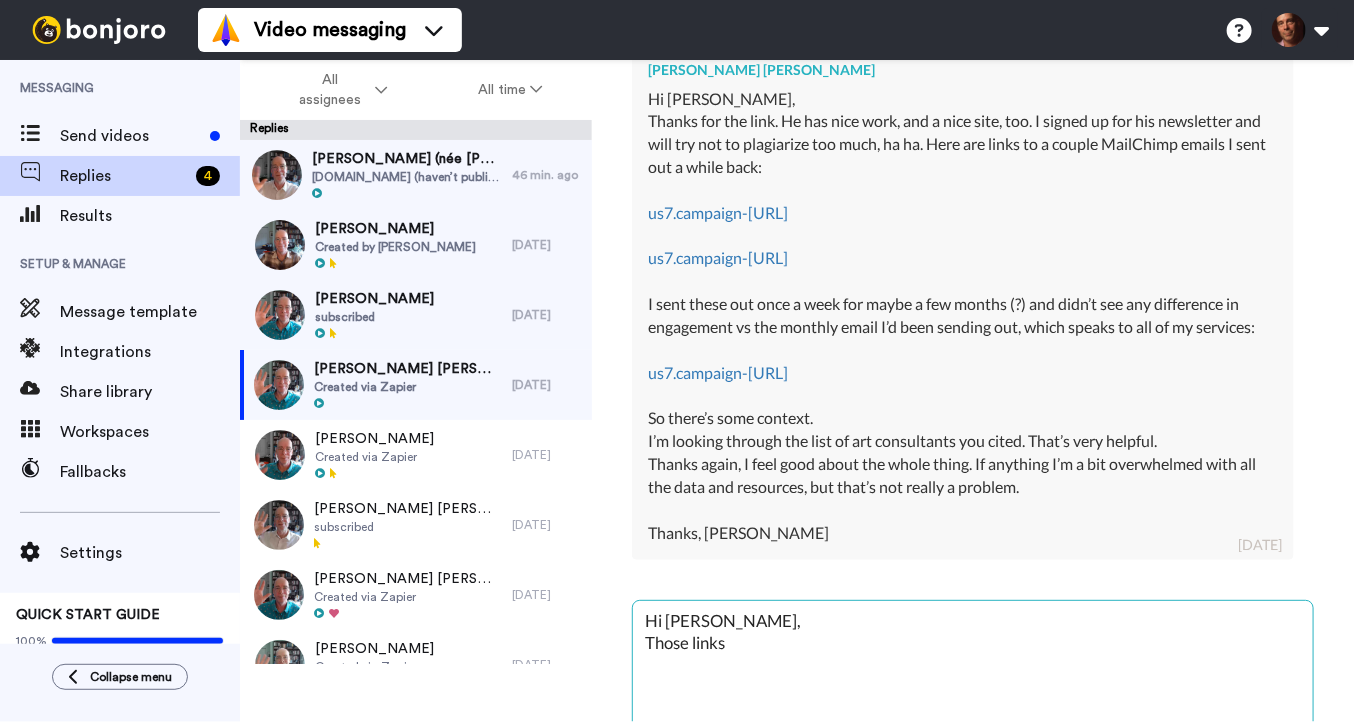 type on "x" 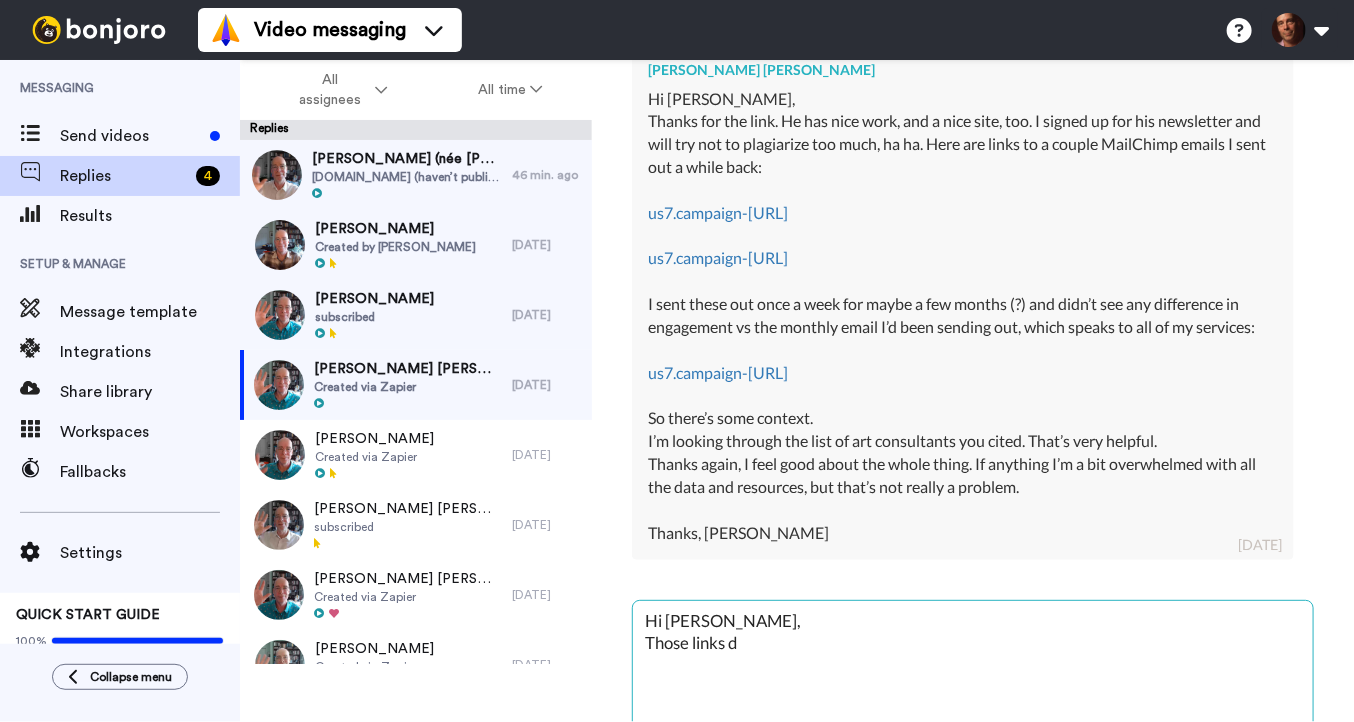 type on "x" 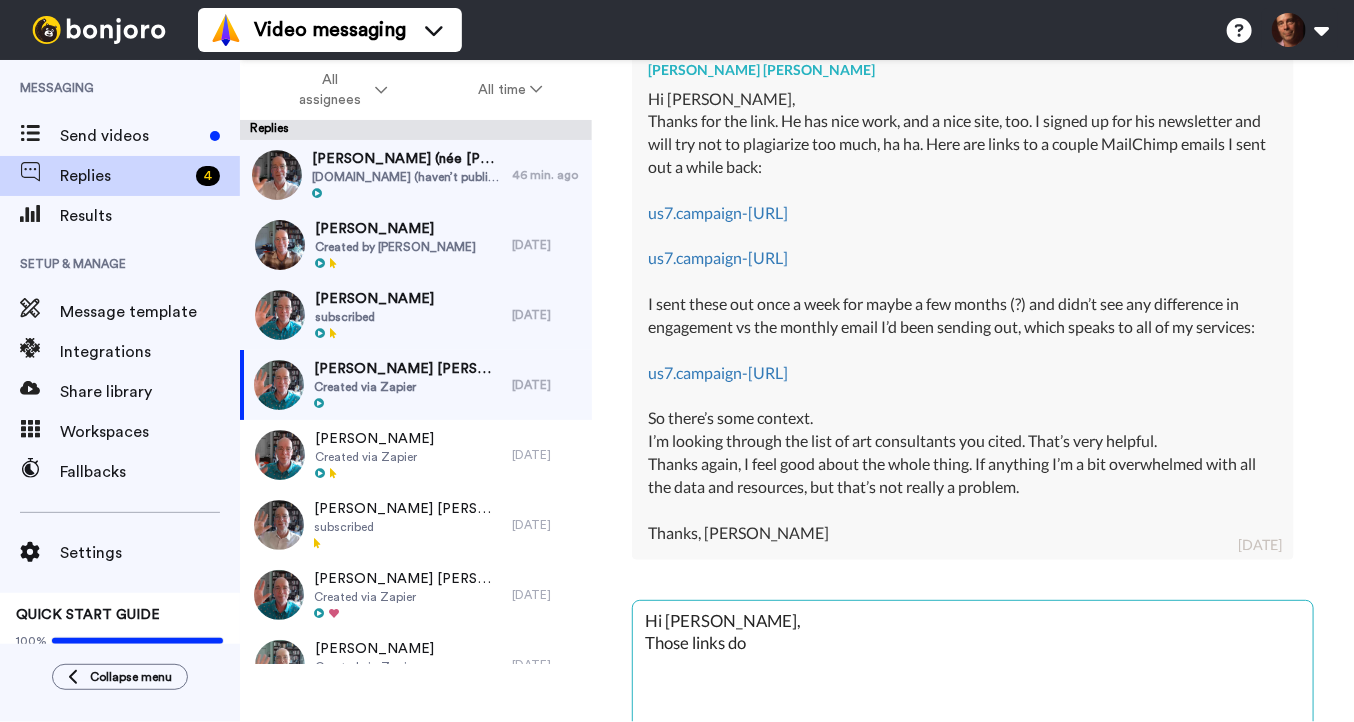 type on "x" 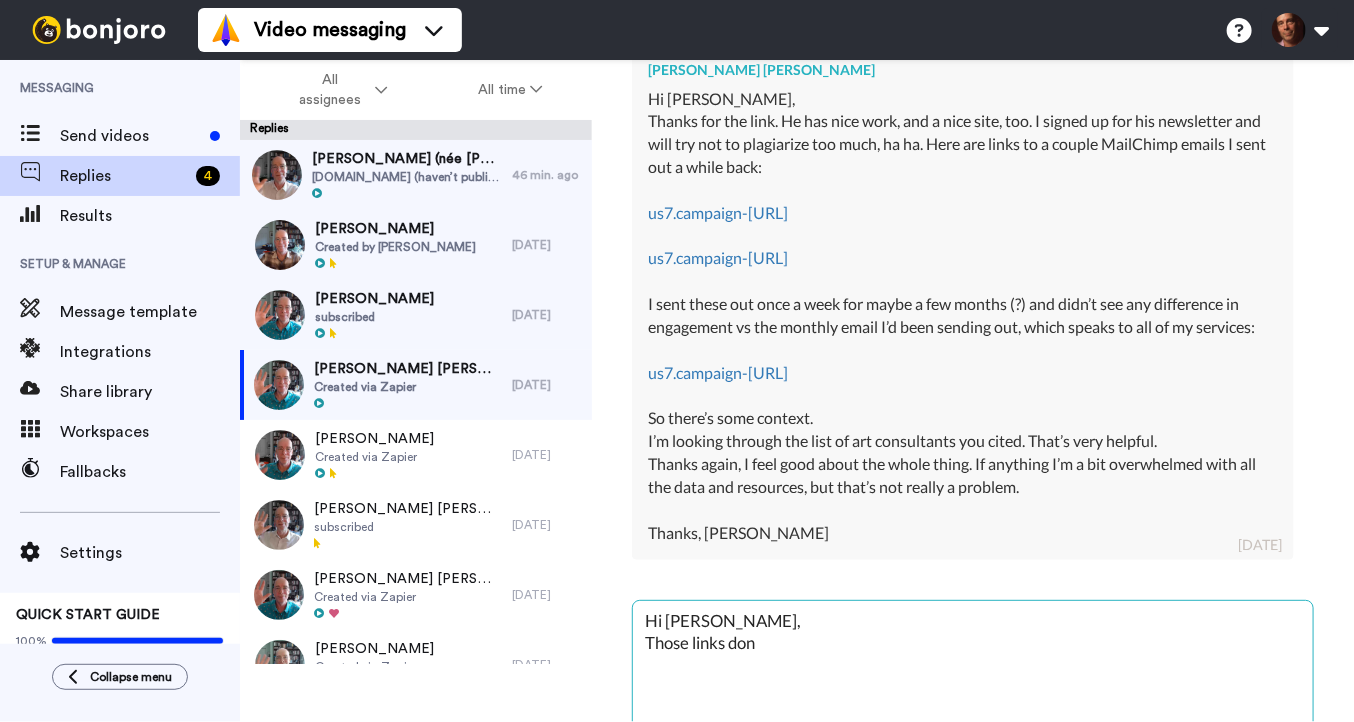 type on "x" 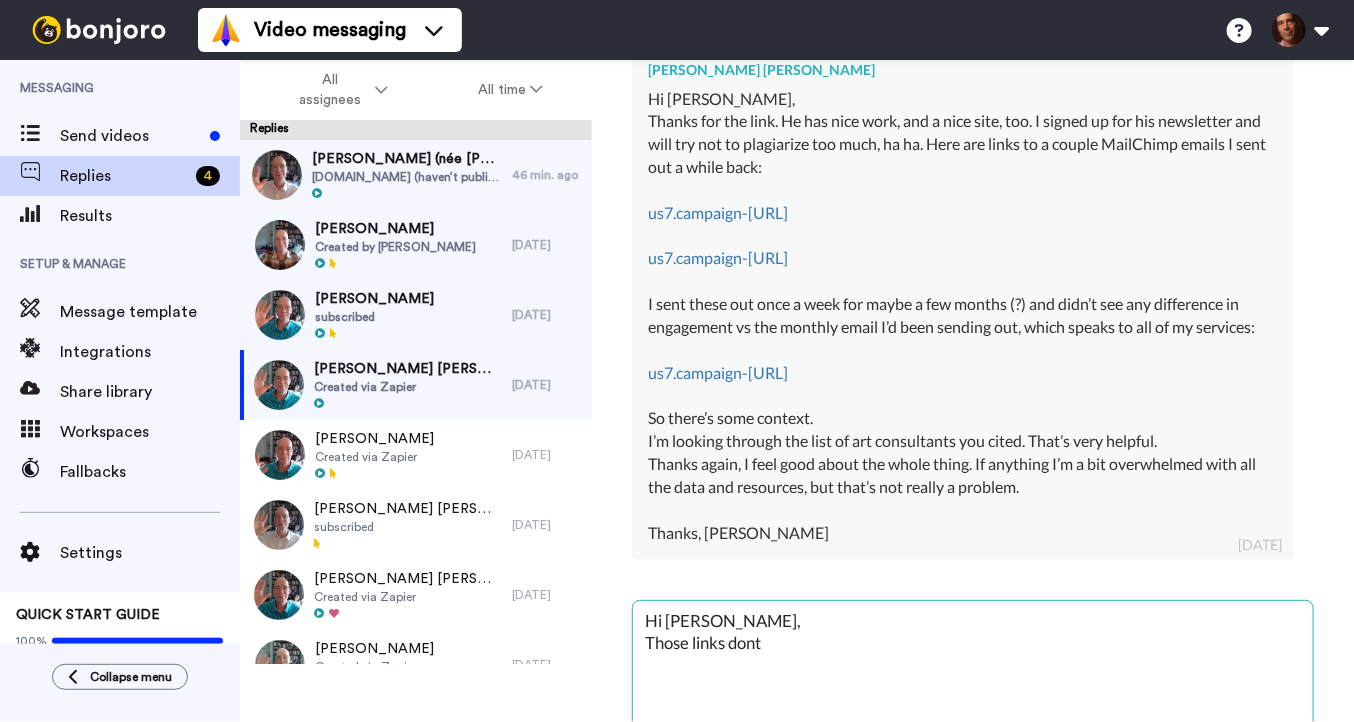 type on "x" 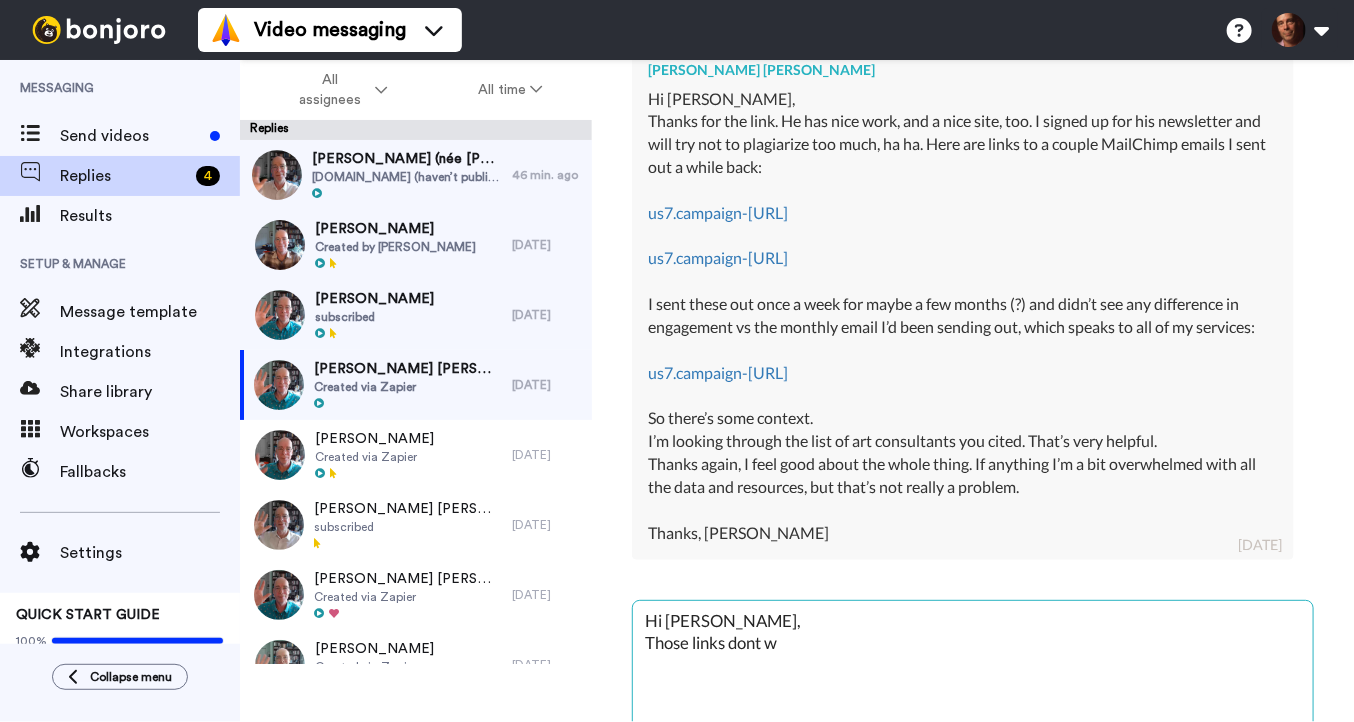 type on "x" 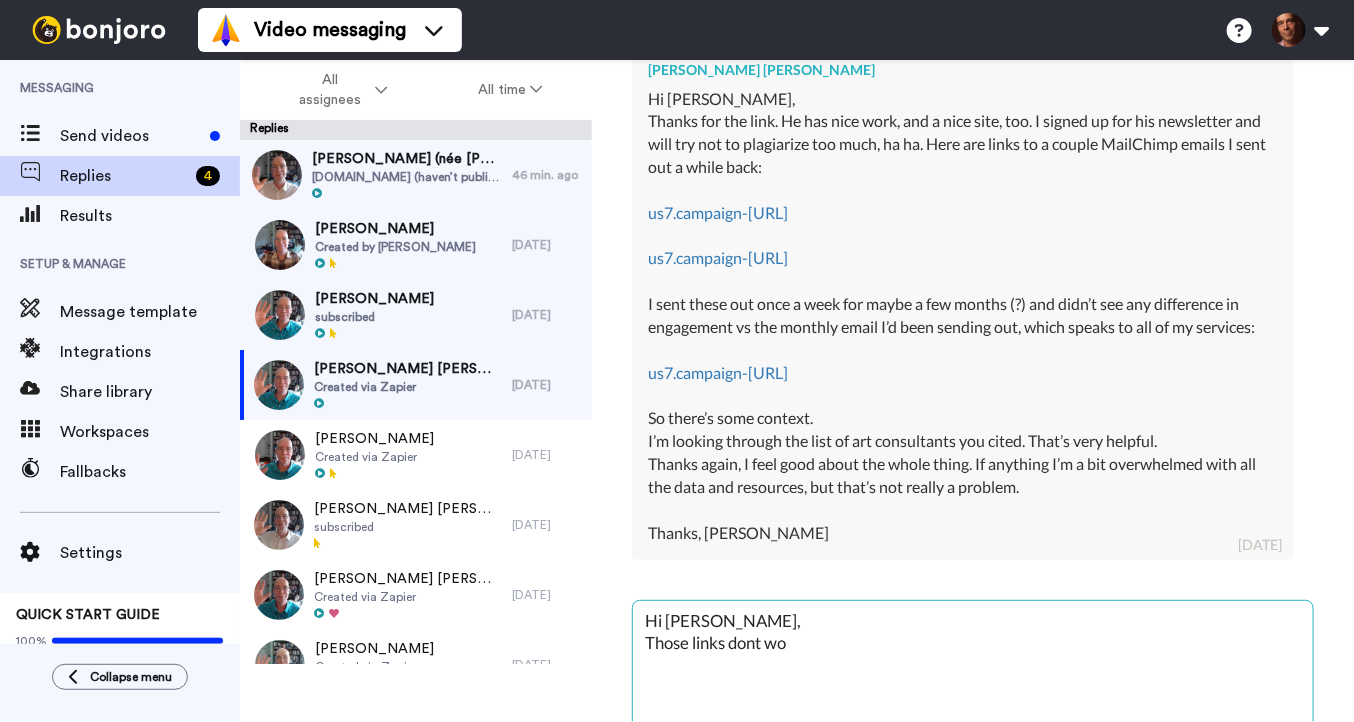 type on "x" 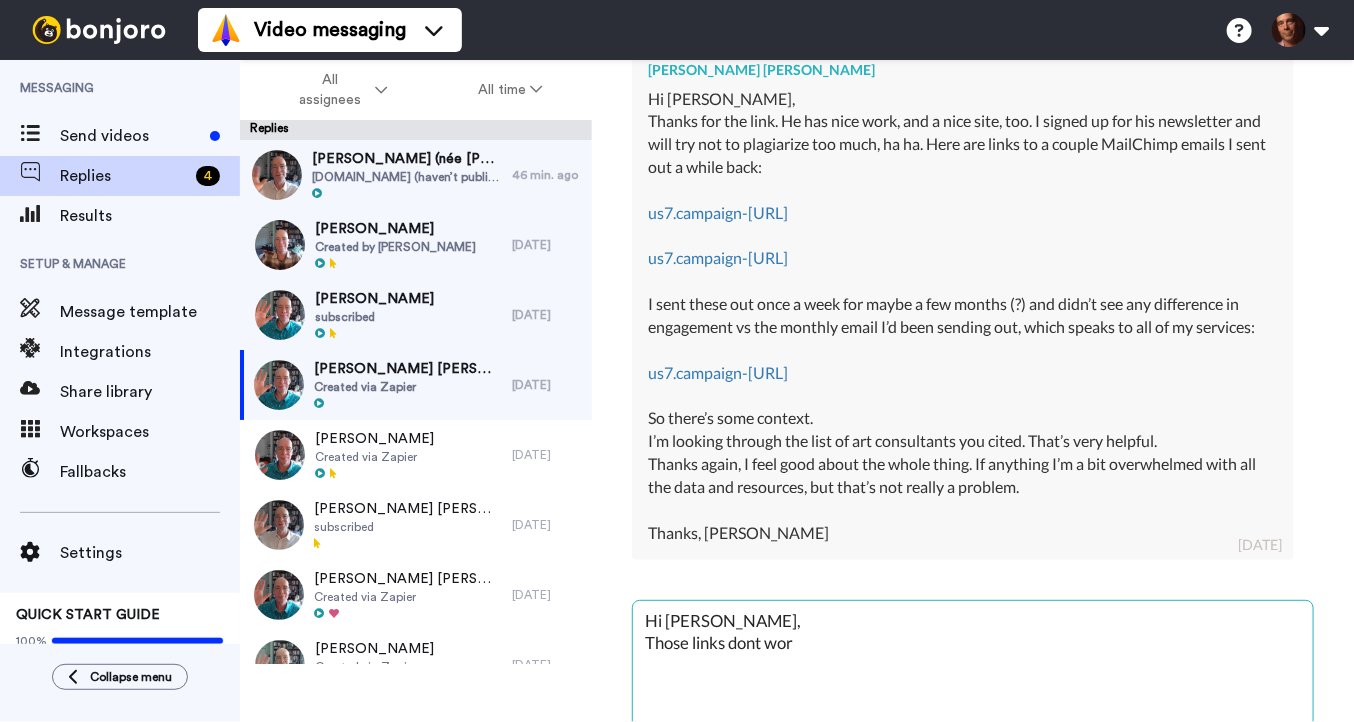 type on "x" 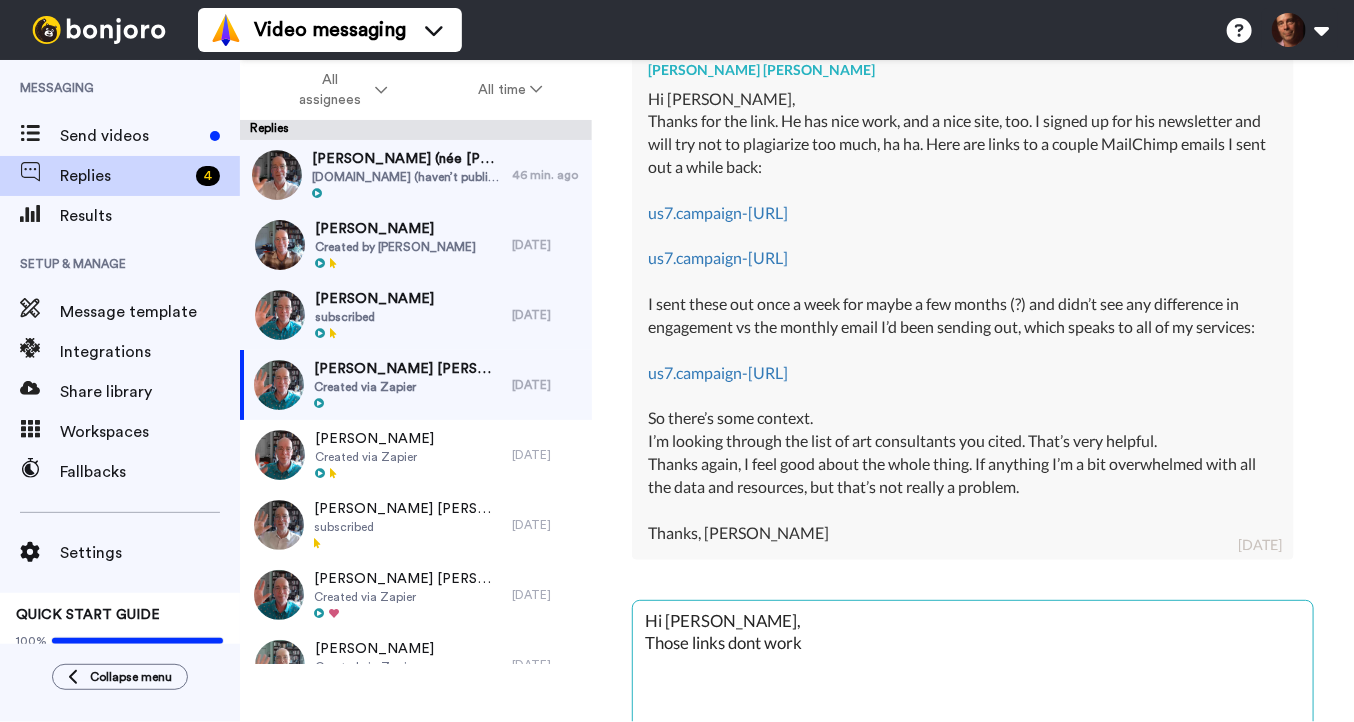 type on "x" 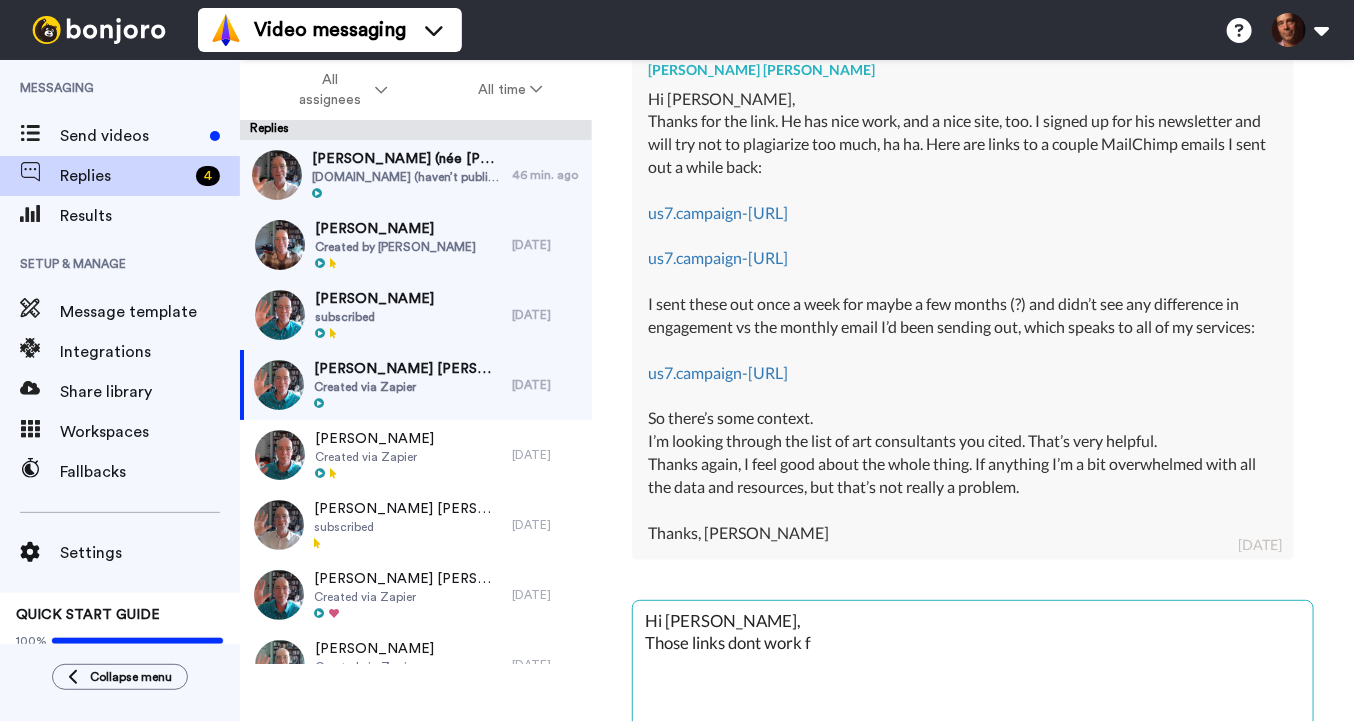 type on "x" 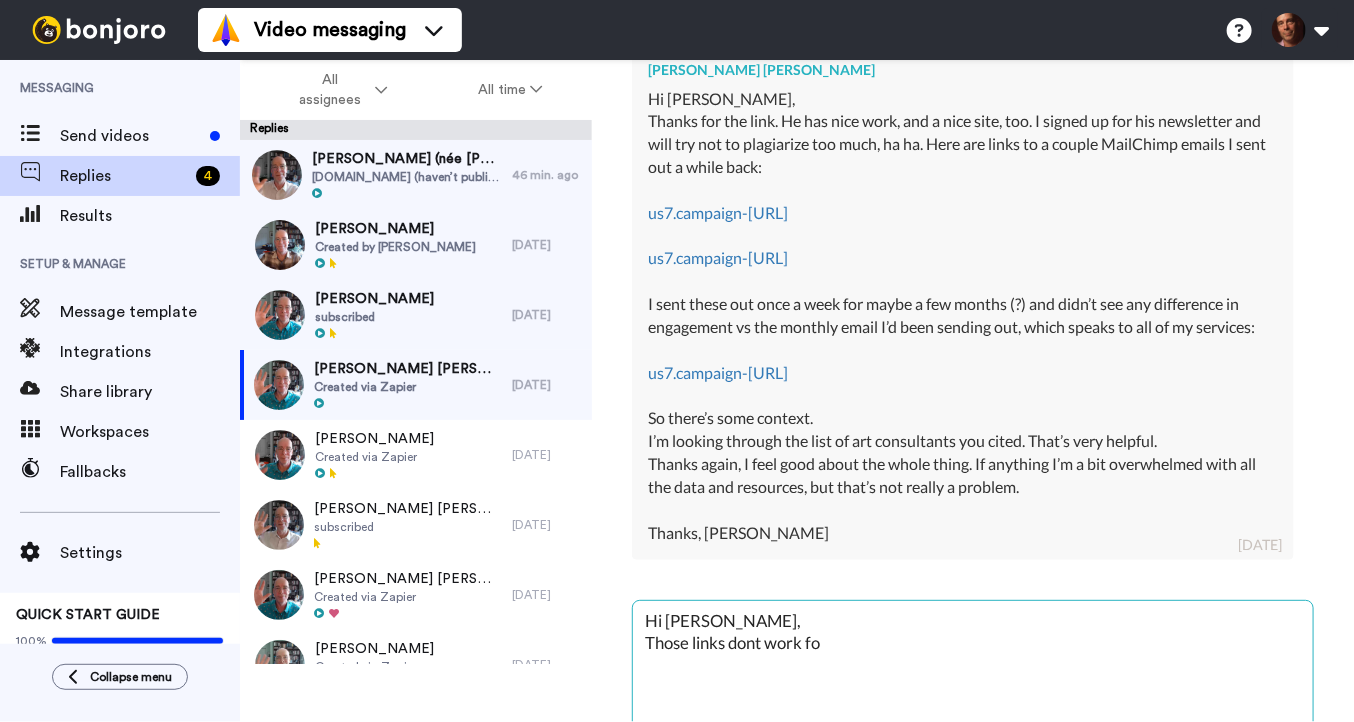 type on "x" 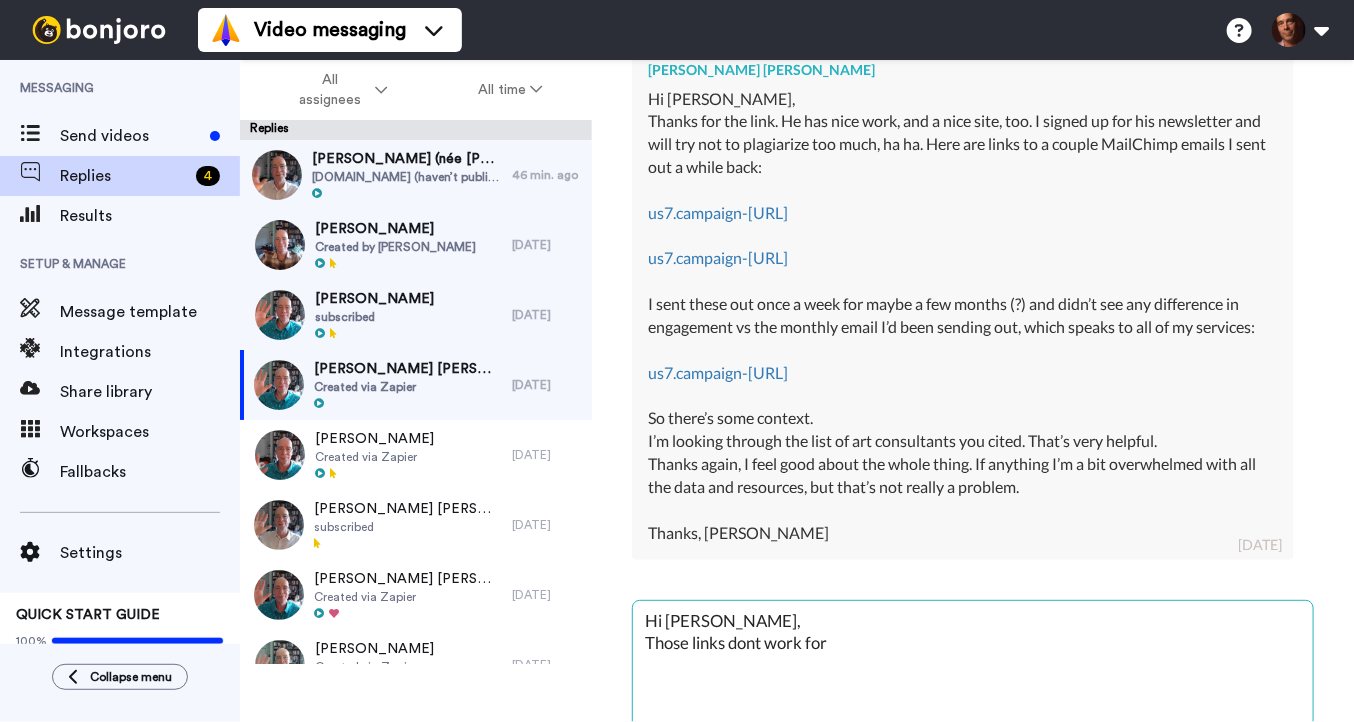 type on "x" 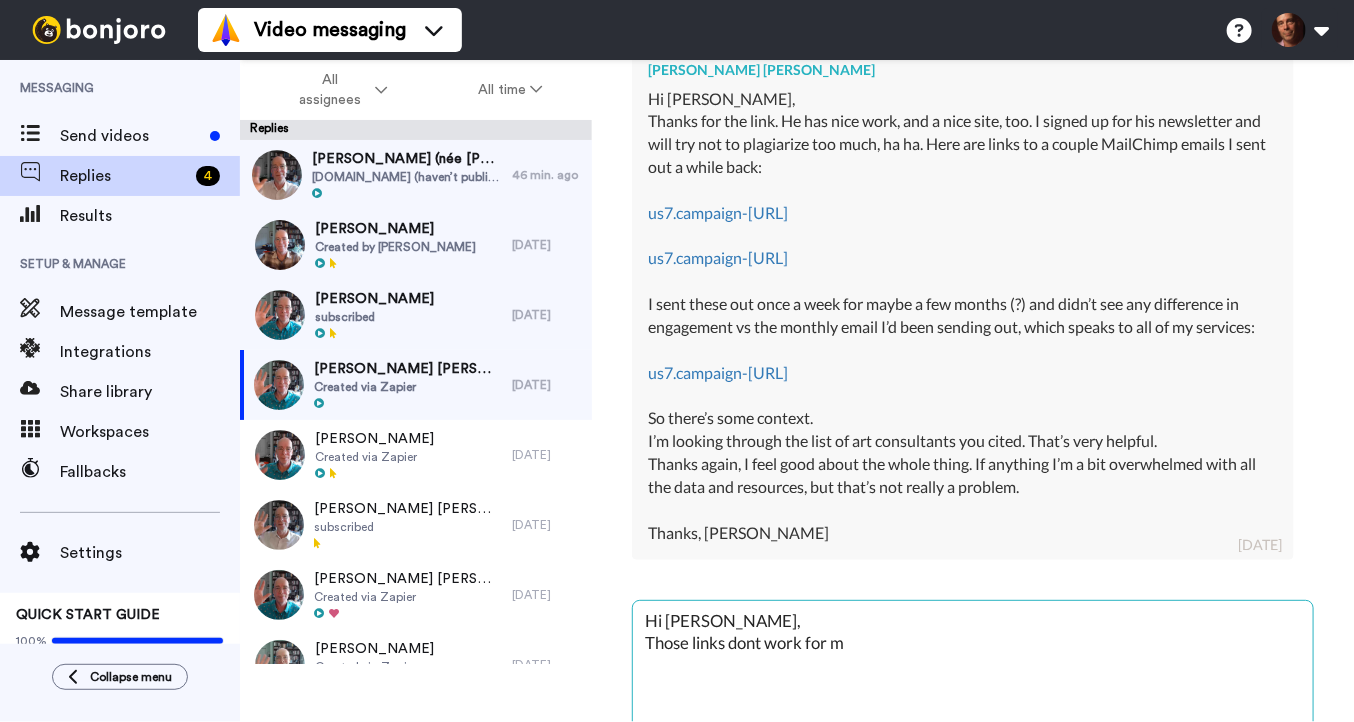 type on "x" 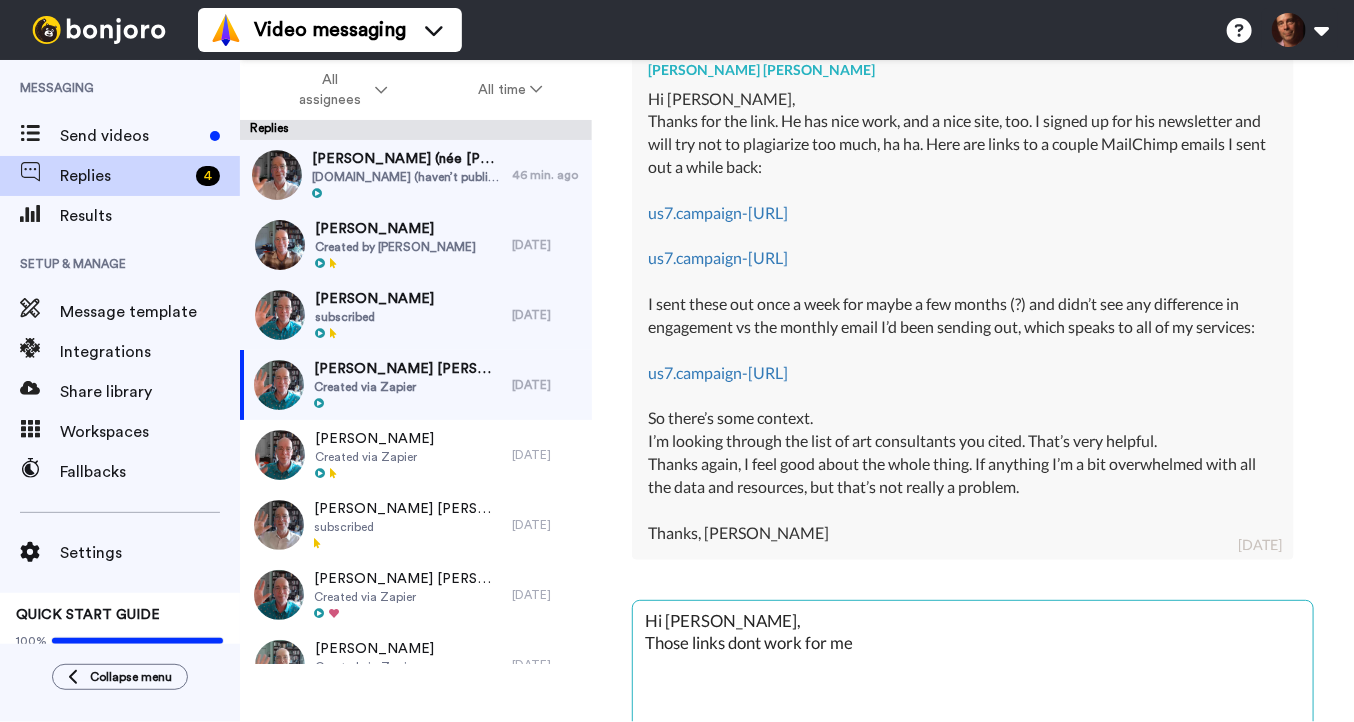 type on "x" 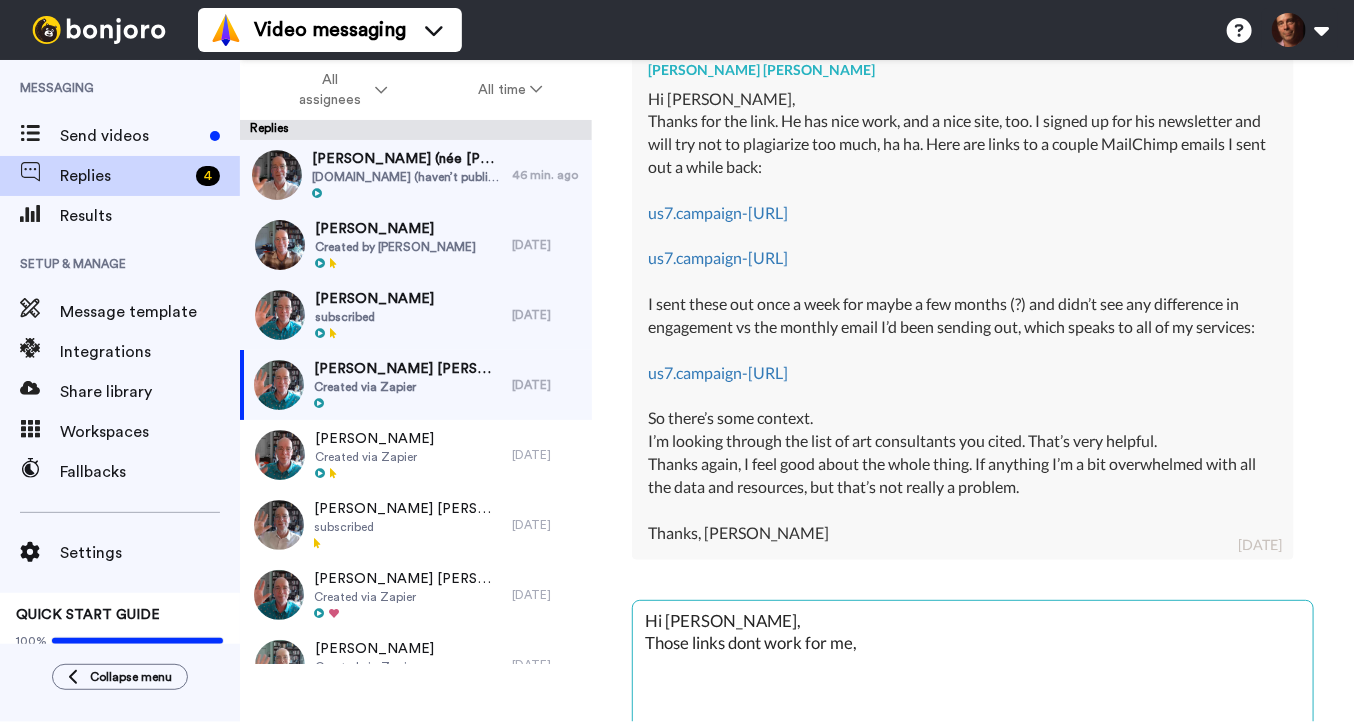 type on "x" 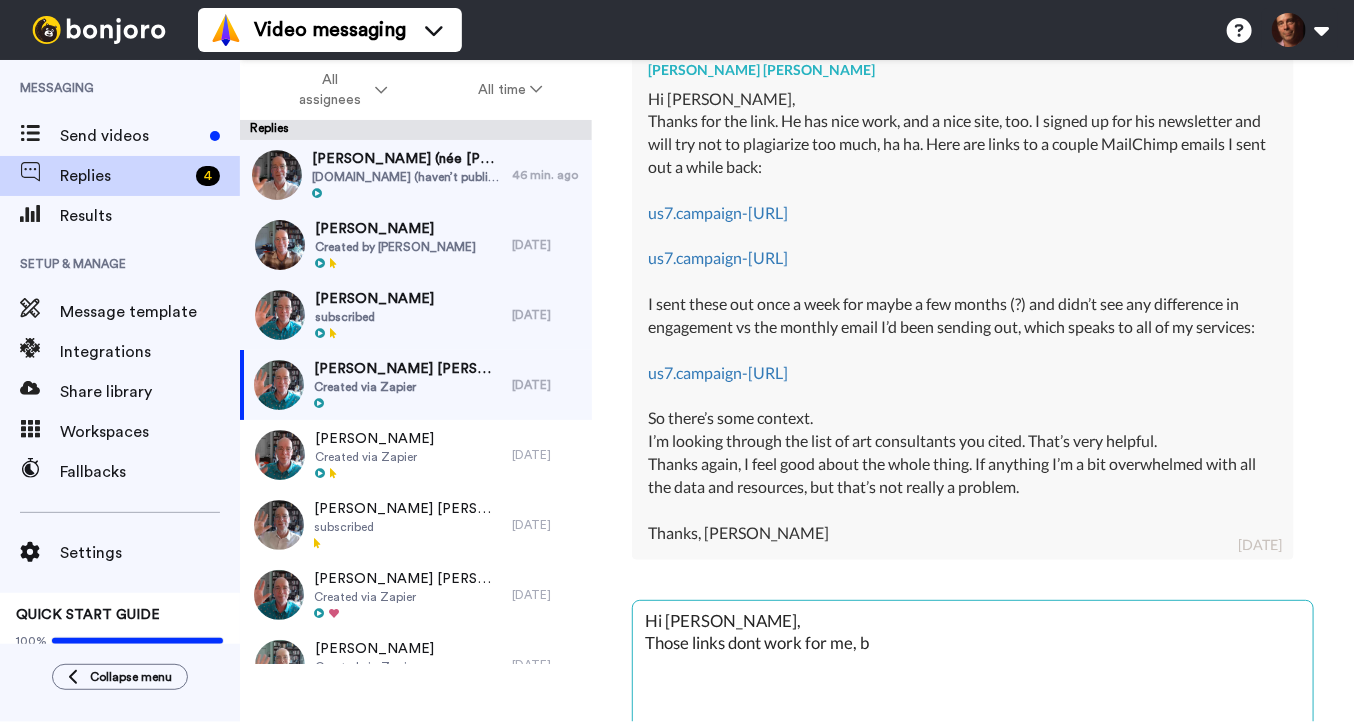 type on "x" 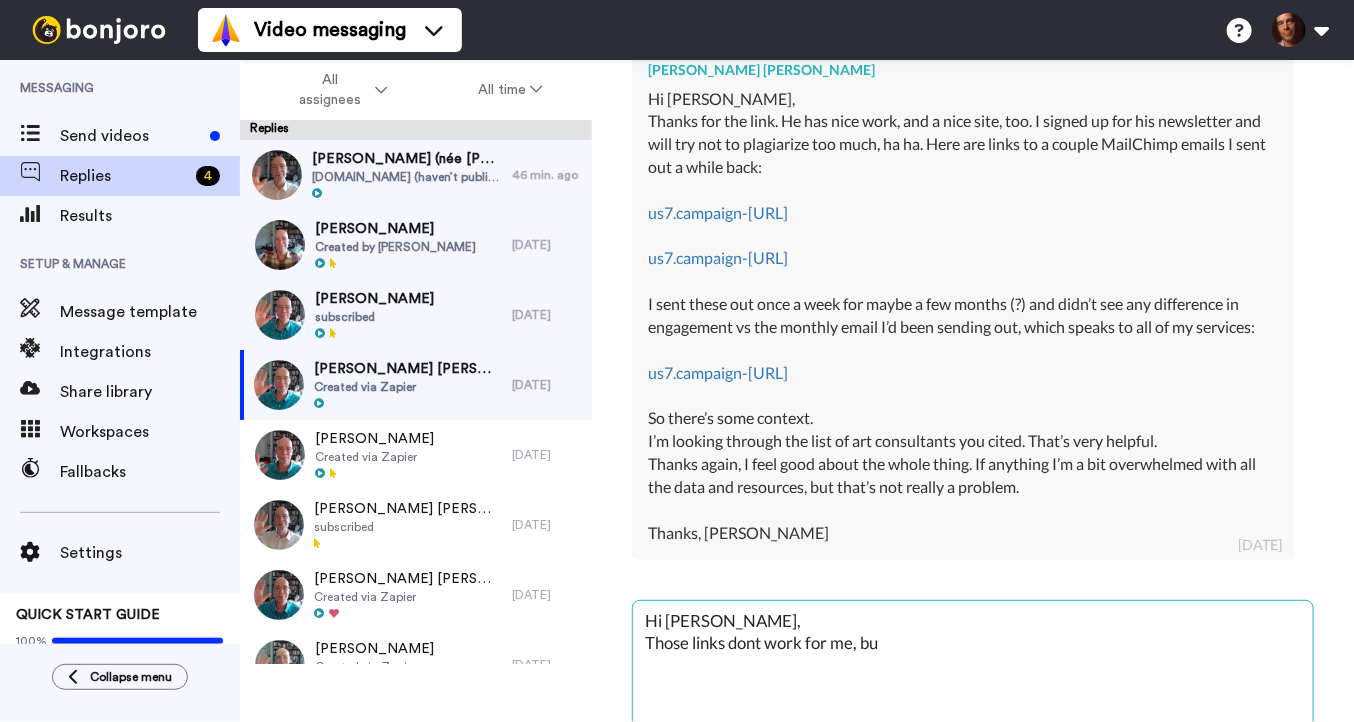 type on "x" 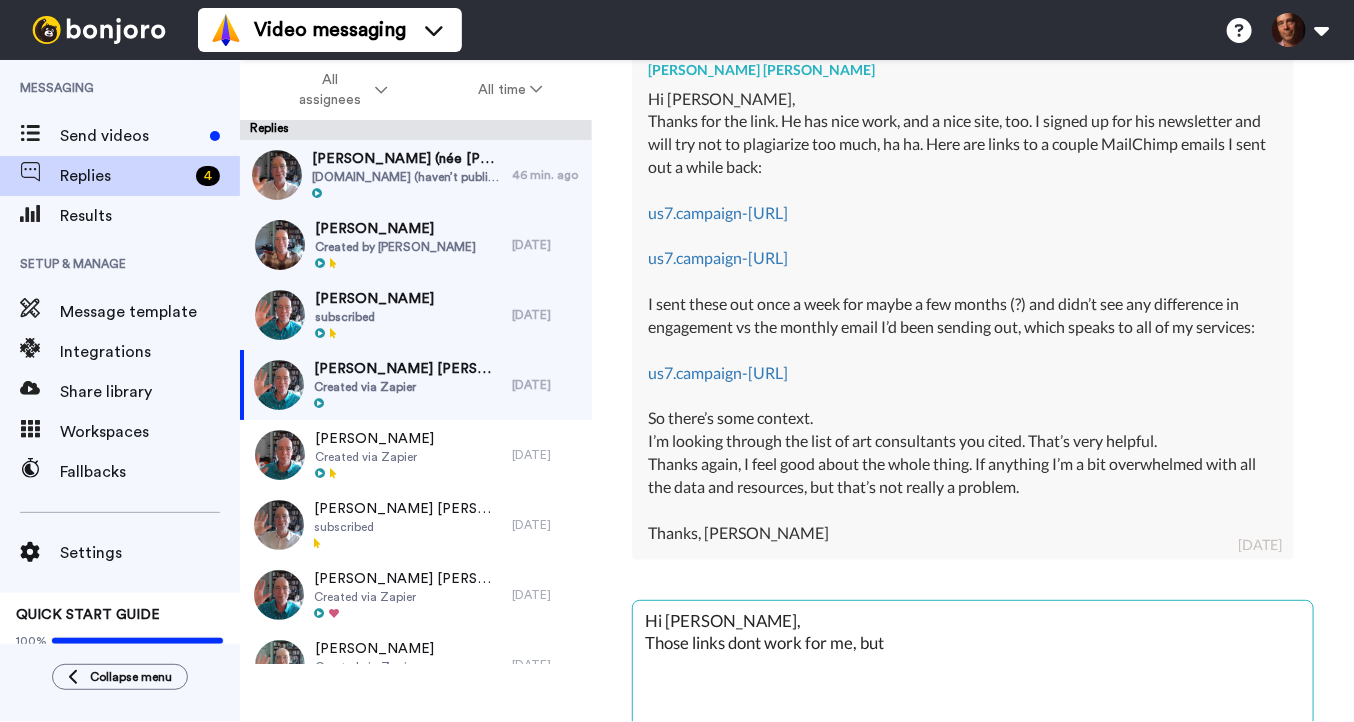 type on "x" 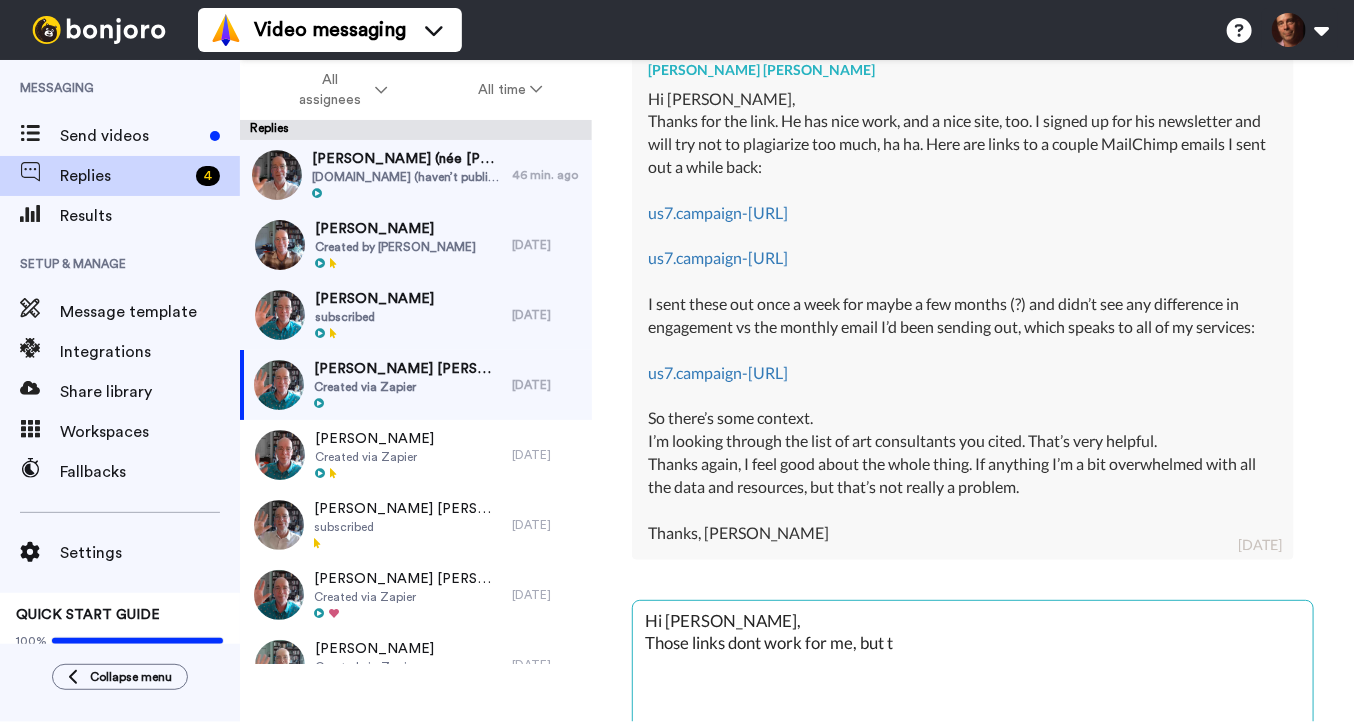 type on "x" 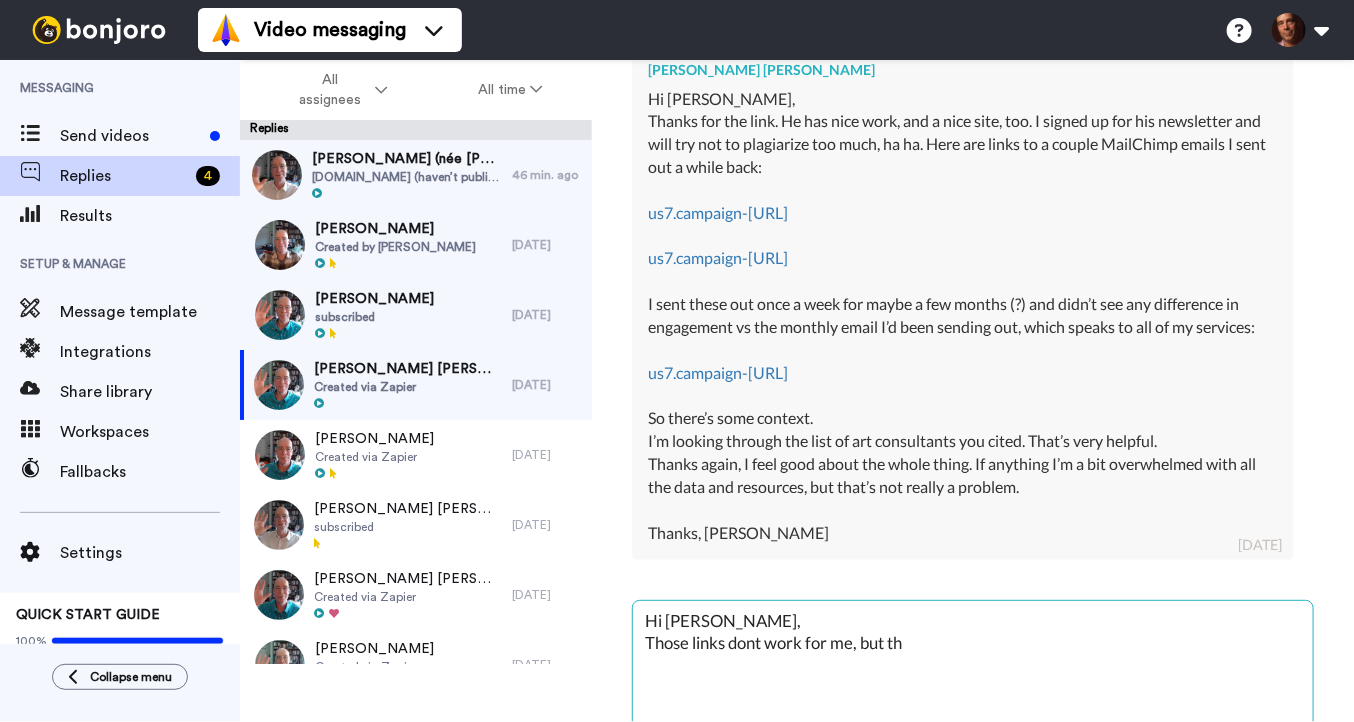 type on "x" 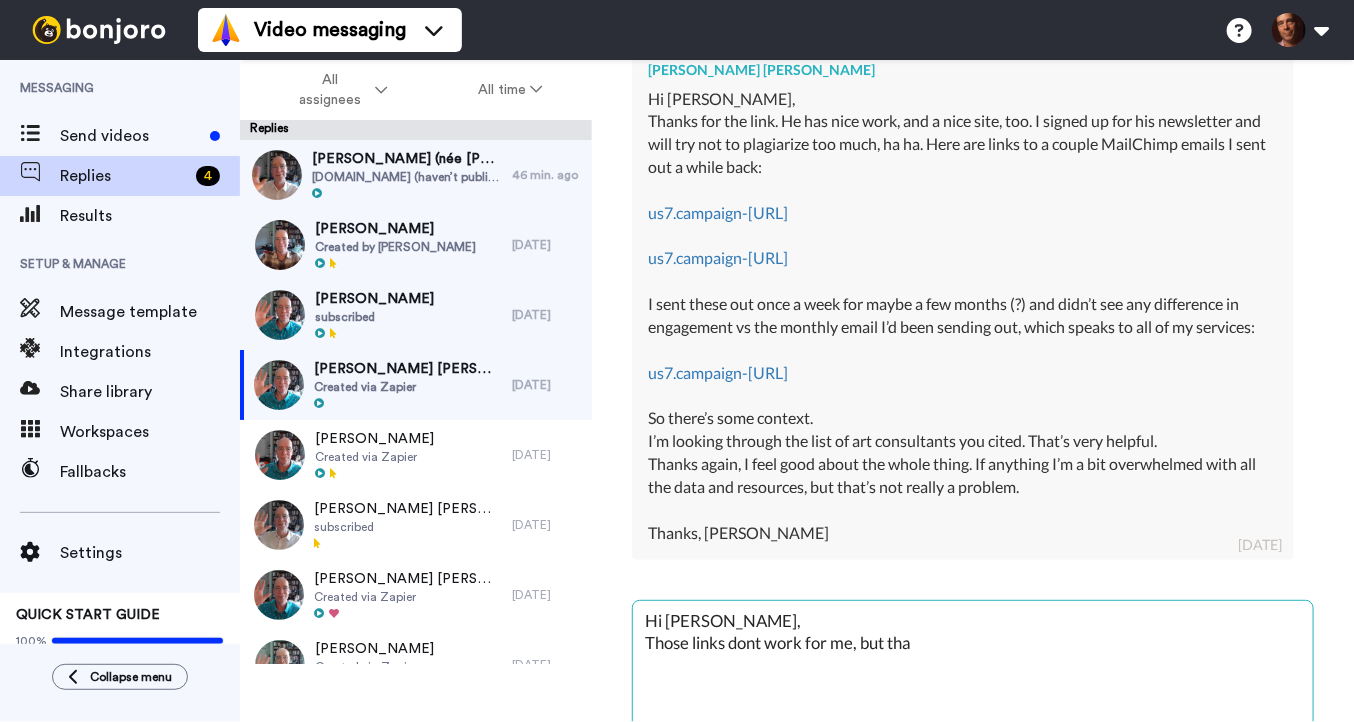 type on "x" 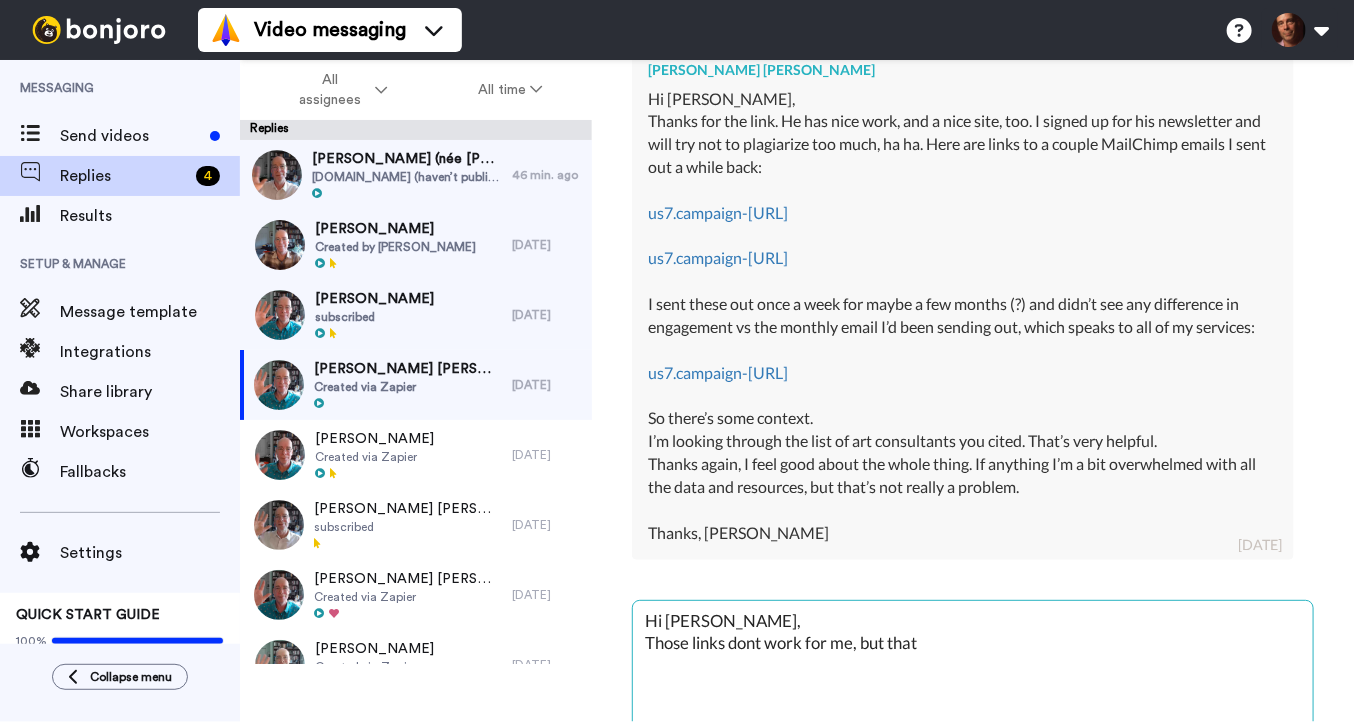 type on "x" 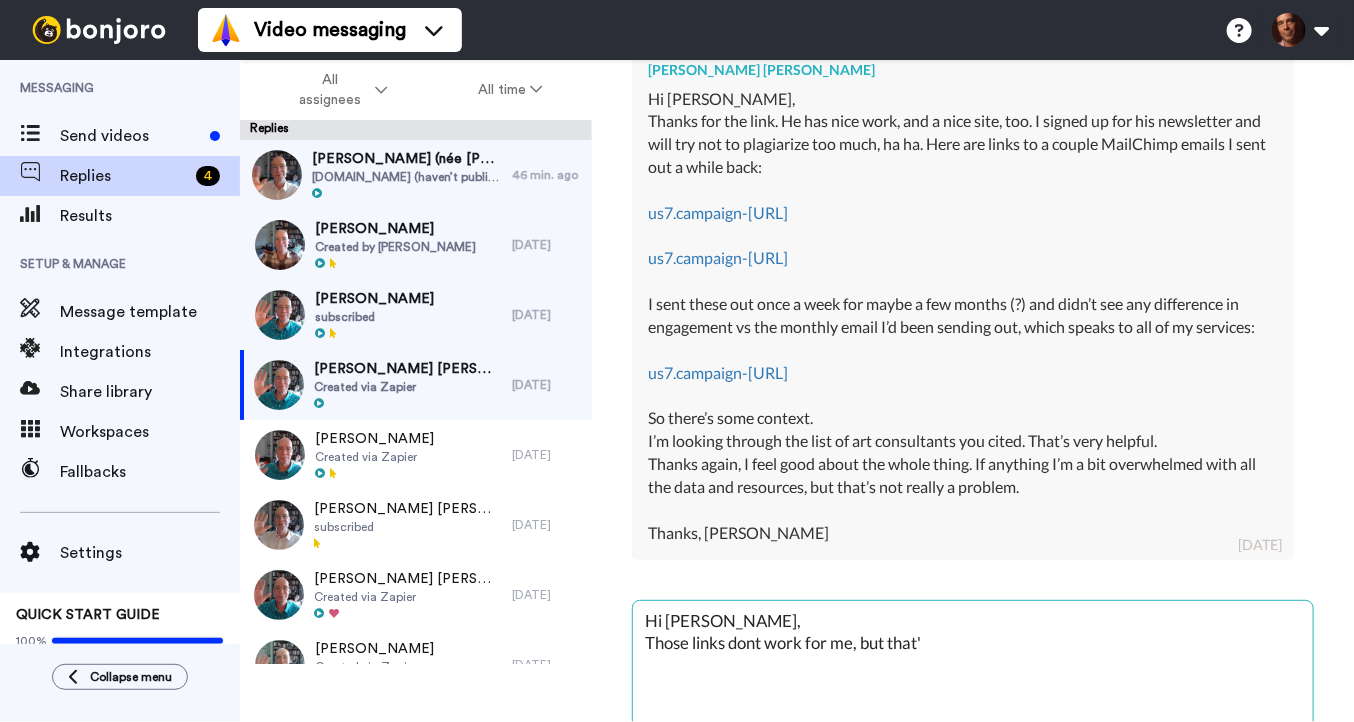 type on "x" 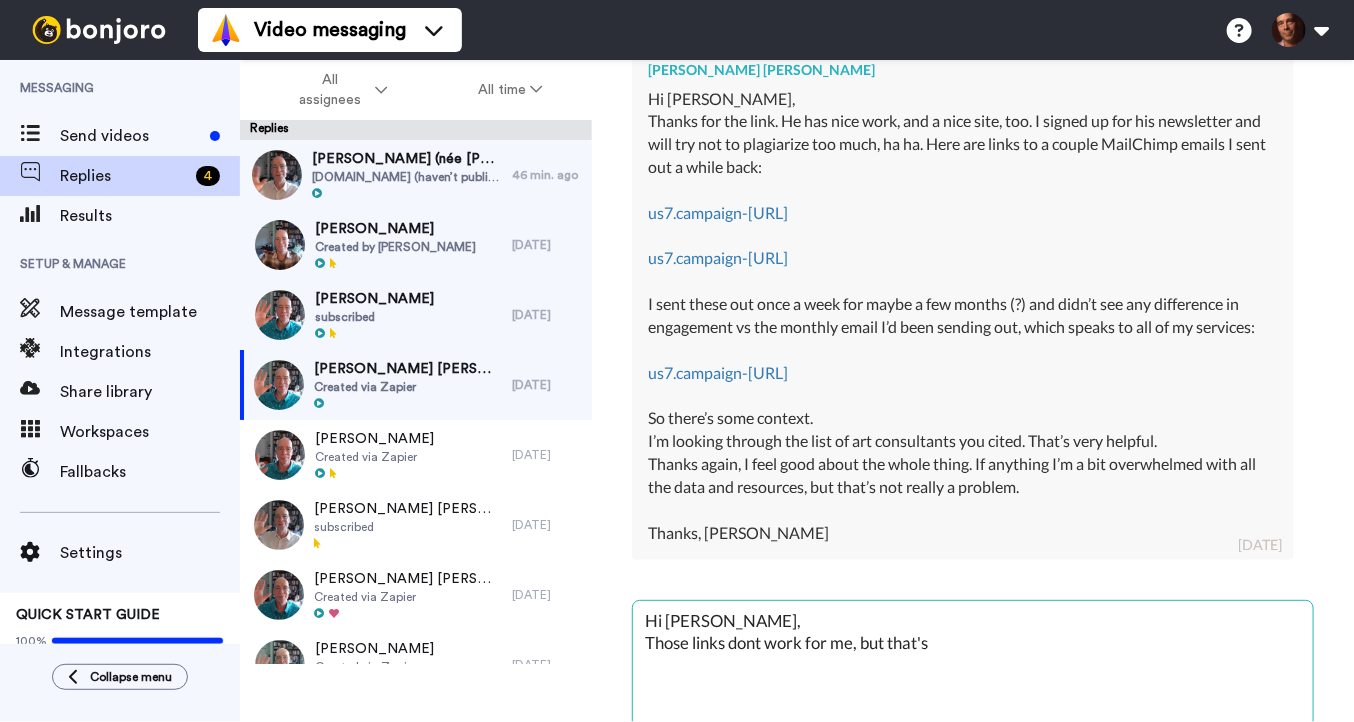 type on "x" 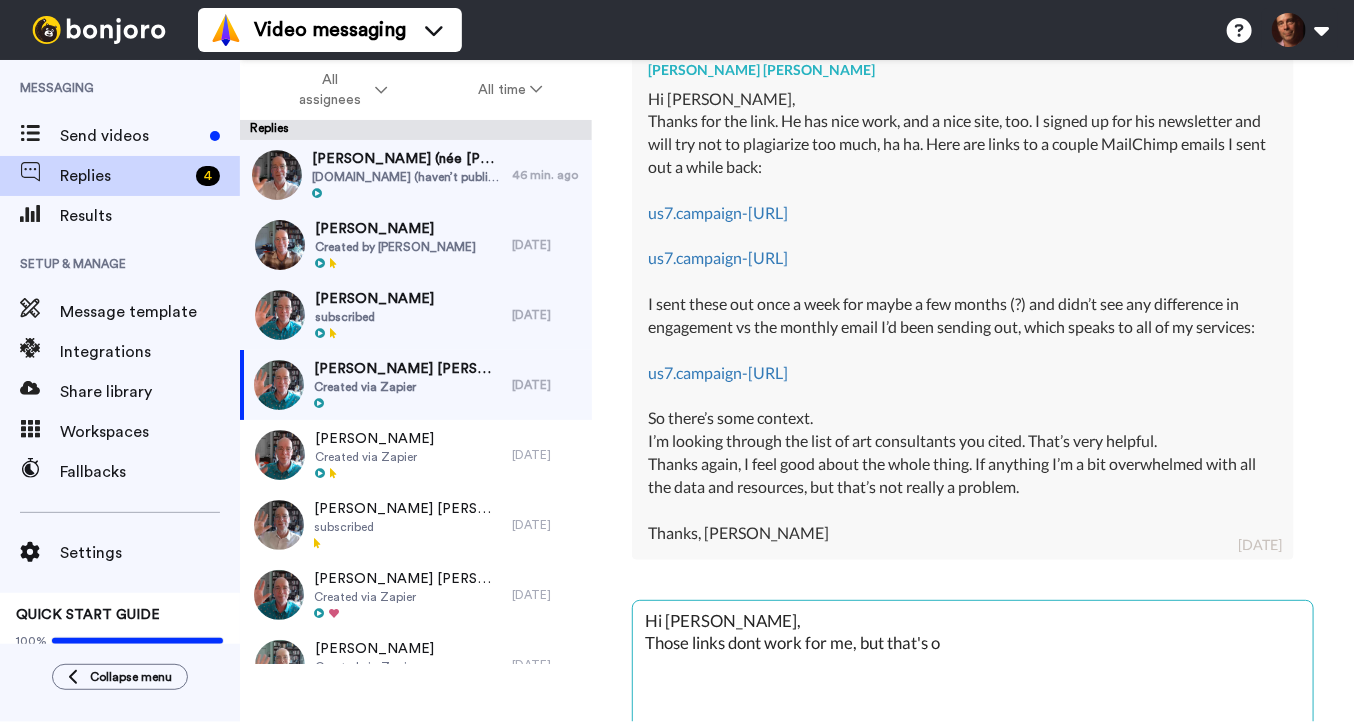 type on "x" 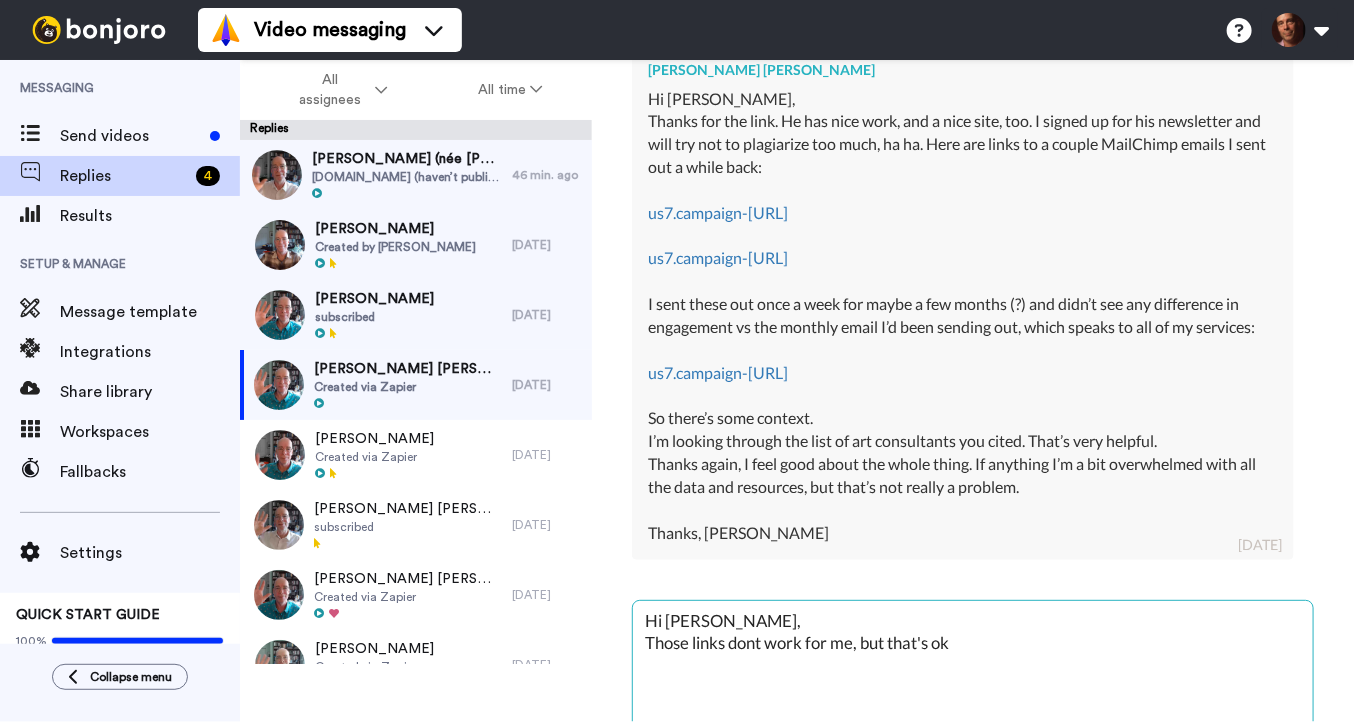 type on "x" 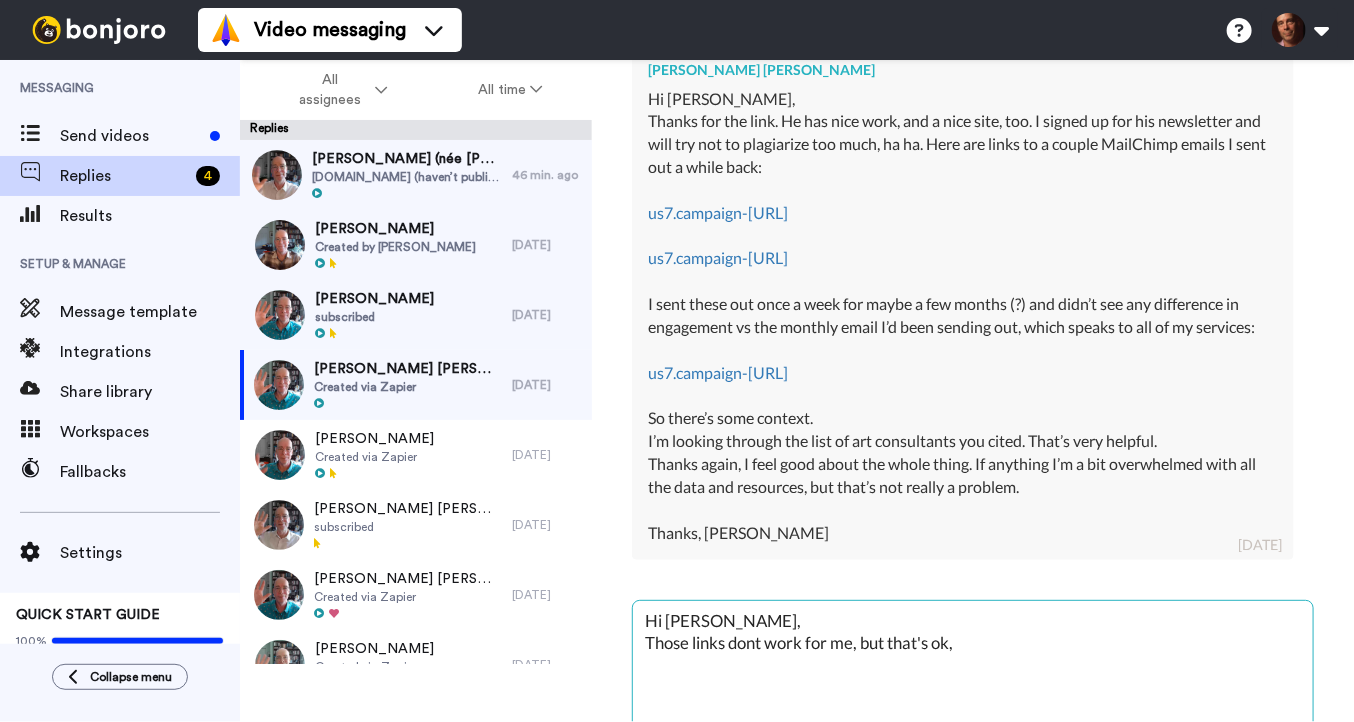 type on "x" 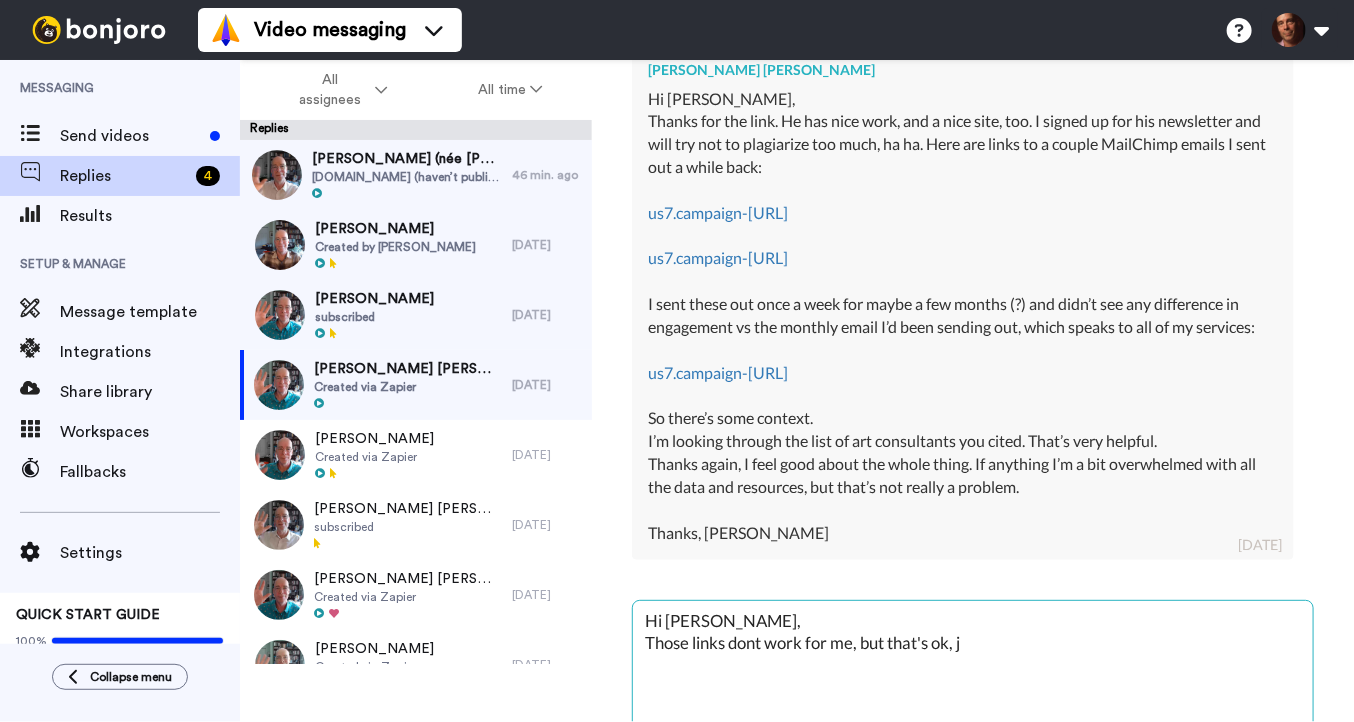 type on "x" 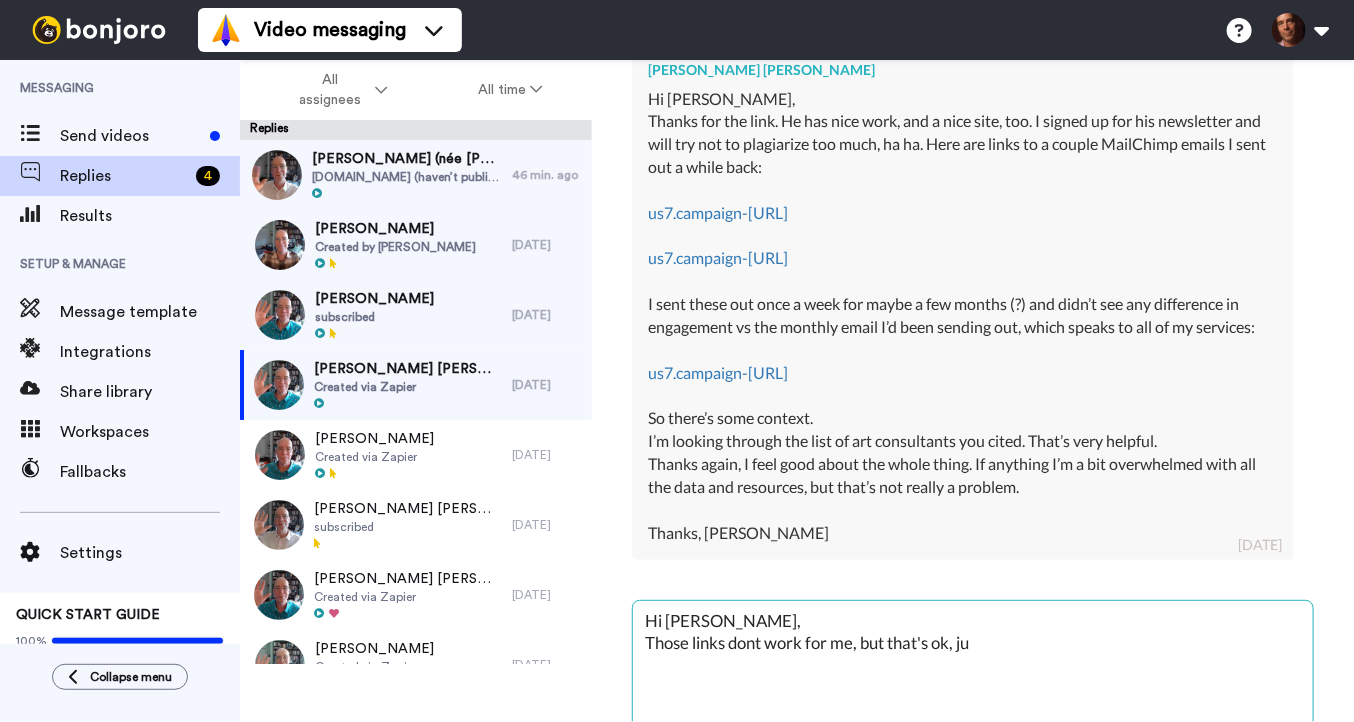 type on "x" 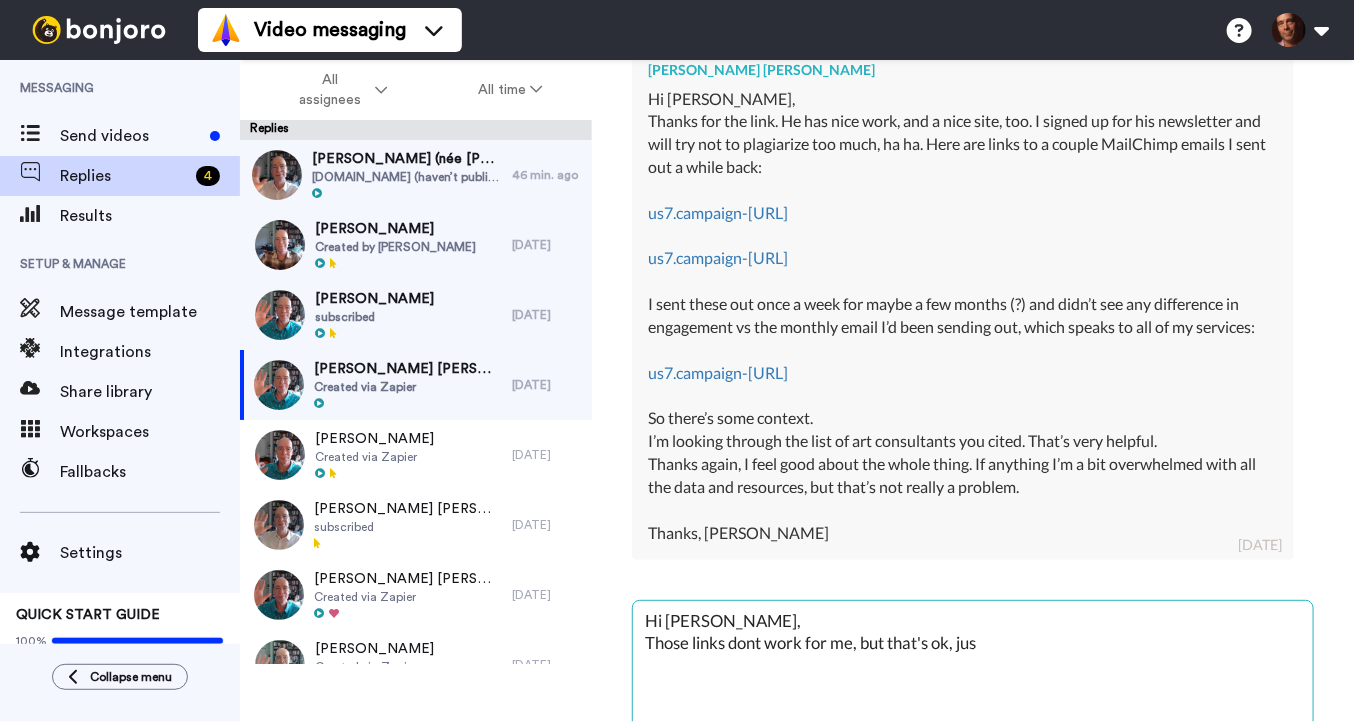 type on "x" 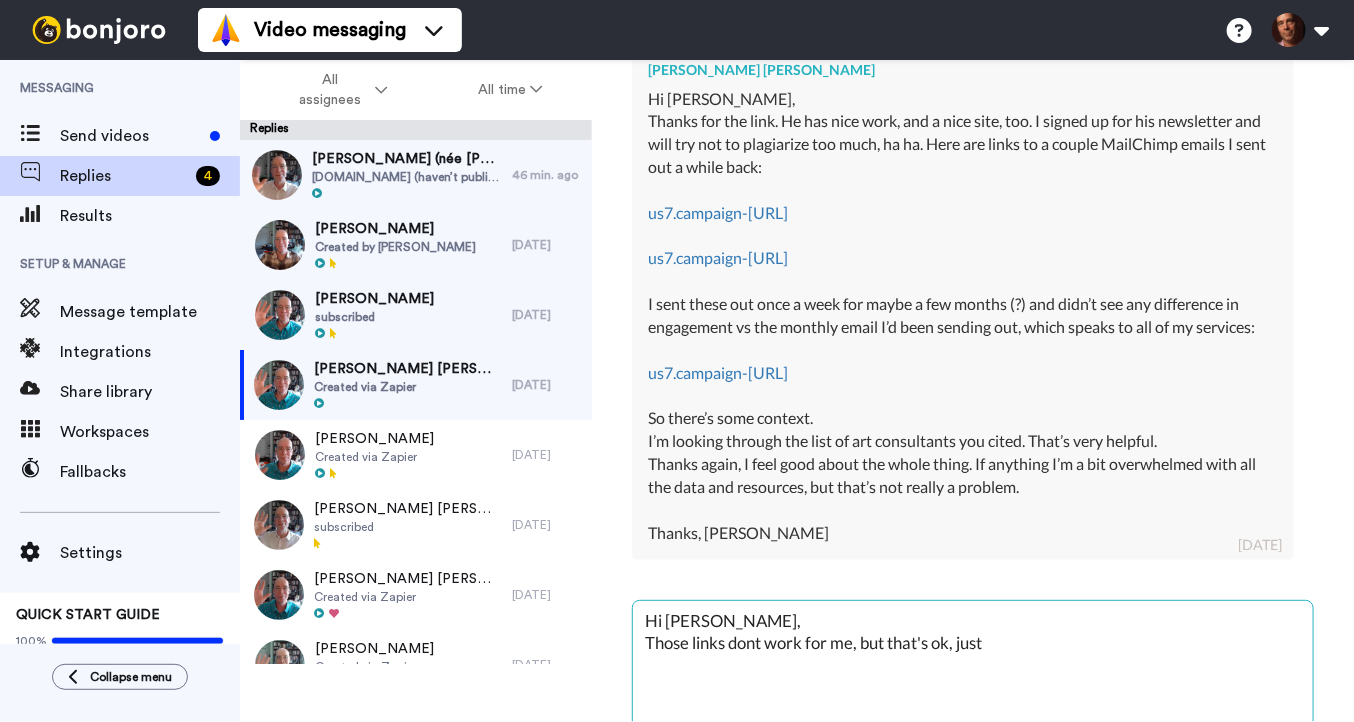 type on "x" 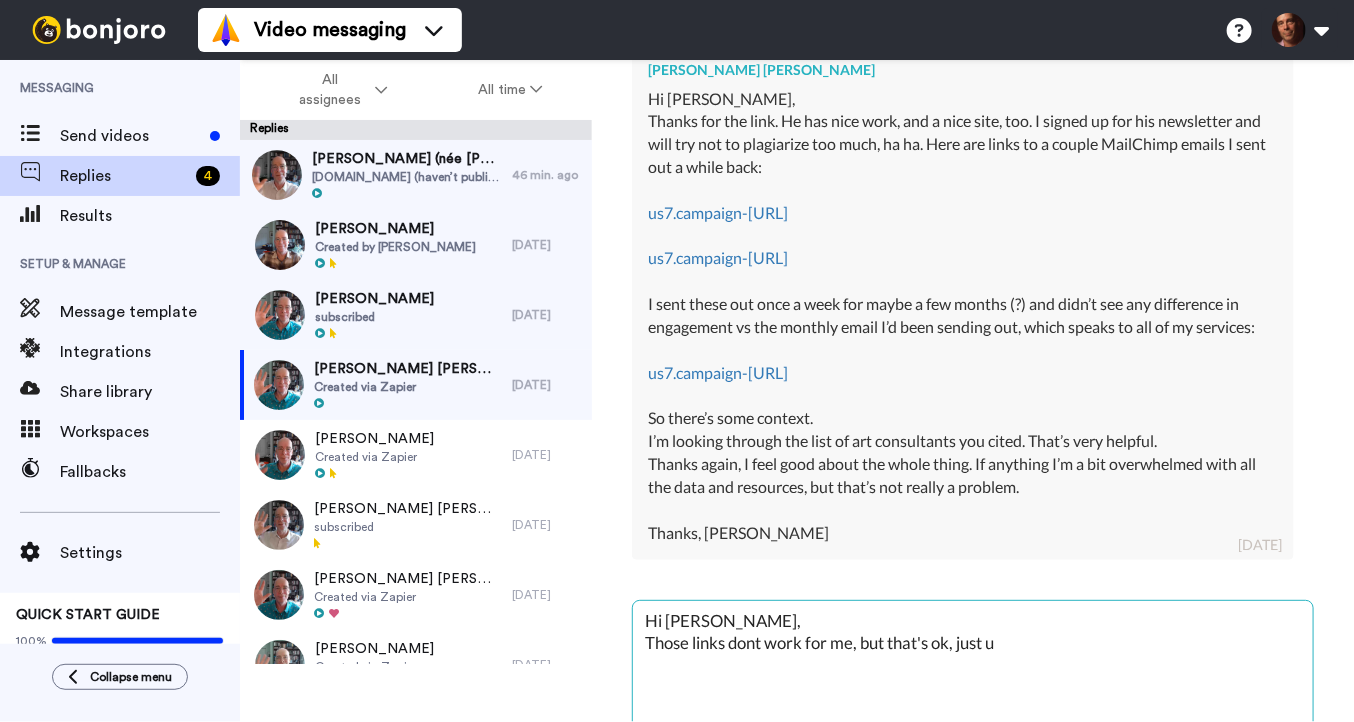 type on "x" 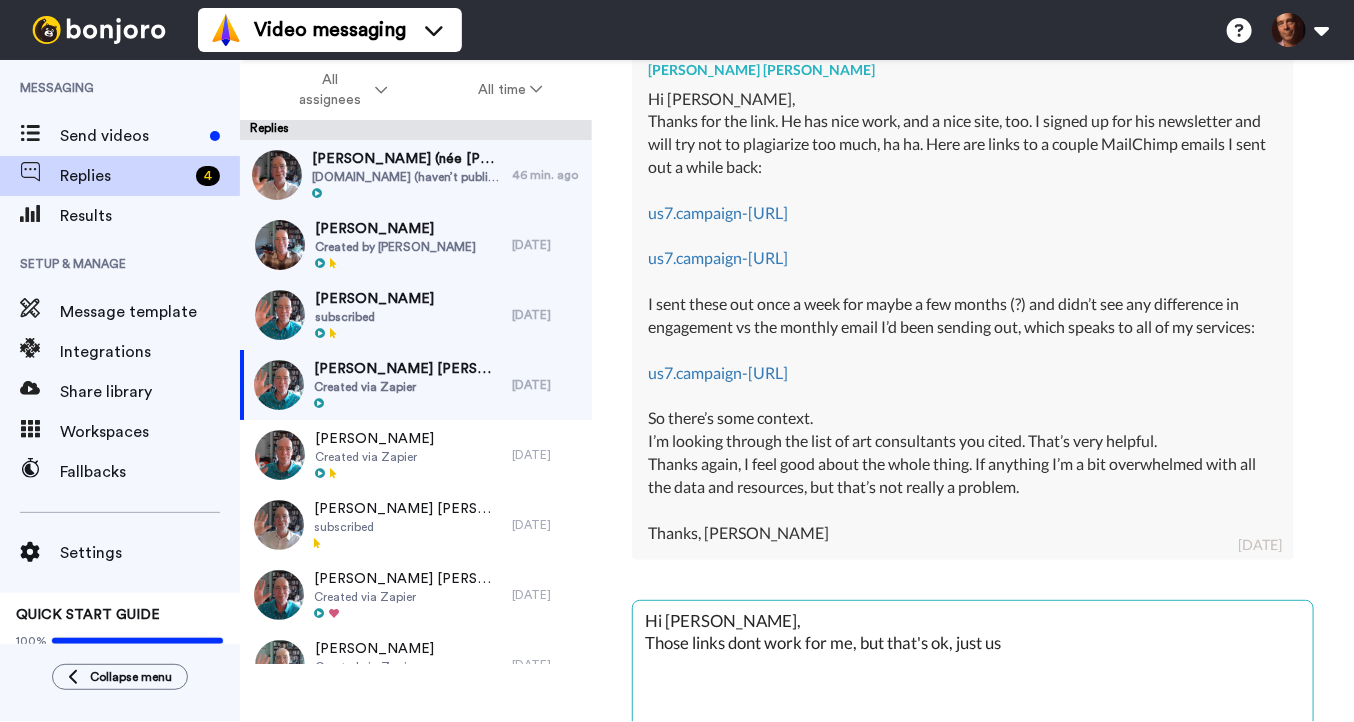 type on "x" 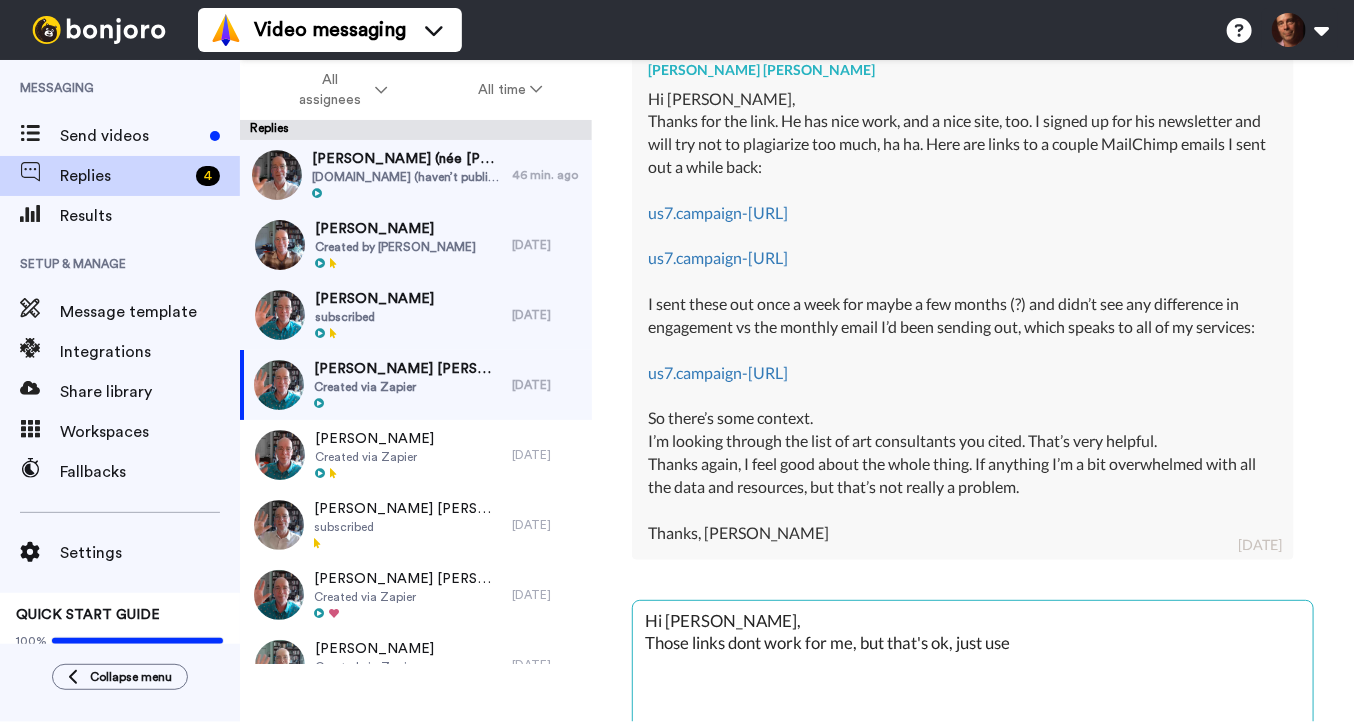 type on "x" 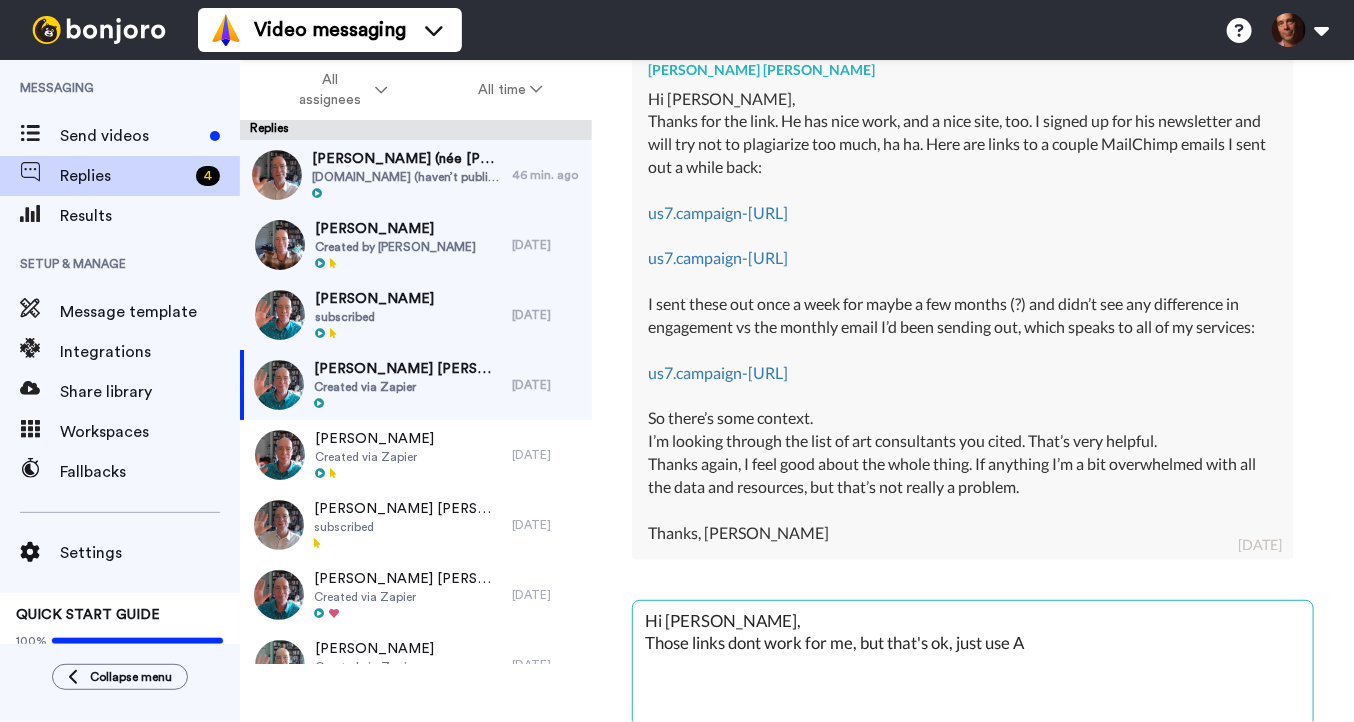 type on "x" 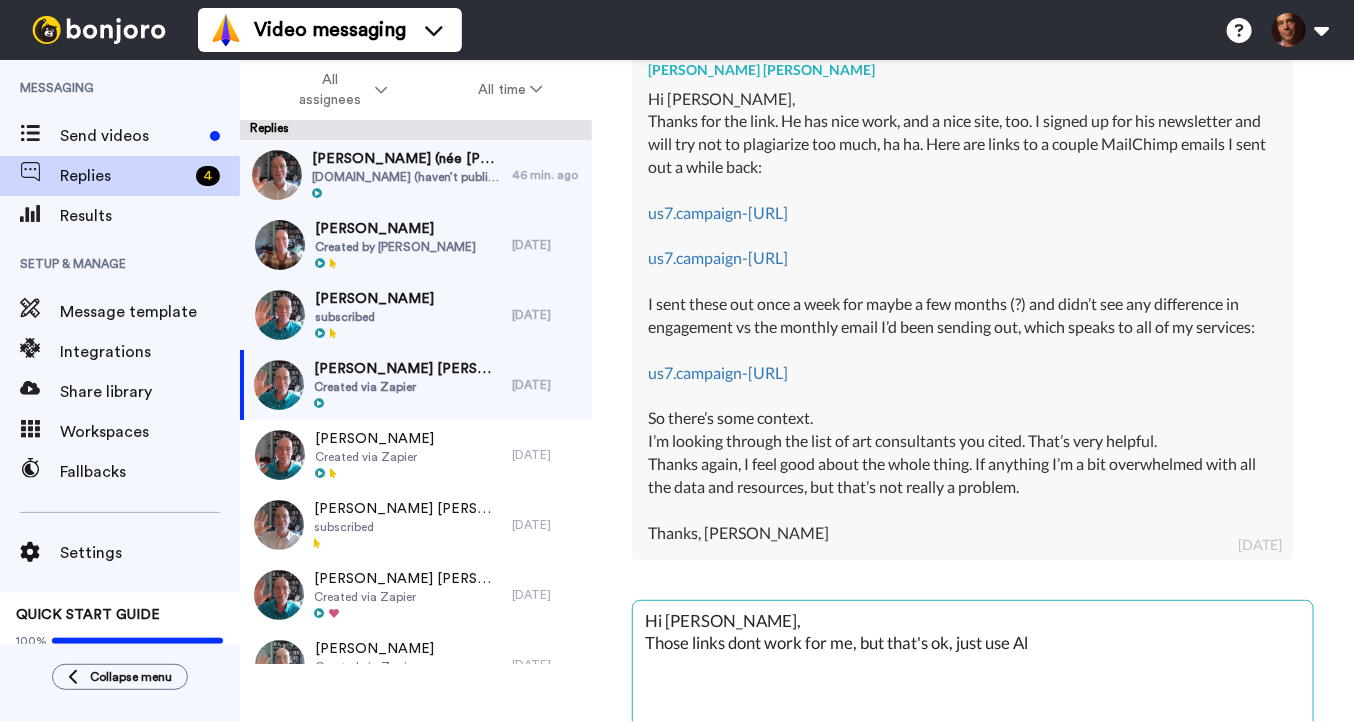 type on "x" 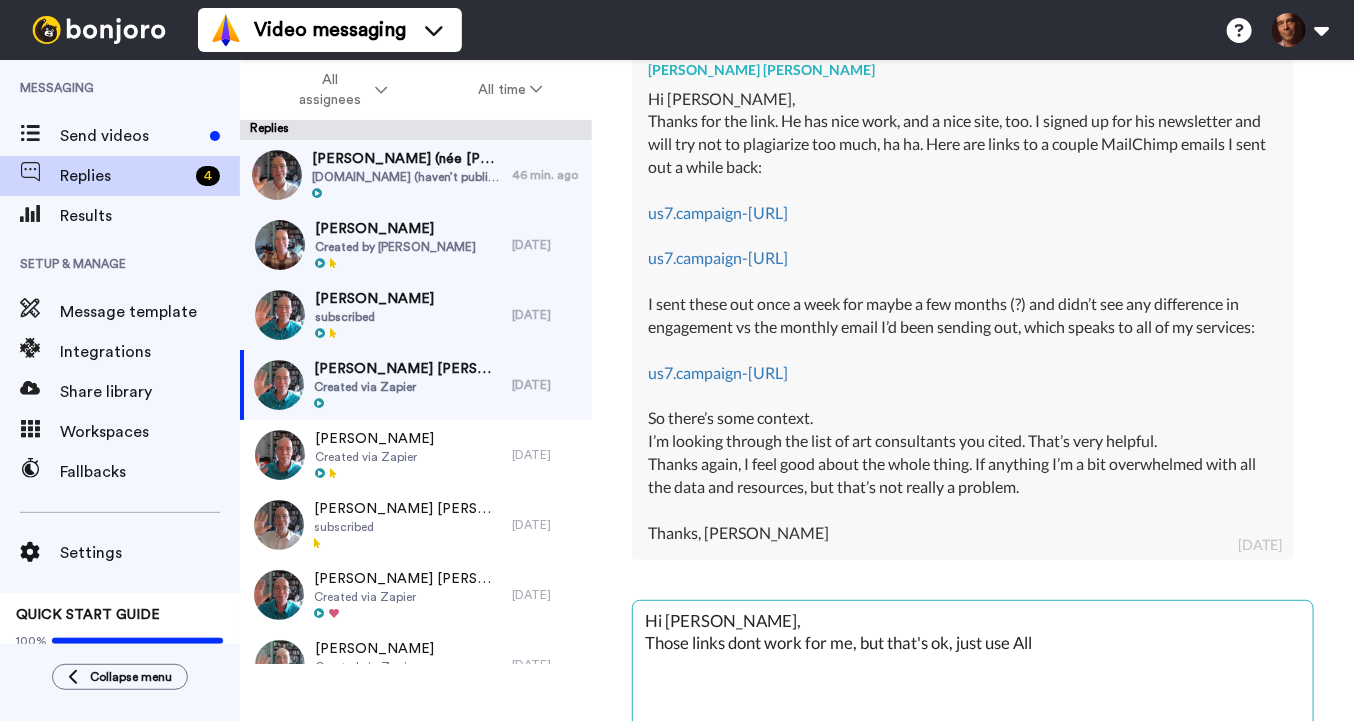 type on "x" 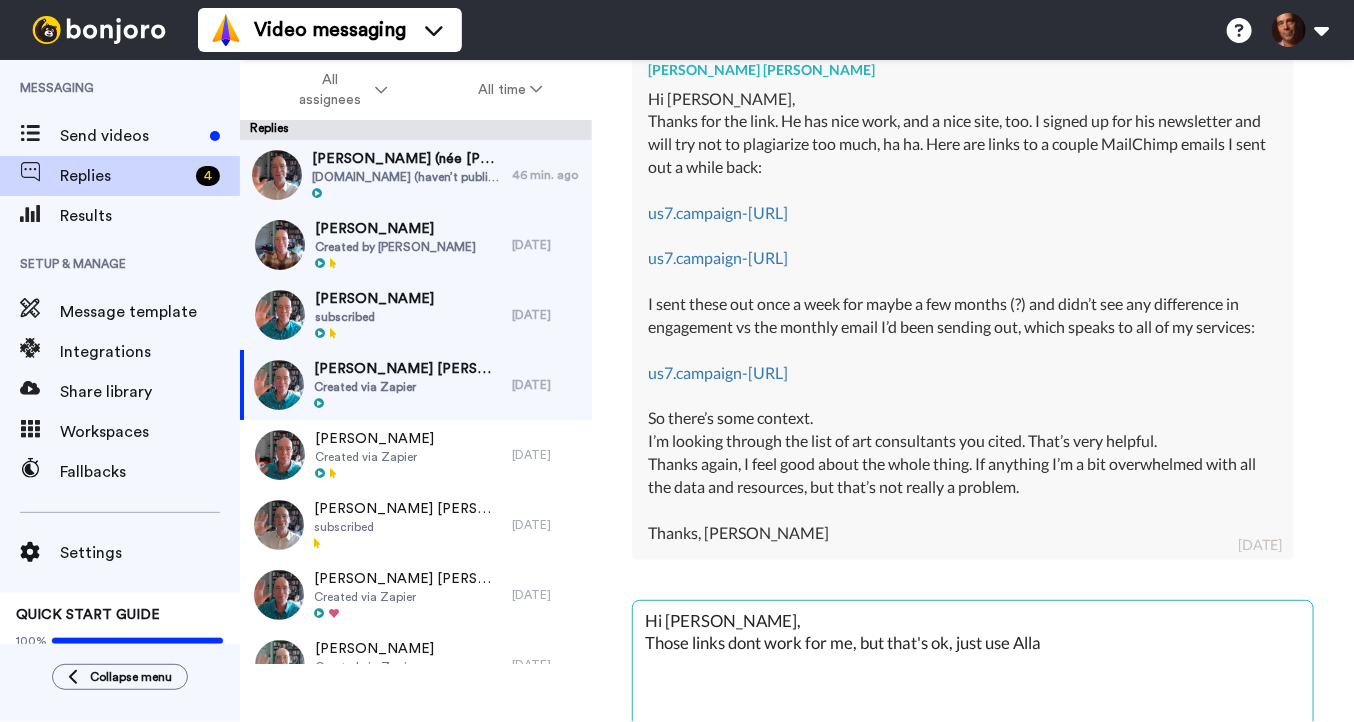type on "x" 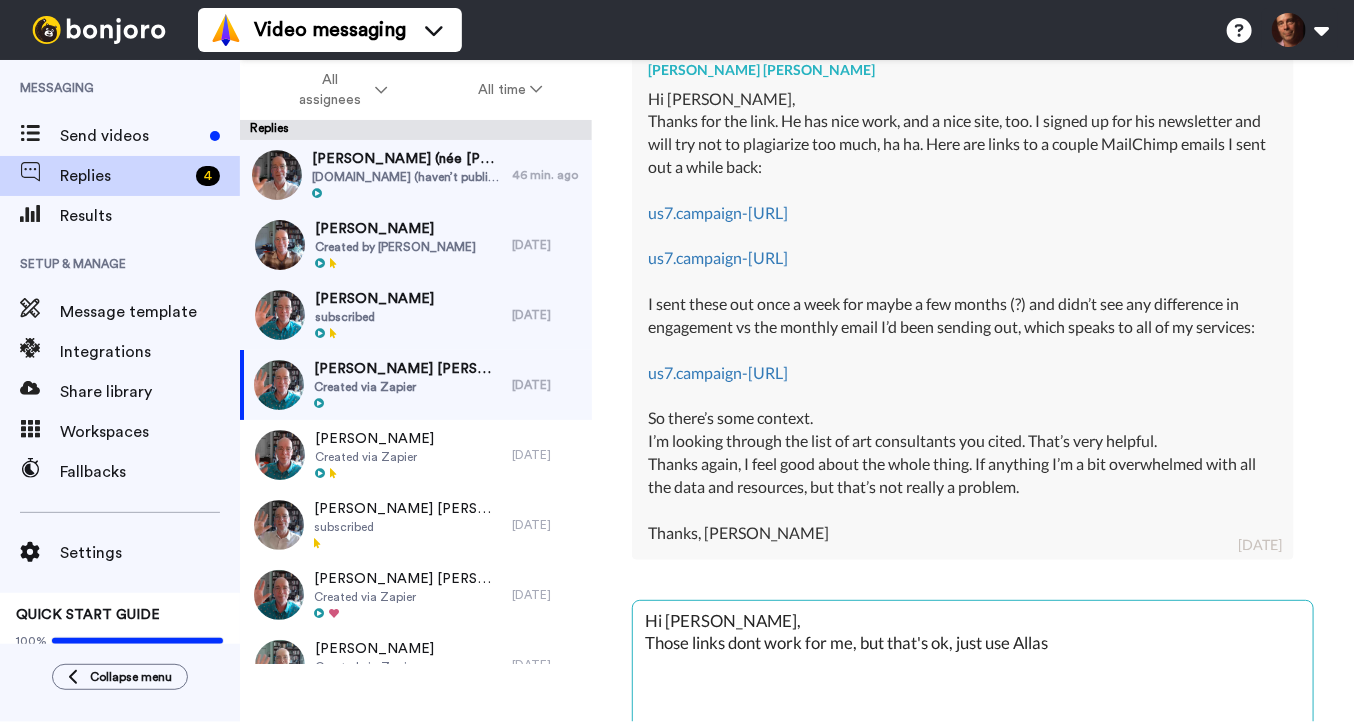 type on "x" 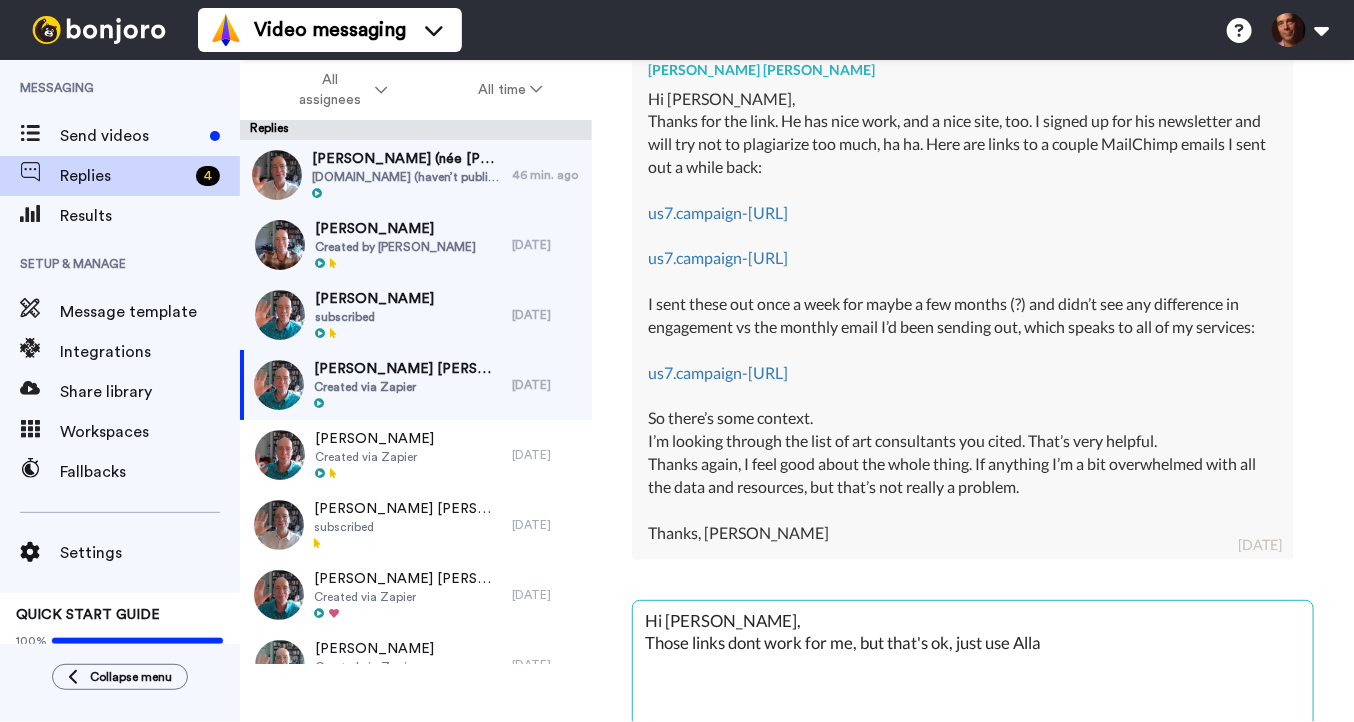 type on "x" 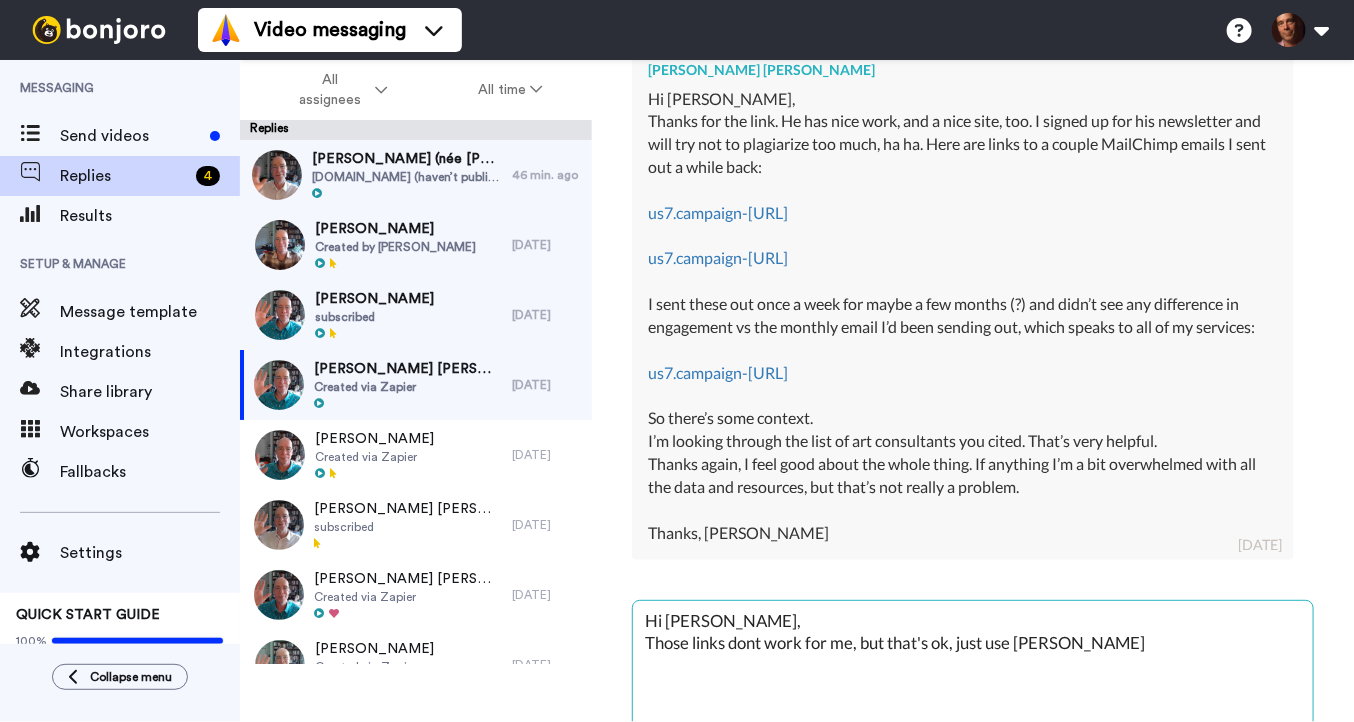 type on "x" 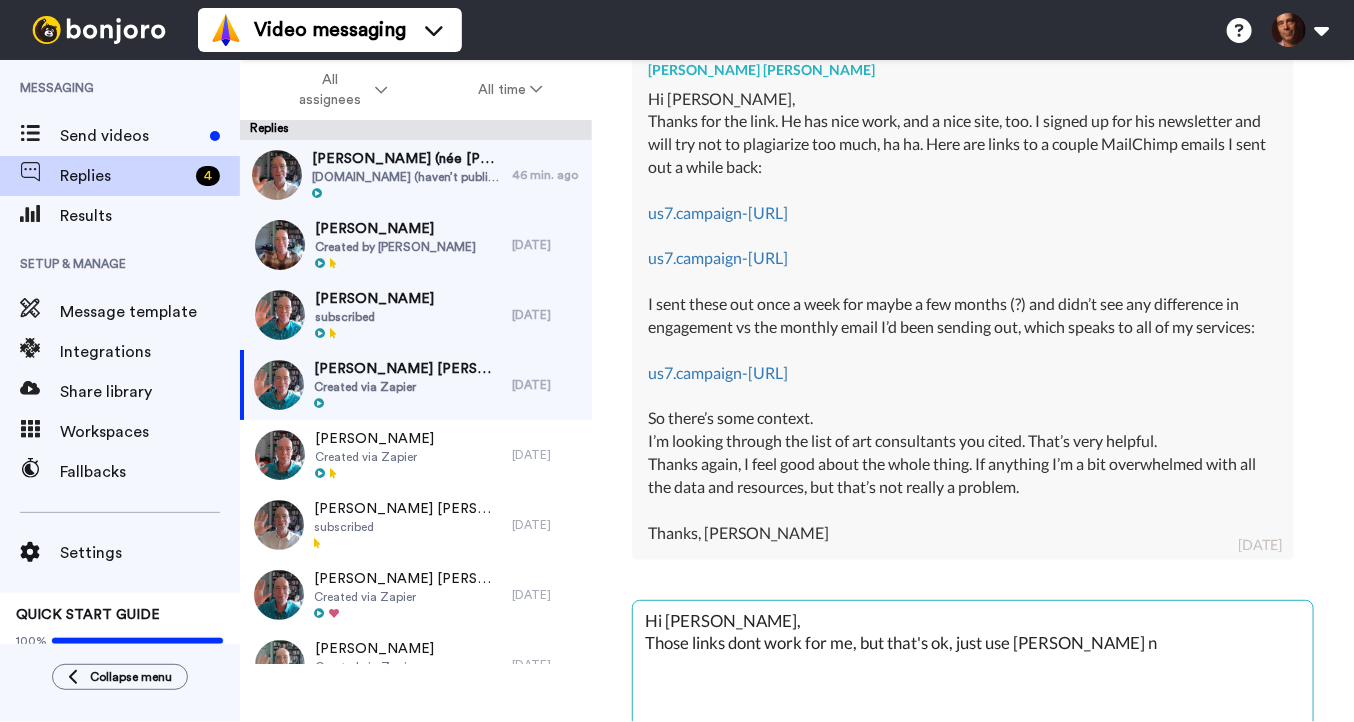 type on "x" 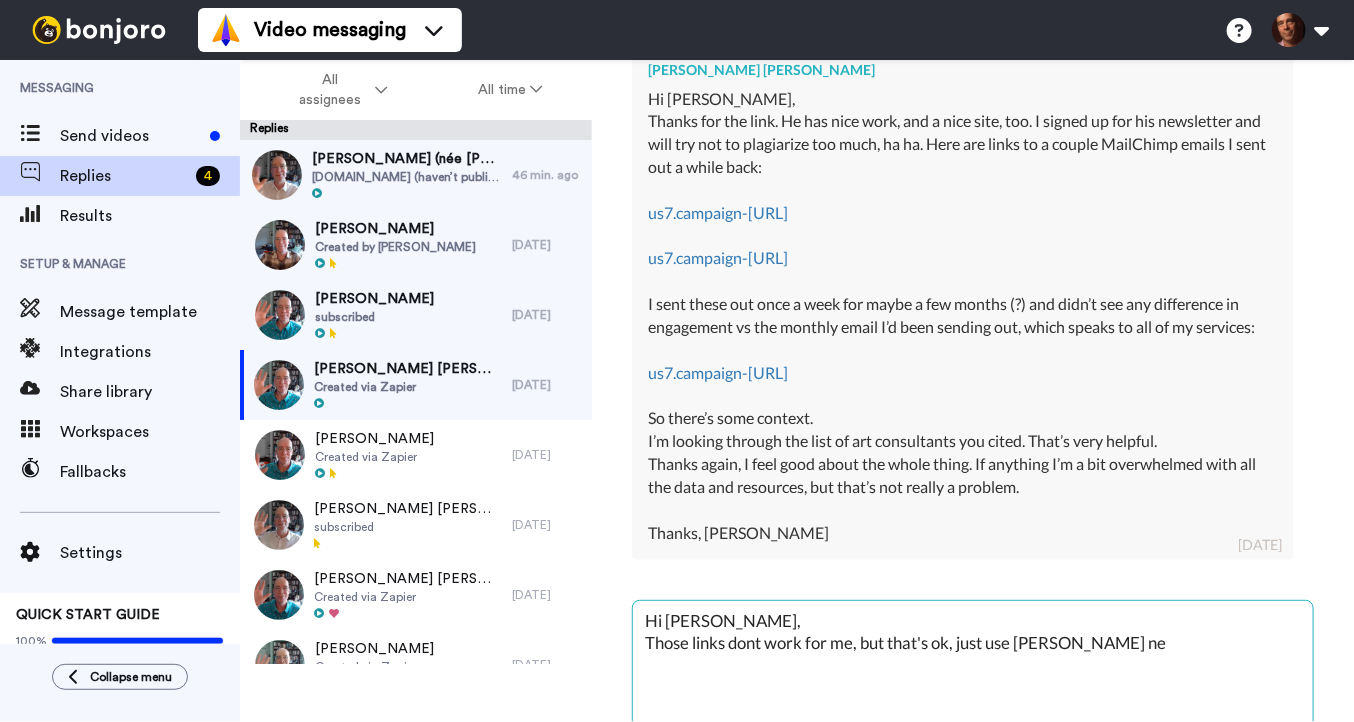 type on "x" 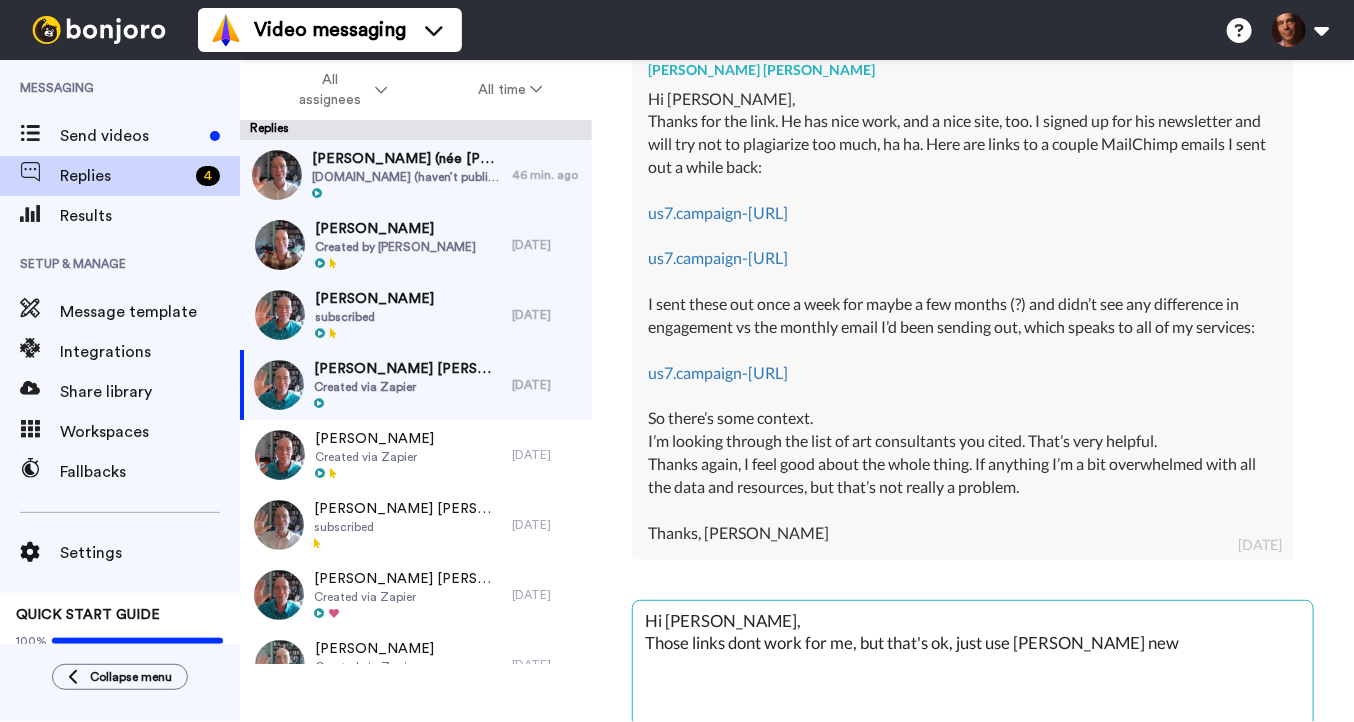 type on "x" 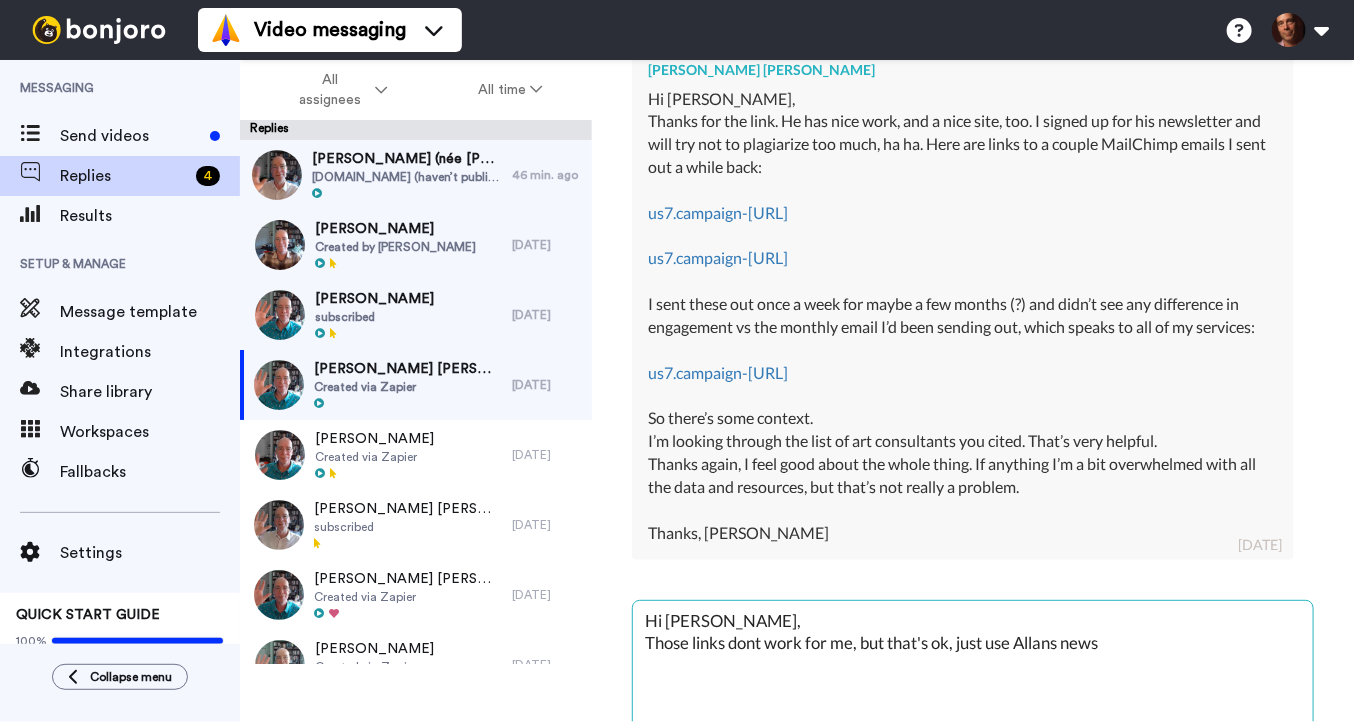 type on "x" 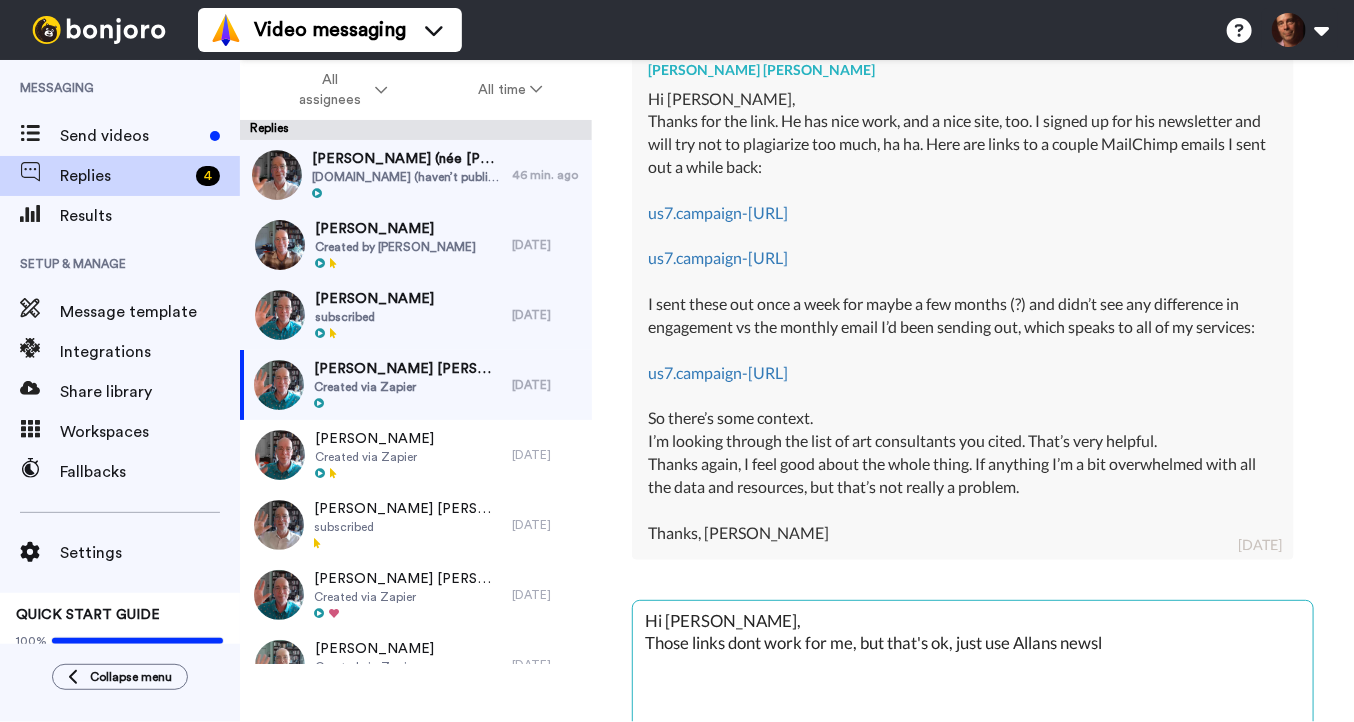 type on "x" 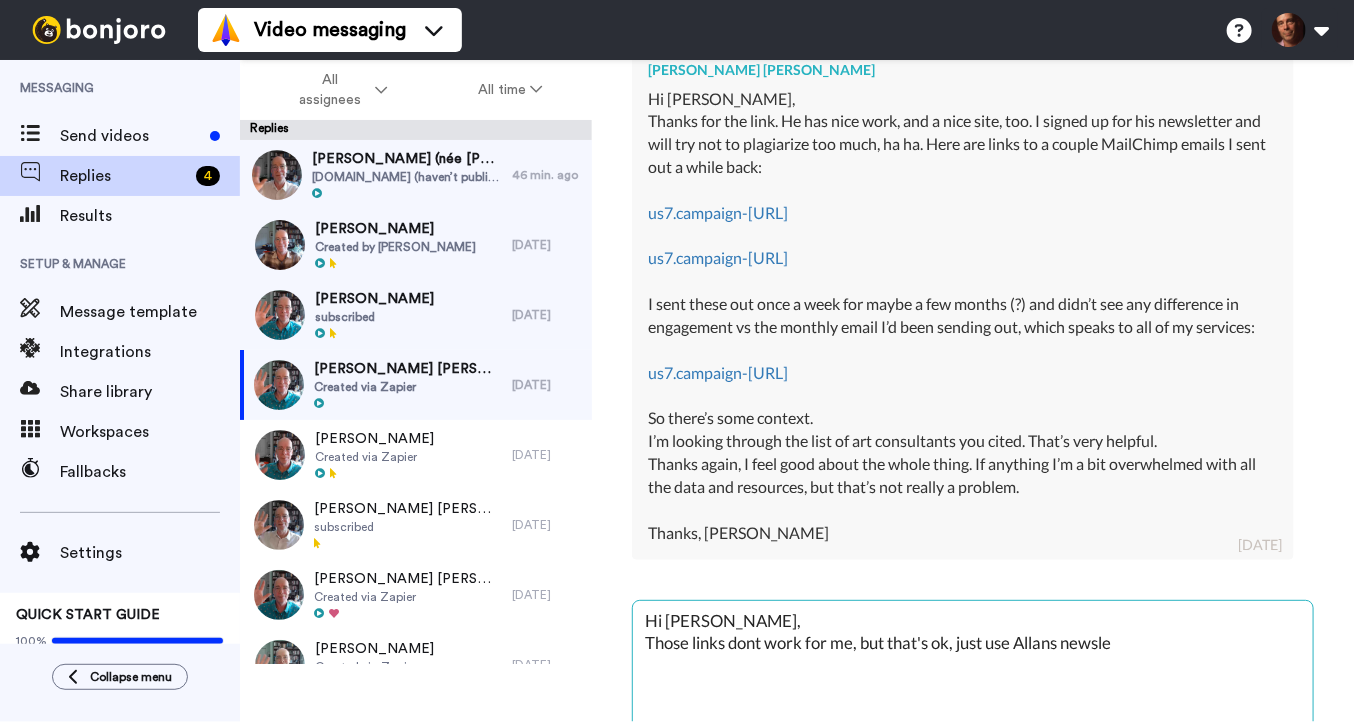 type on "x" 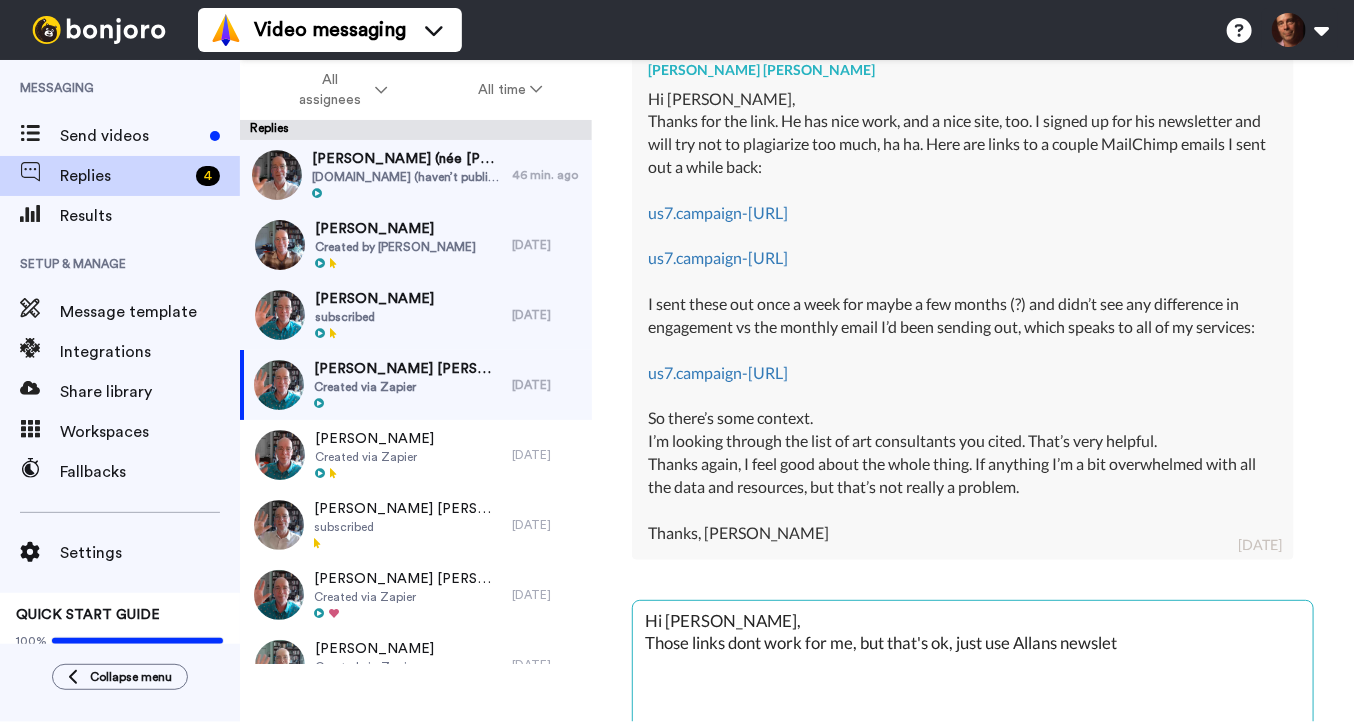 type on "x" 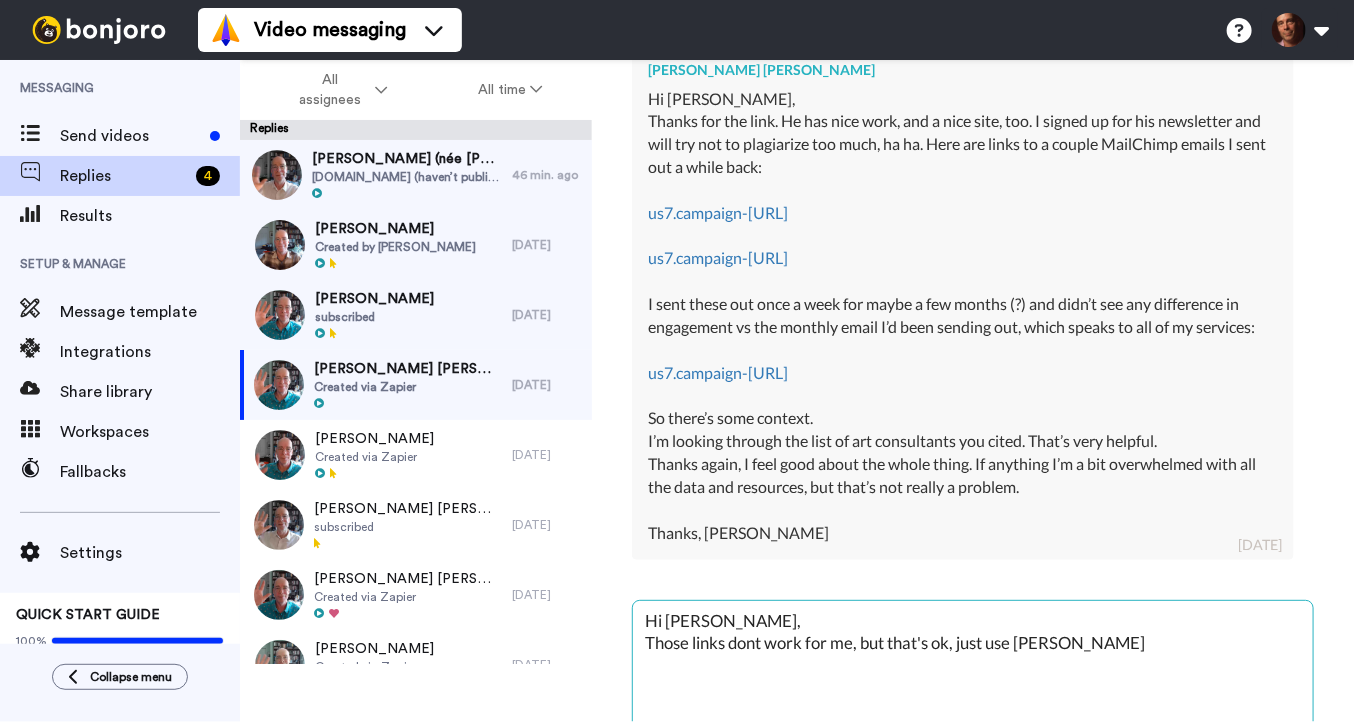 type on "x" 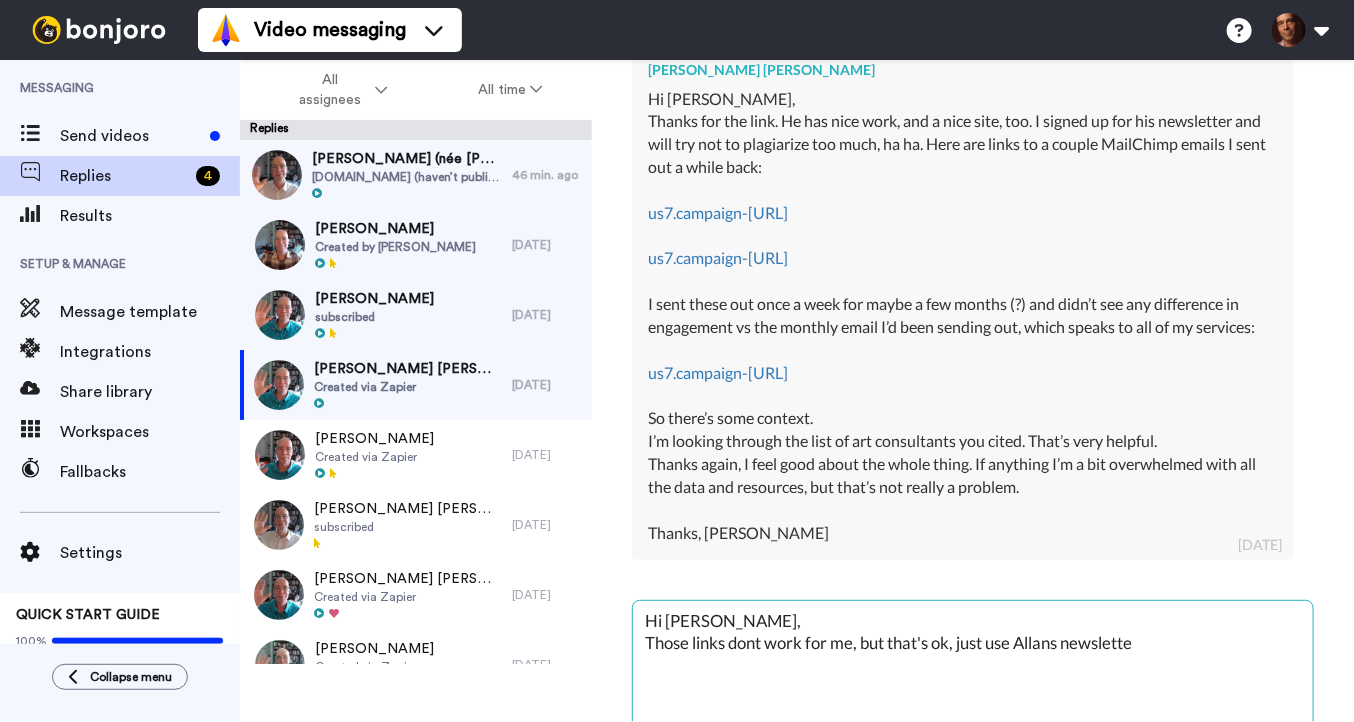 type on "x" 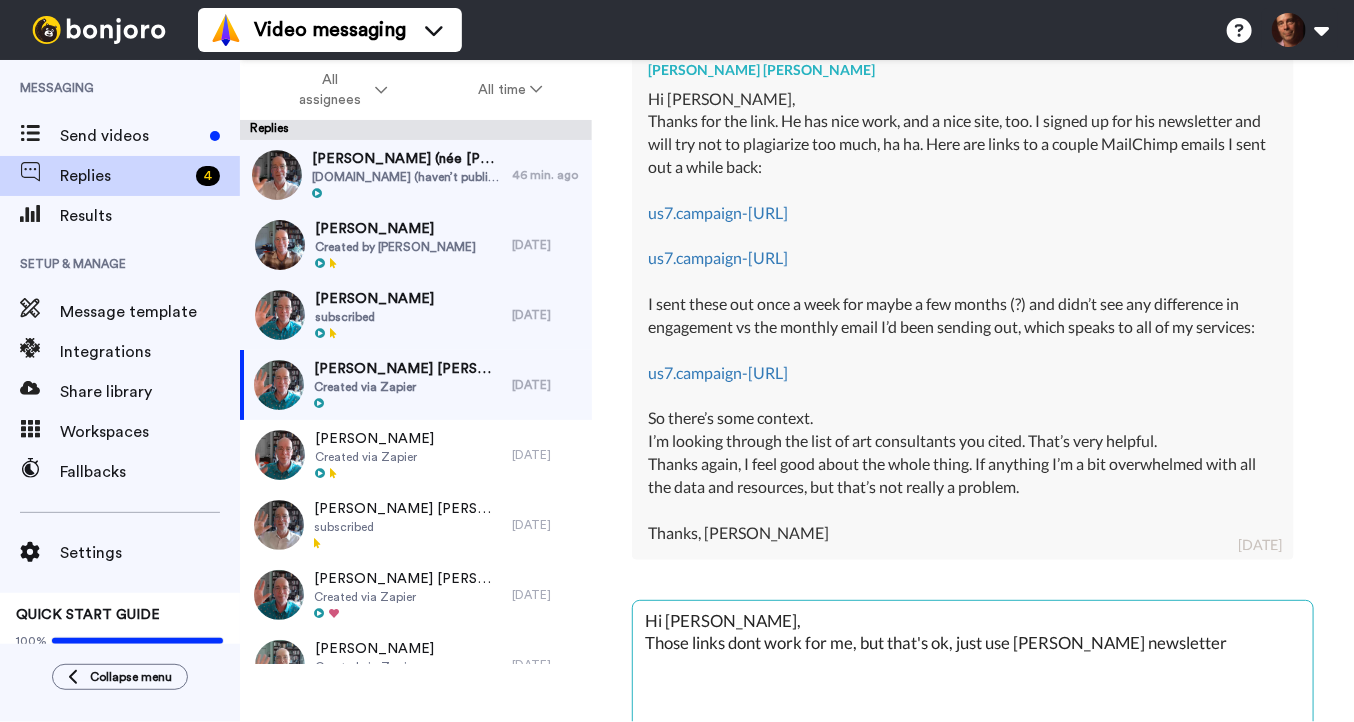 type on "x" 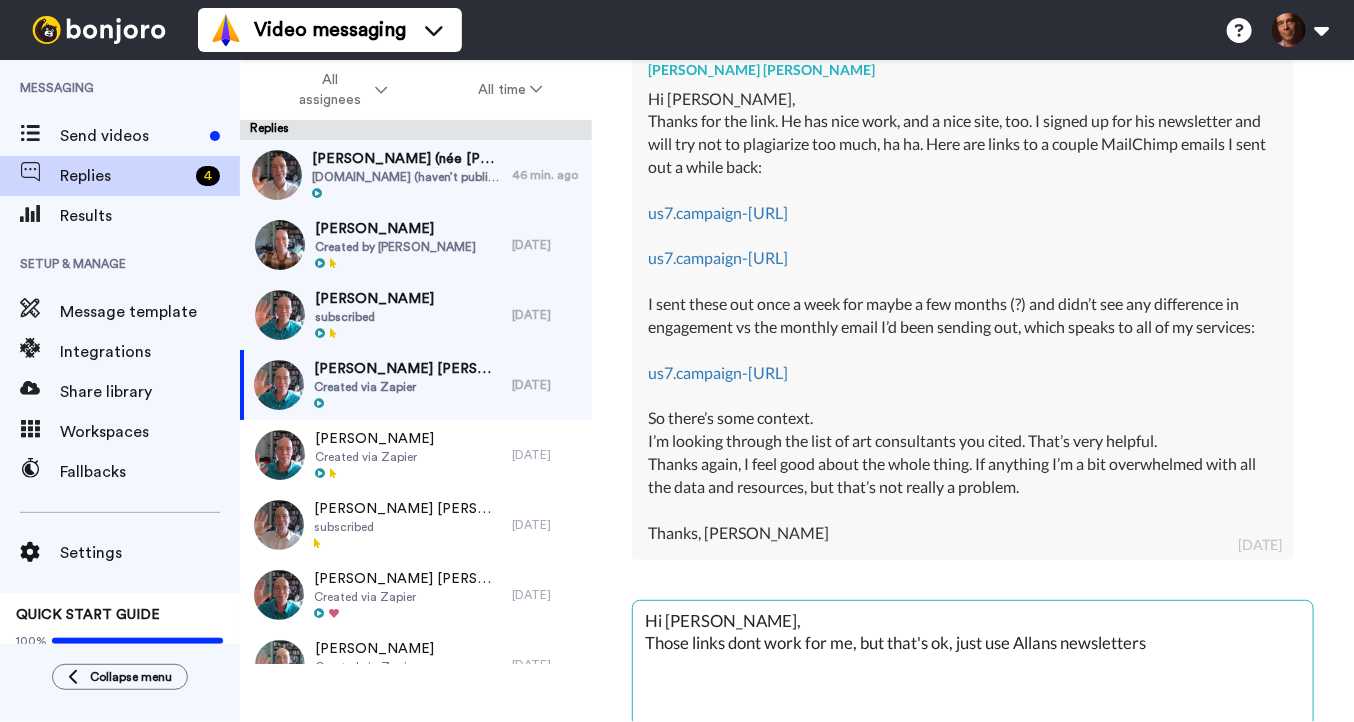 type on "x" 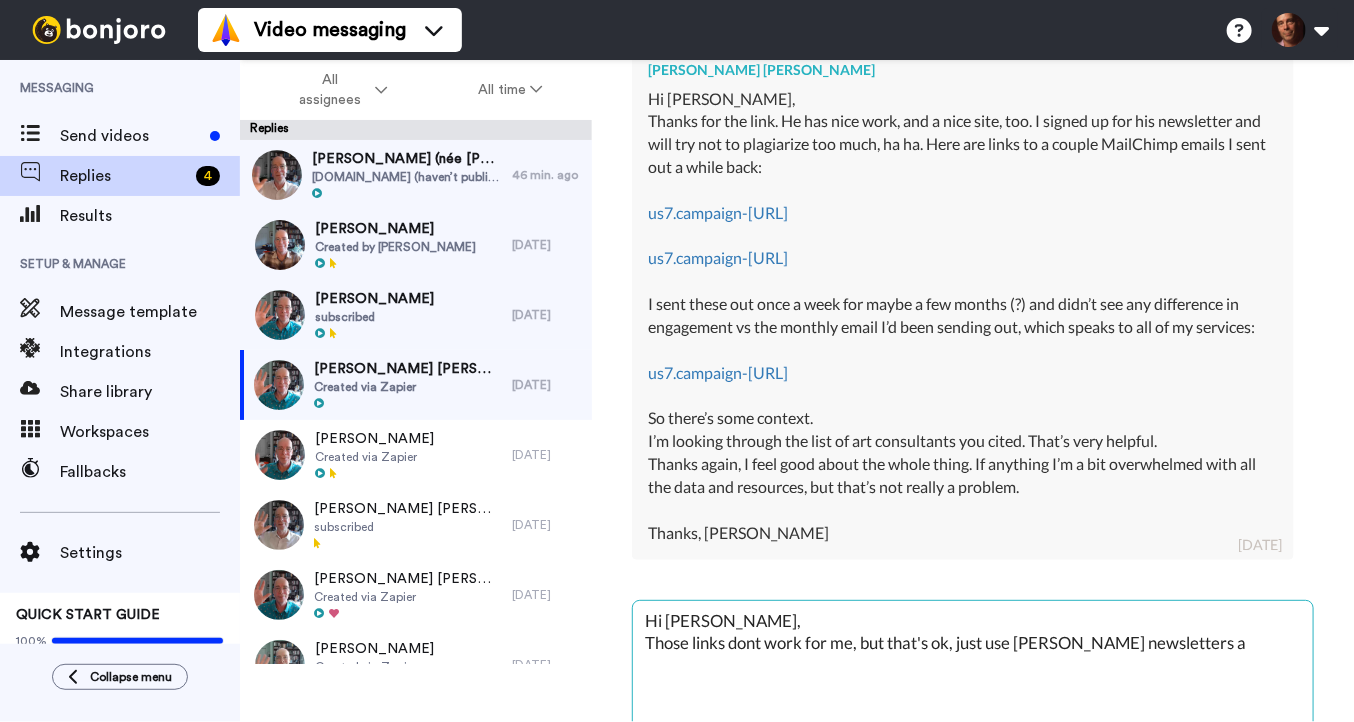 type on "Hi [PERSON_NAME],
Those links dont work for me, but that's ok, just use [PERSON_NAME] newsletters as" 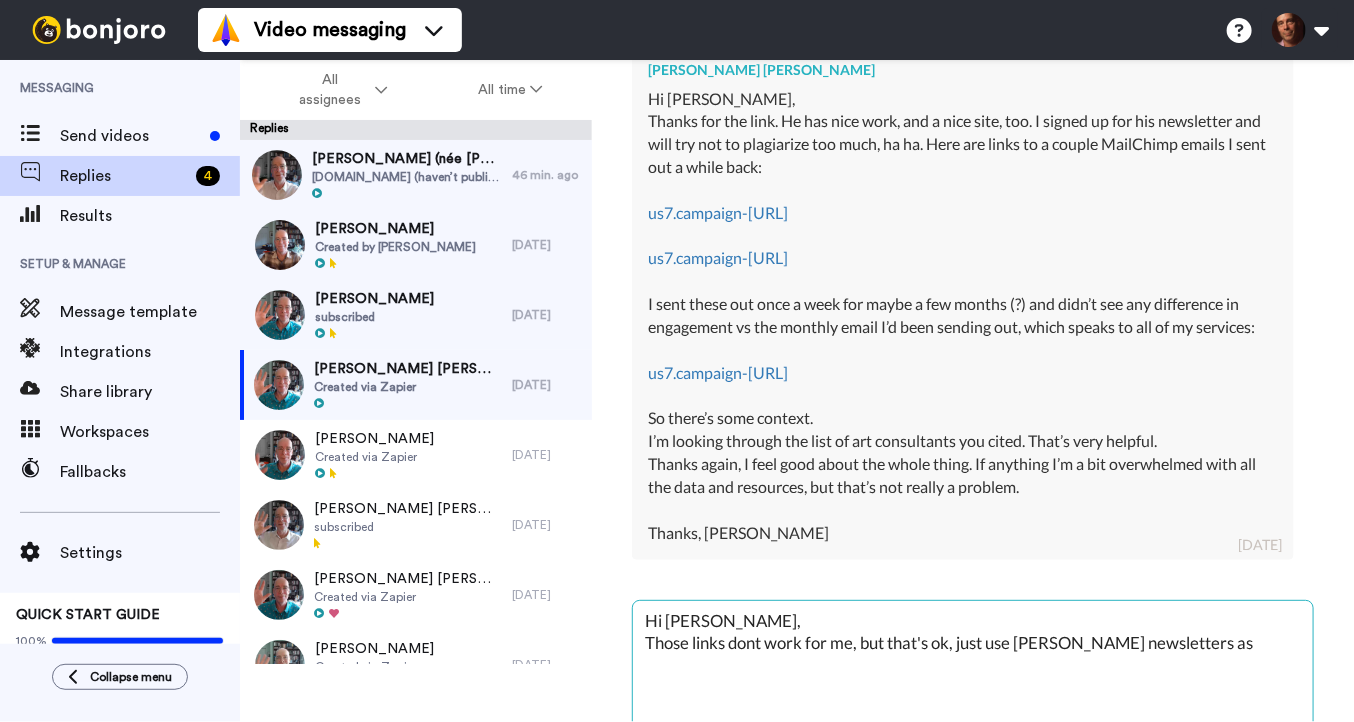 type on "x" 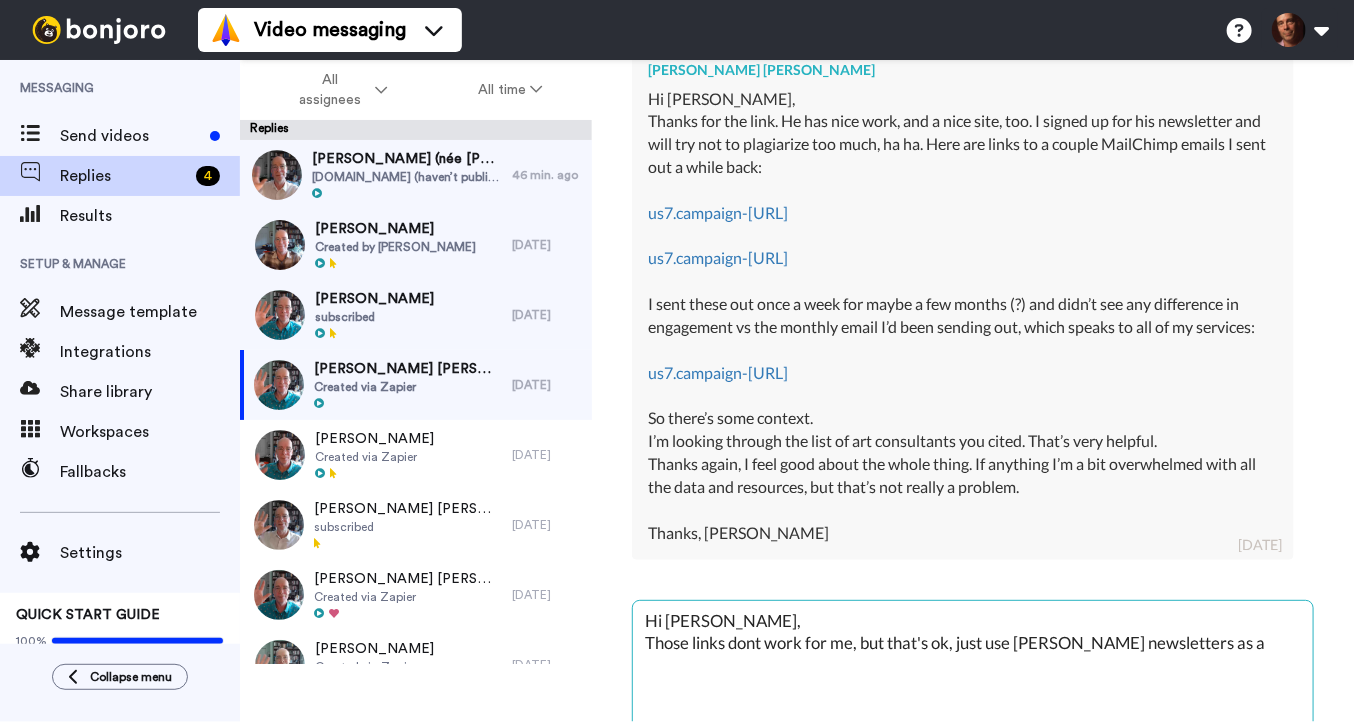 type on "x" 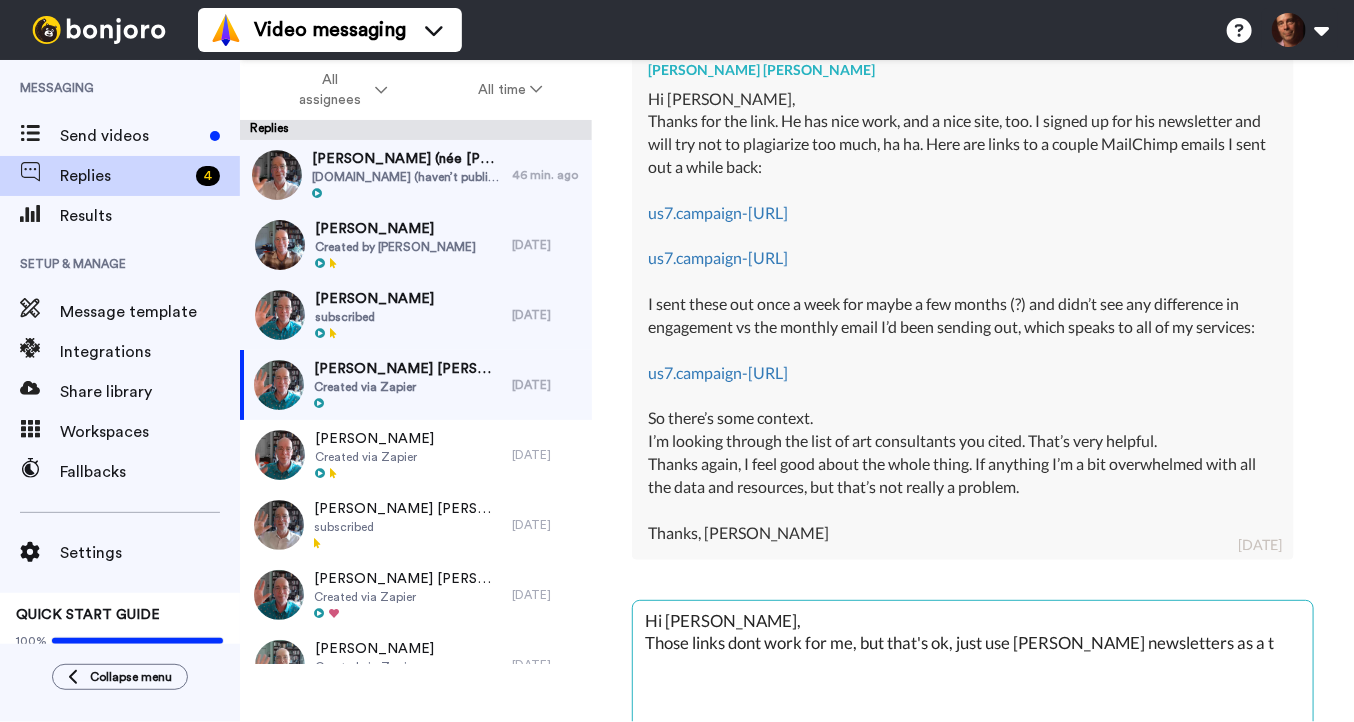 type on "x" 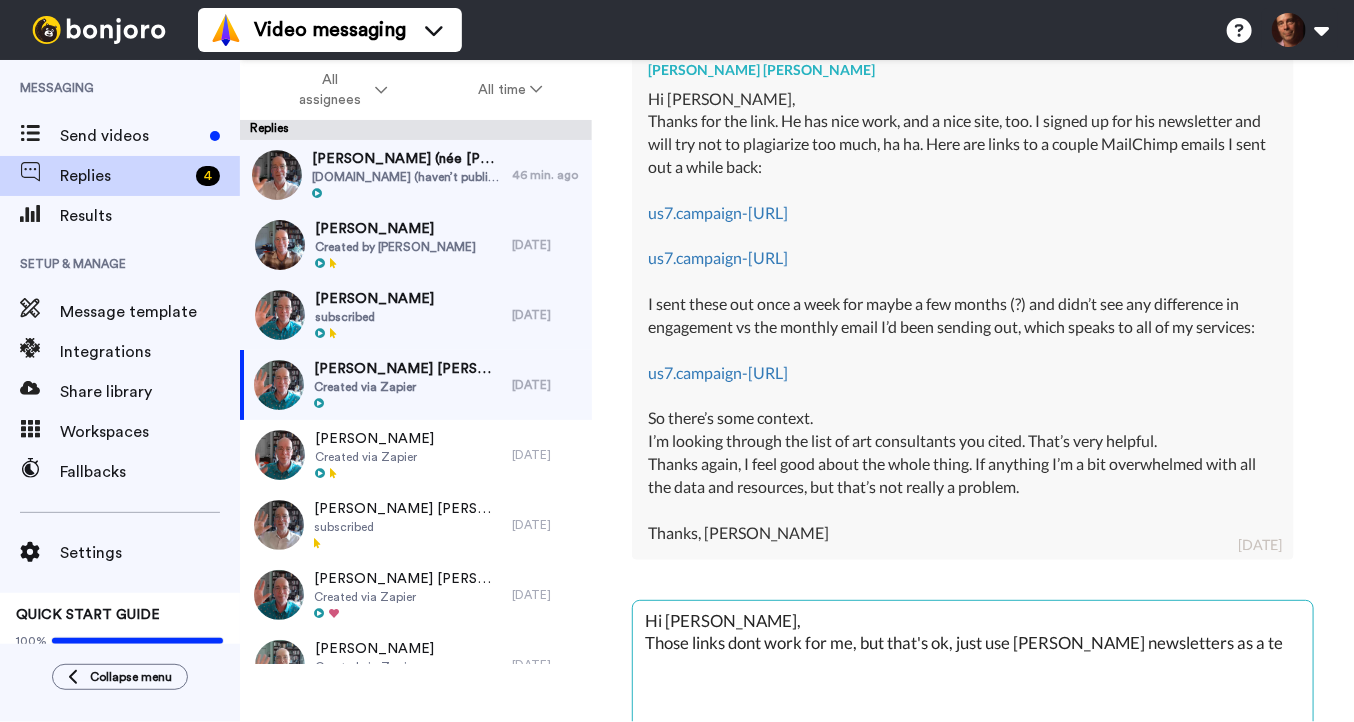 type on "x" 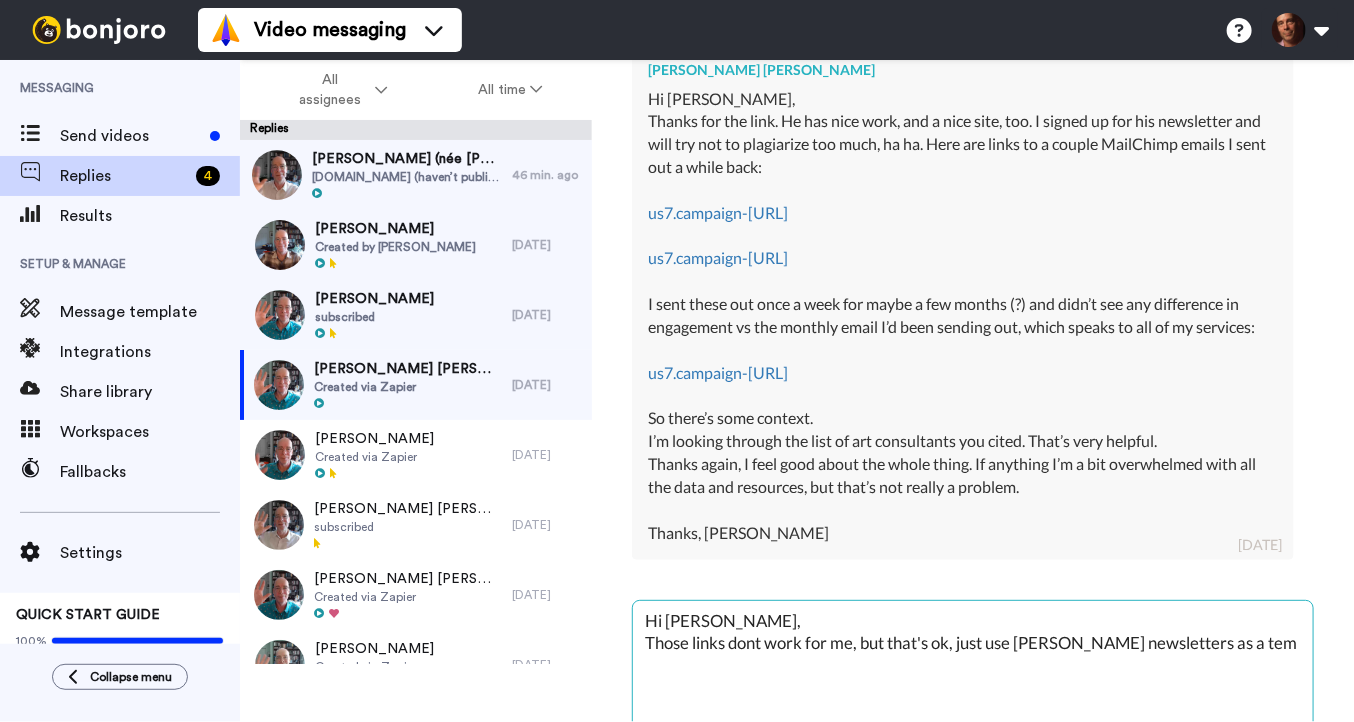 type on "x" 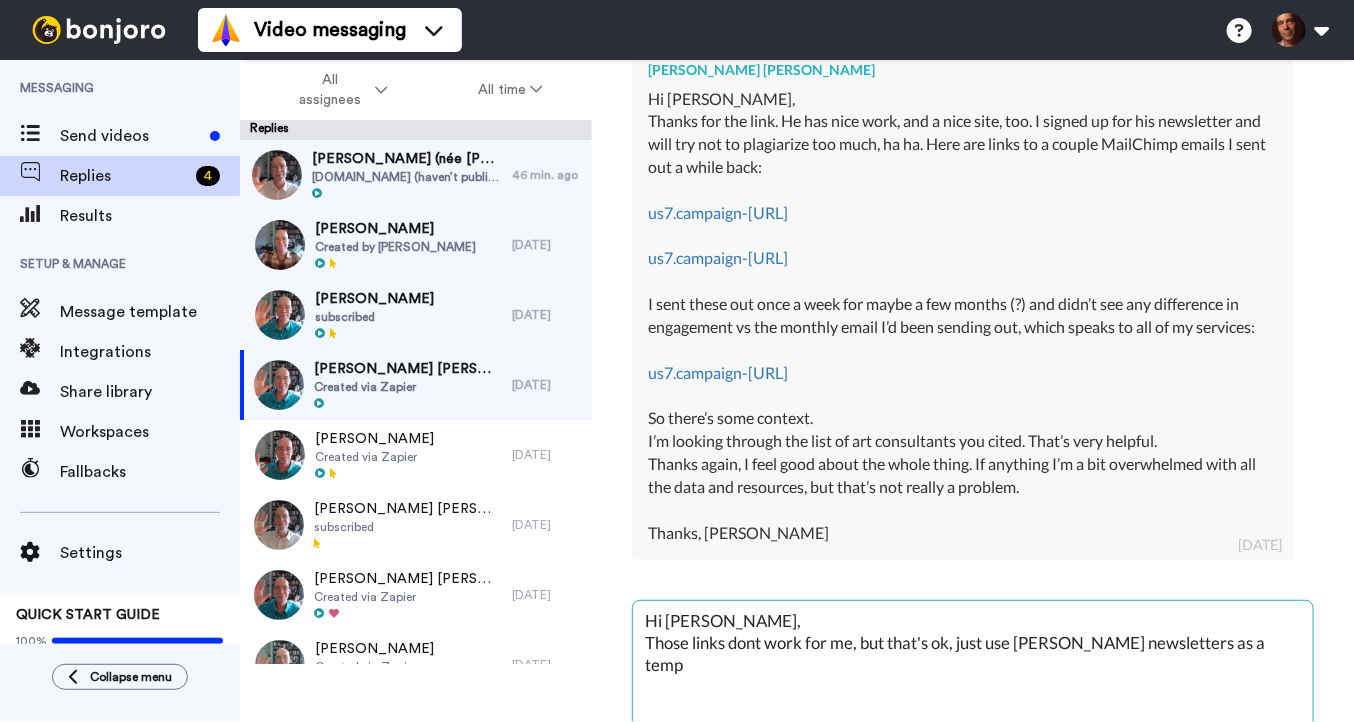 type on "x" 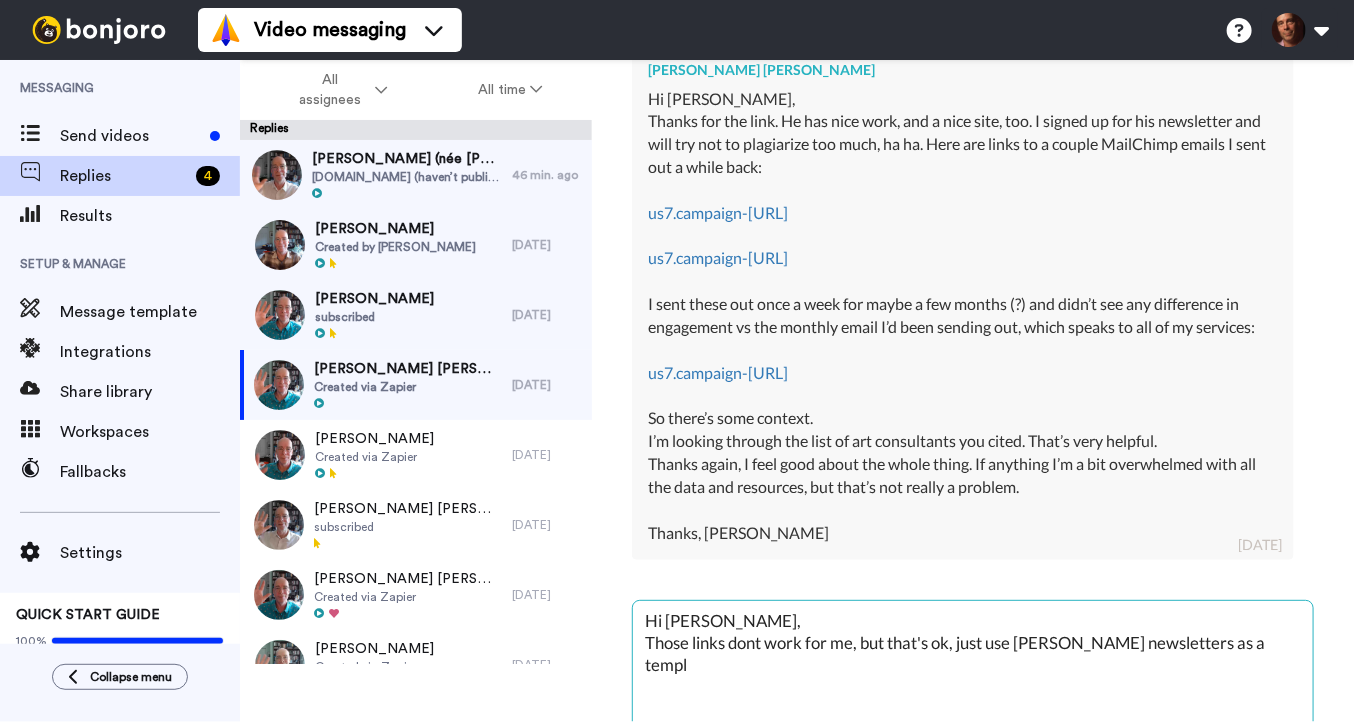 type on "x" 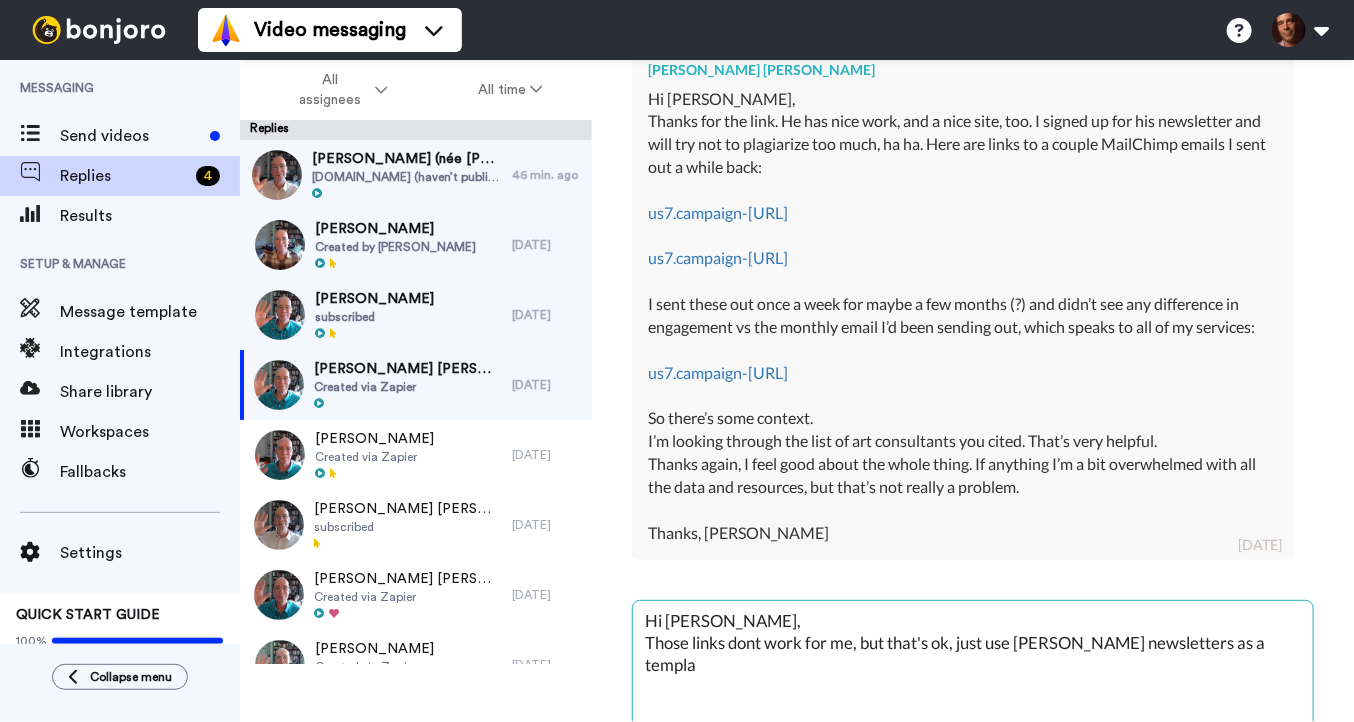 type on "x" 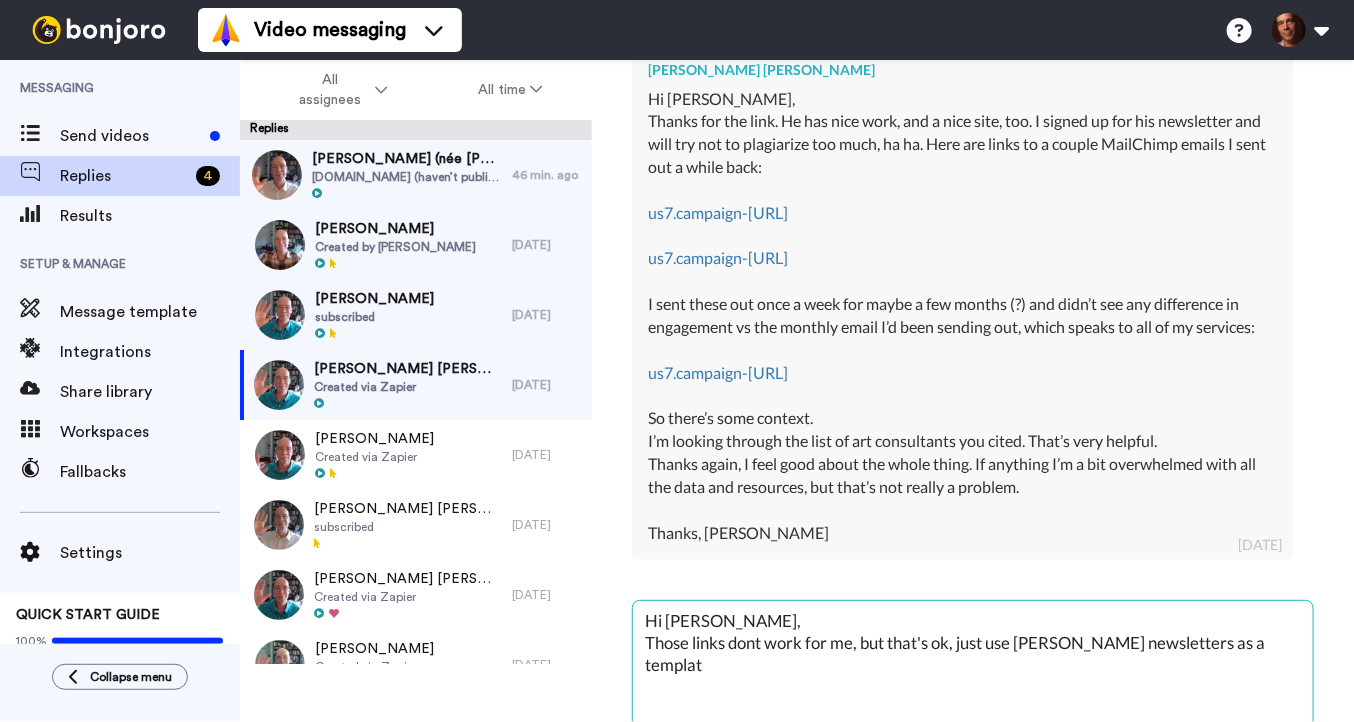 type on "x" 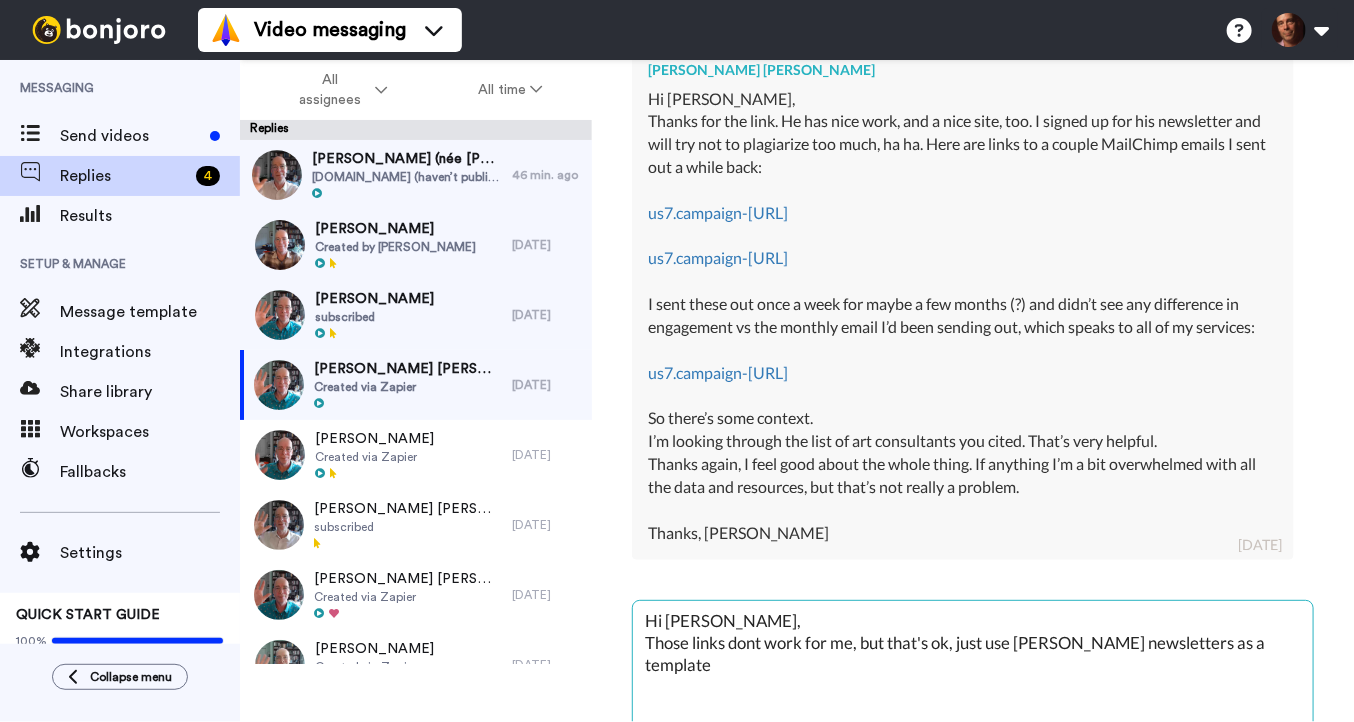 type on "x" 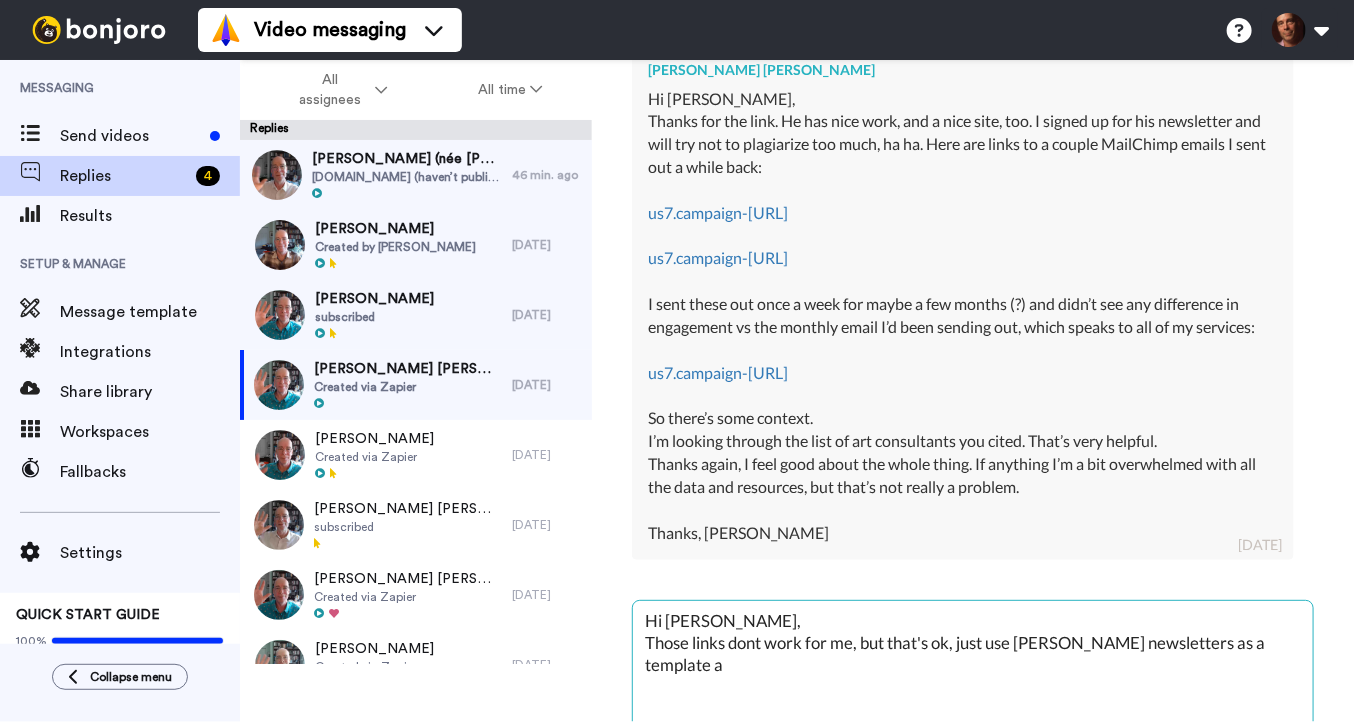 type 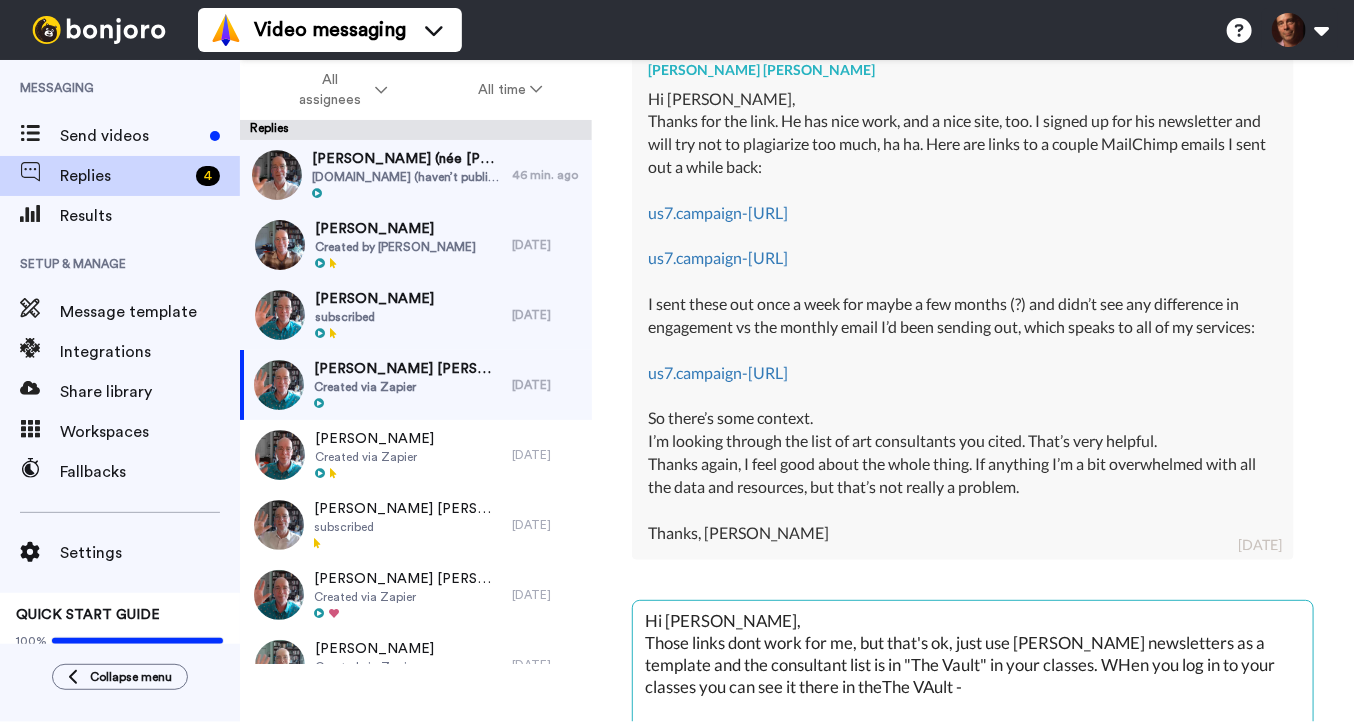 paste on "[URL][DOMAIN_NAME]" 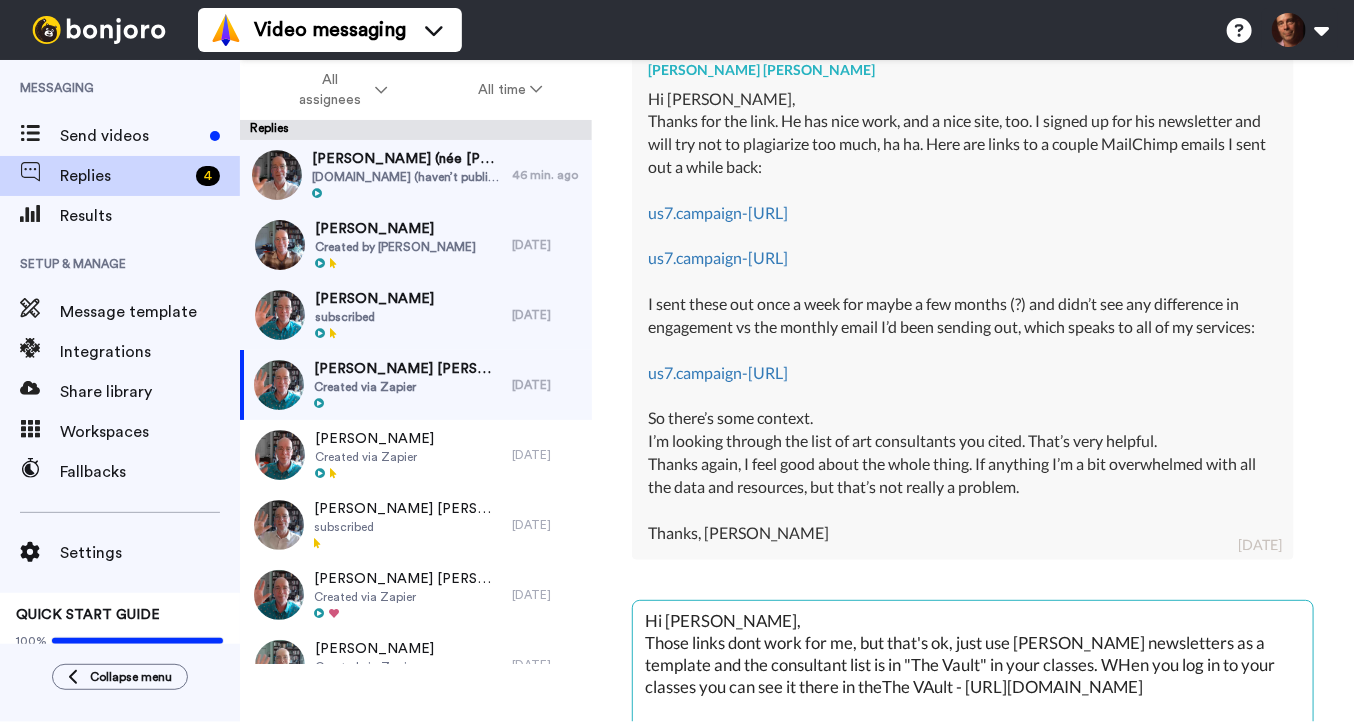 click on "Hi [PERSON_NAME],
Those links dont work for me, but that's ok, just use [PERSON_NAME] newsletters as a template and the consultant list is in "The Vault" in your classes. WHen you log in to your classes you can see it there in theThe VAult - [URL][DOMAIN_NAME]" at bounding box center [973, 665] 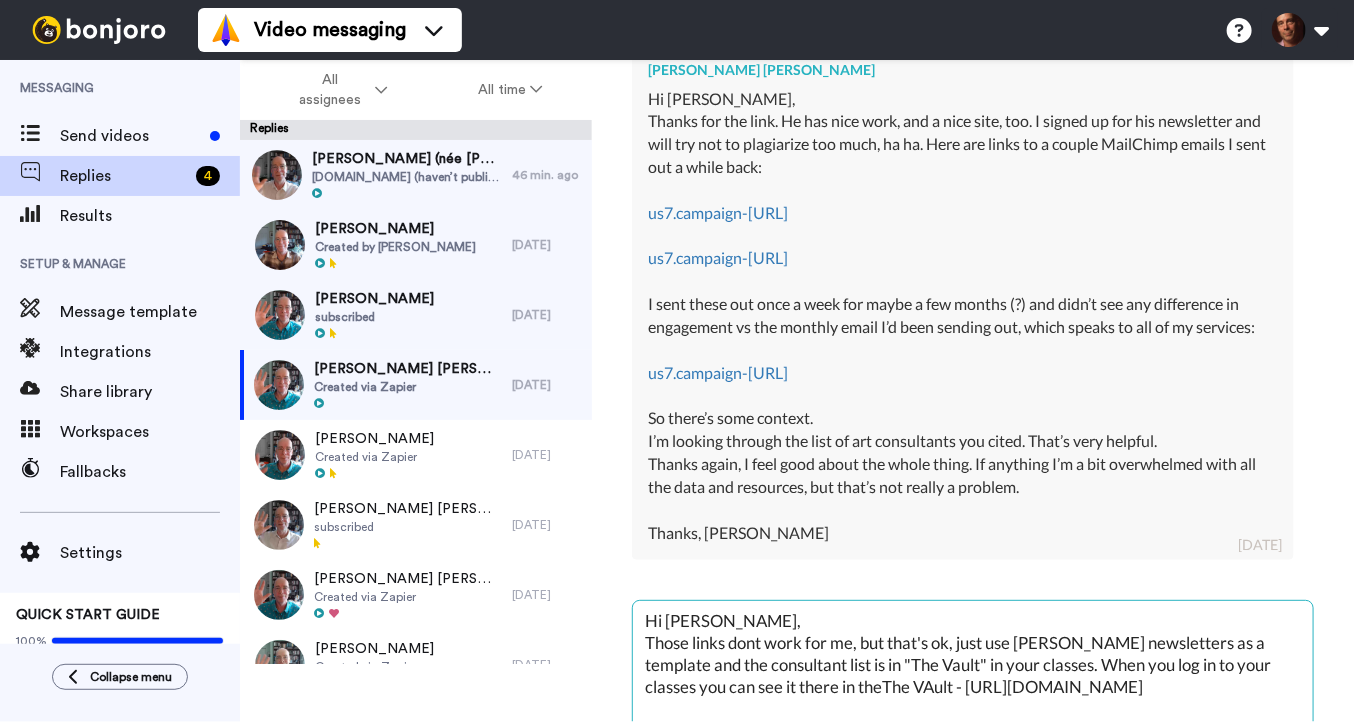 click on "Hi [PERSON_NAME],
Those links dont work for me, but that's ok, just use [PERSON_NAME] newsletters as a template and the consultant list is in "The Vault" in your classes. When you log in to your classes you can see it there in theThe VAult - [URL][DOMAIN_NAME]" at bounding box center [973, 665] 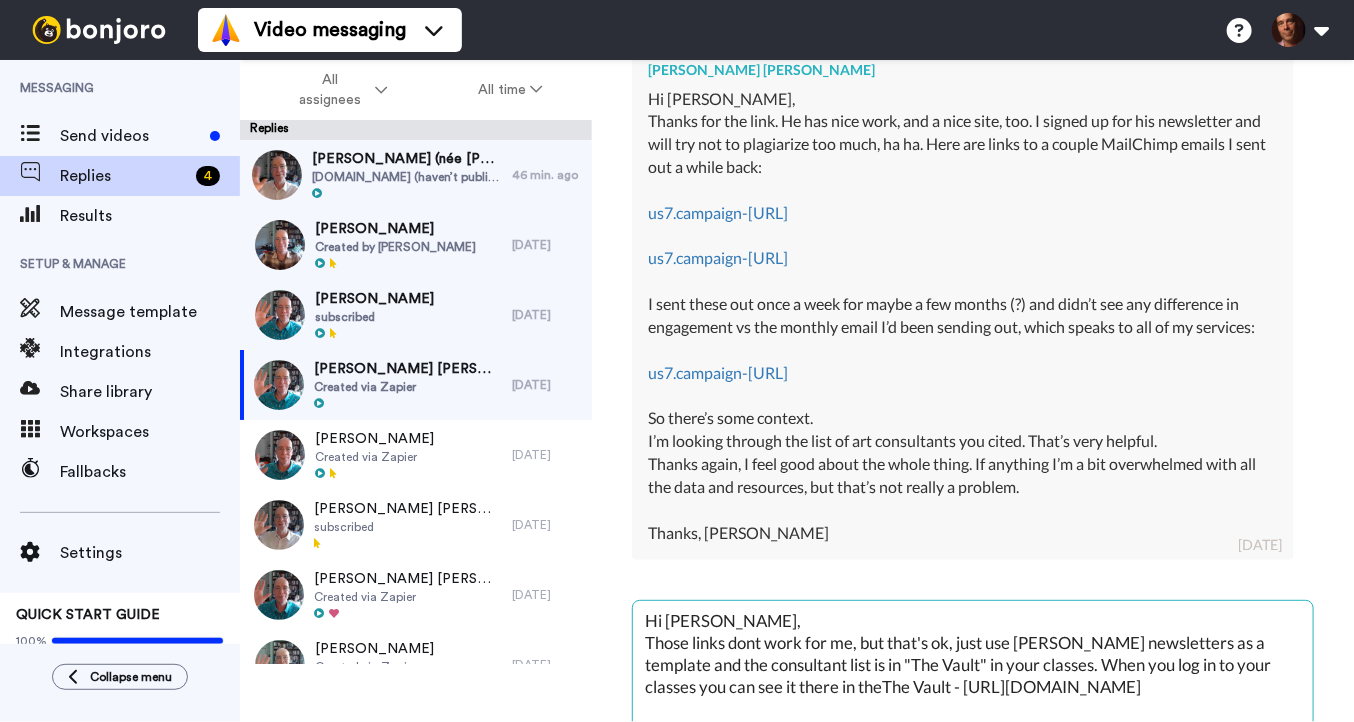 click at bounding box center [1279, 752] 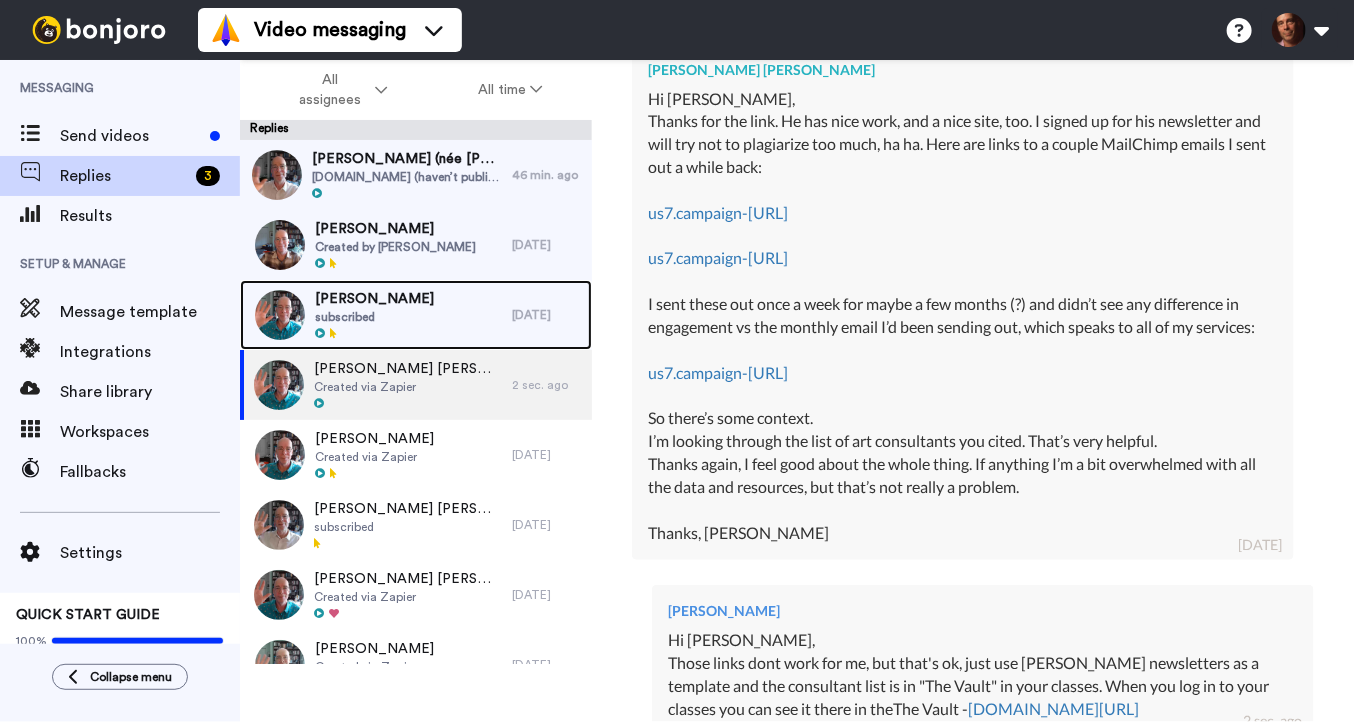 click on "[PERSON_NAME] subscribed" at bounding box center [376, 315] 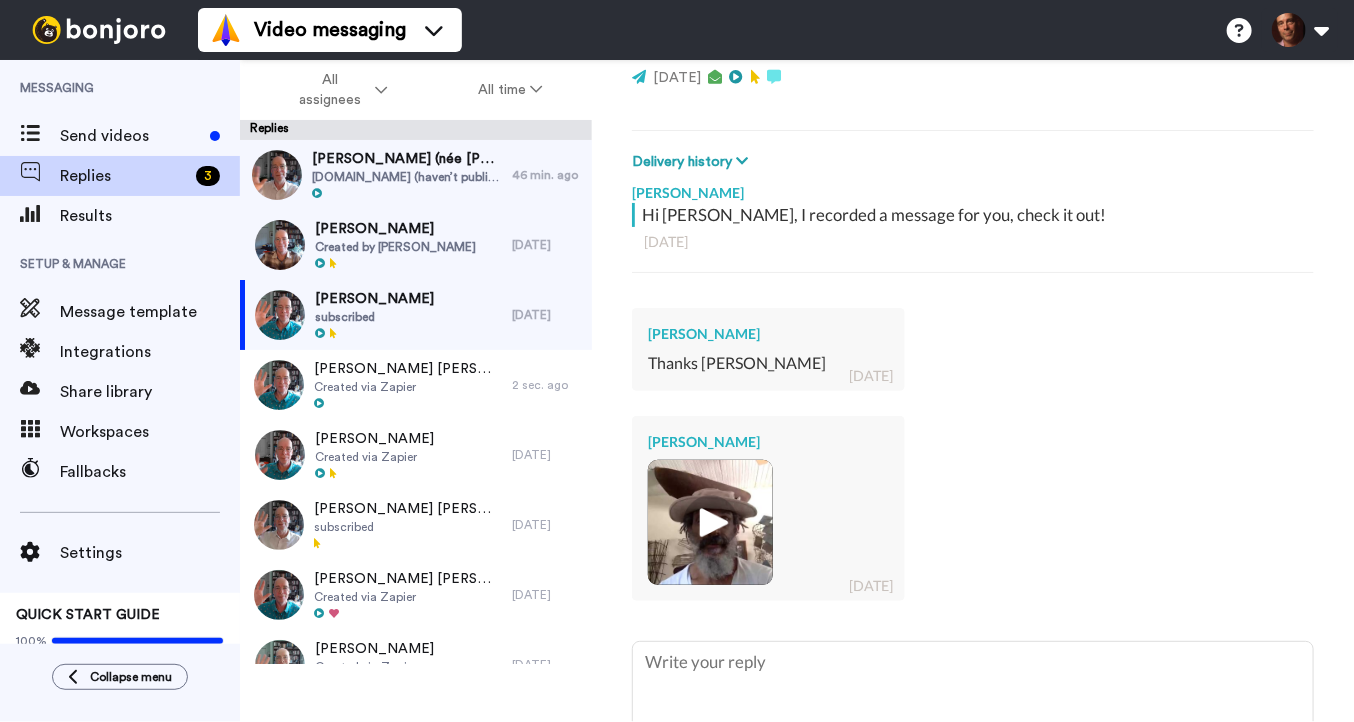 scroll, scrollTop: 427, scrollLeft: 0, axis: vertical 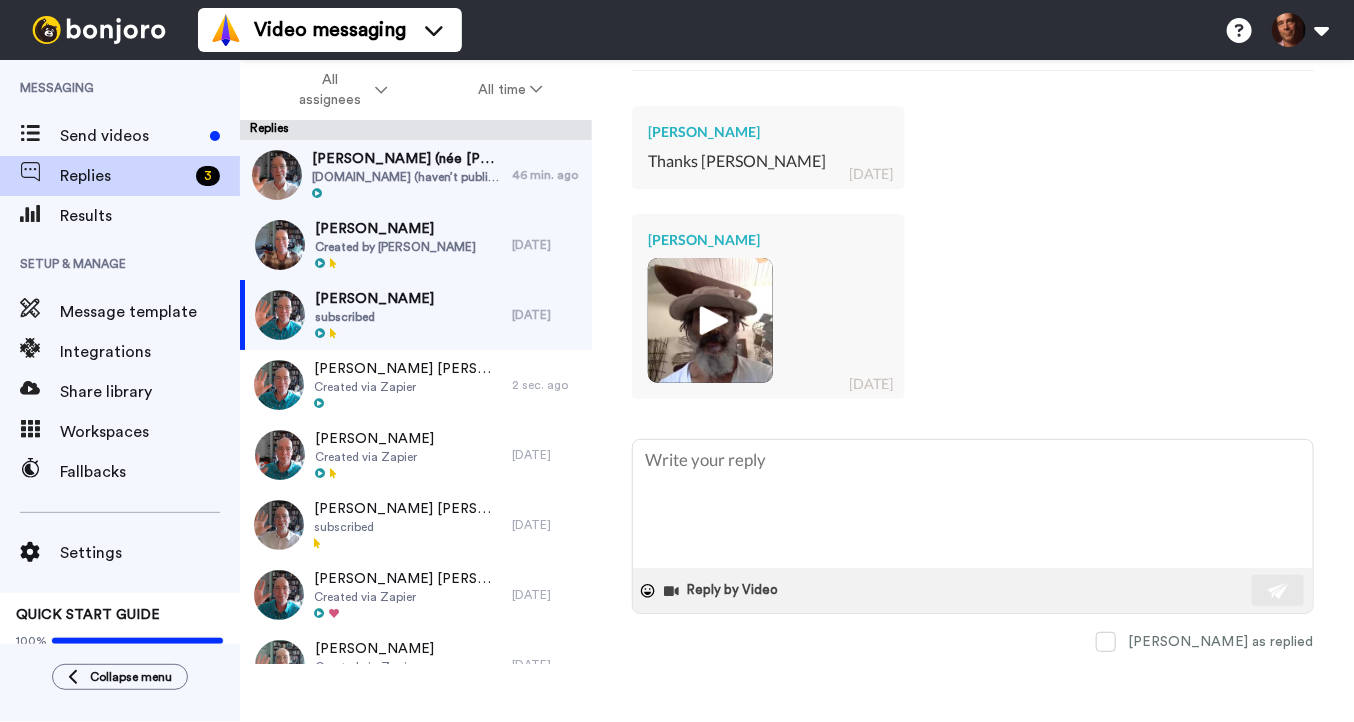 click at bounding box center [710, 320] 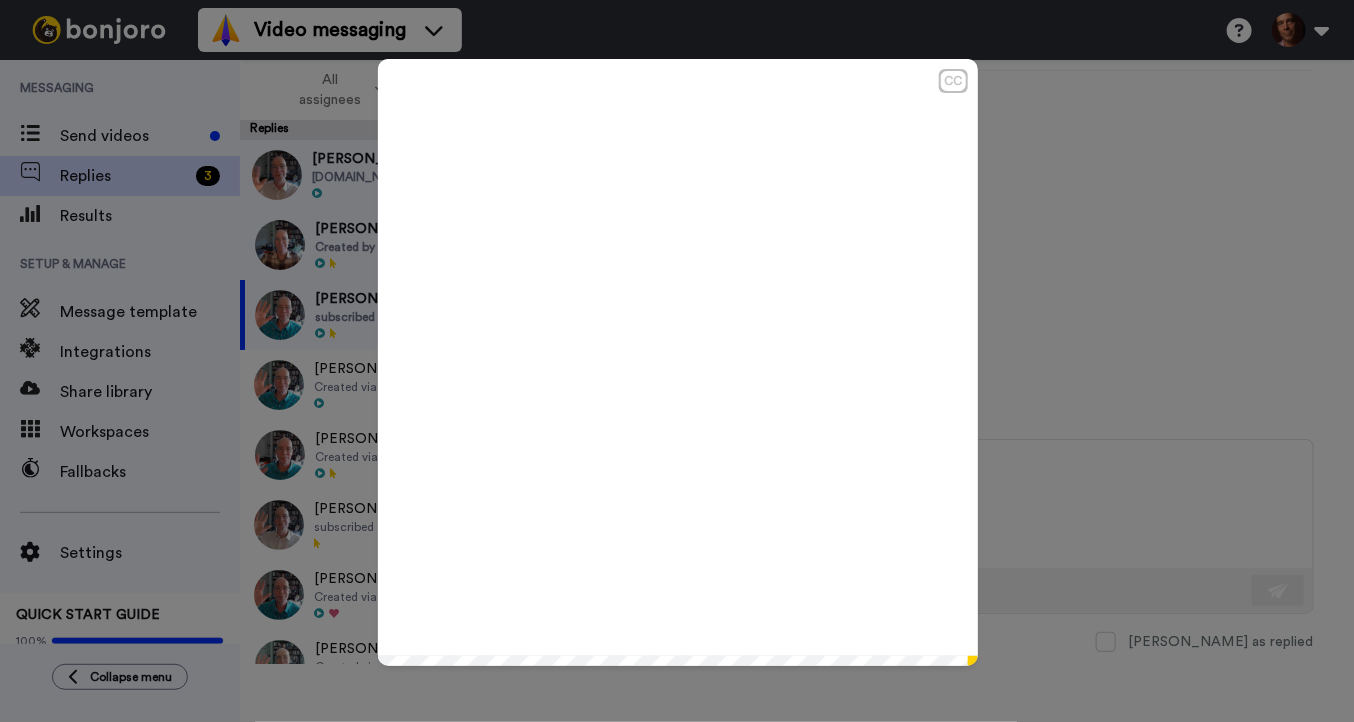 click on "Play/Pause" 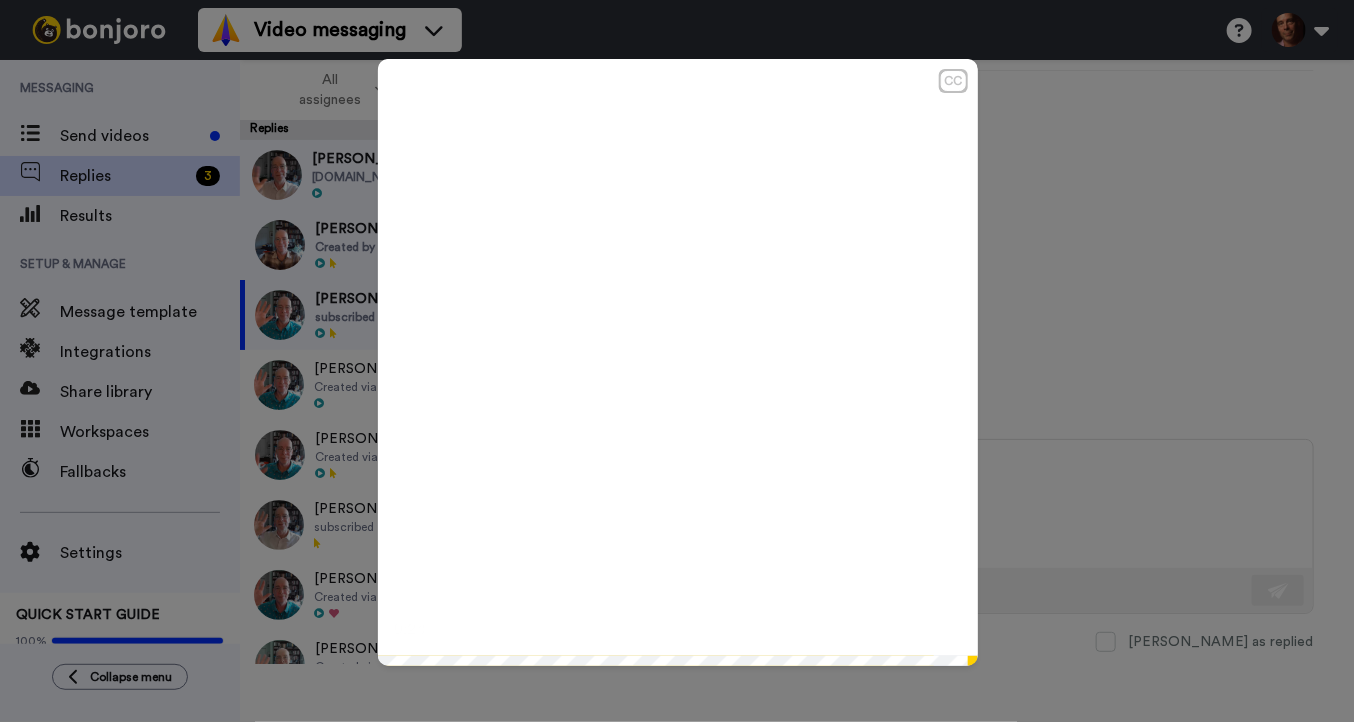 click on "CC Play/Pause  0:24 /  0:26" at bounding box center [677, 361] 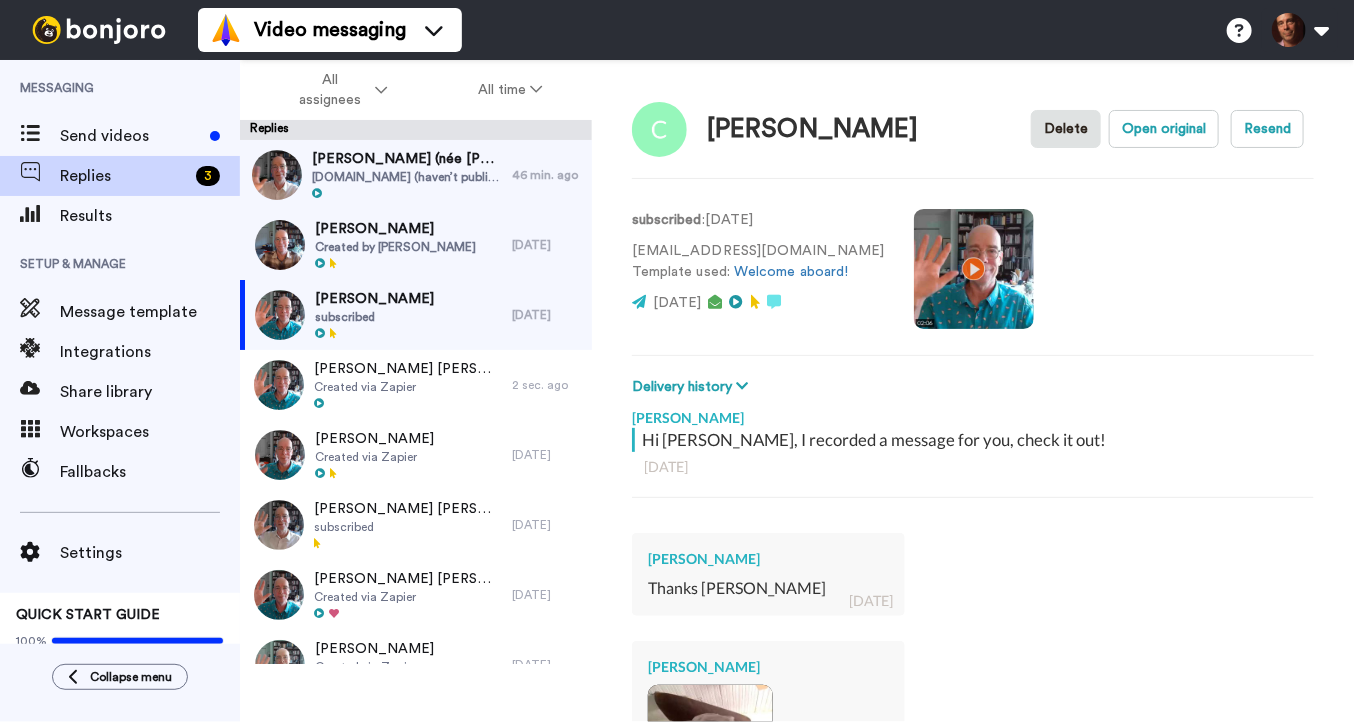 scroll, scrollTop: 427, scrollLeft: 0, axis: vertical 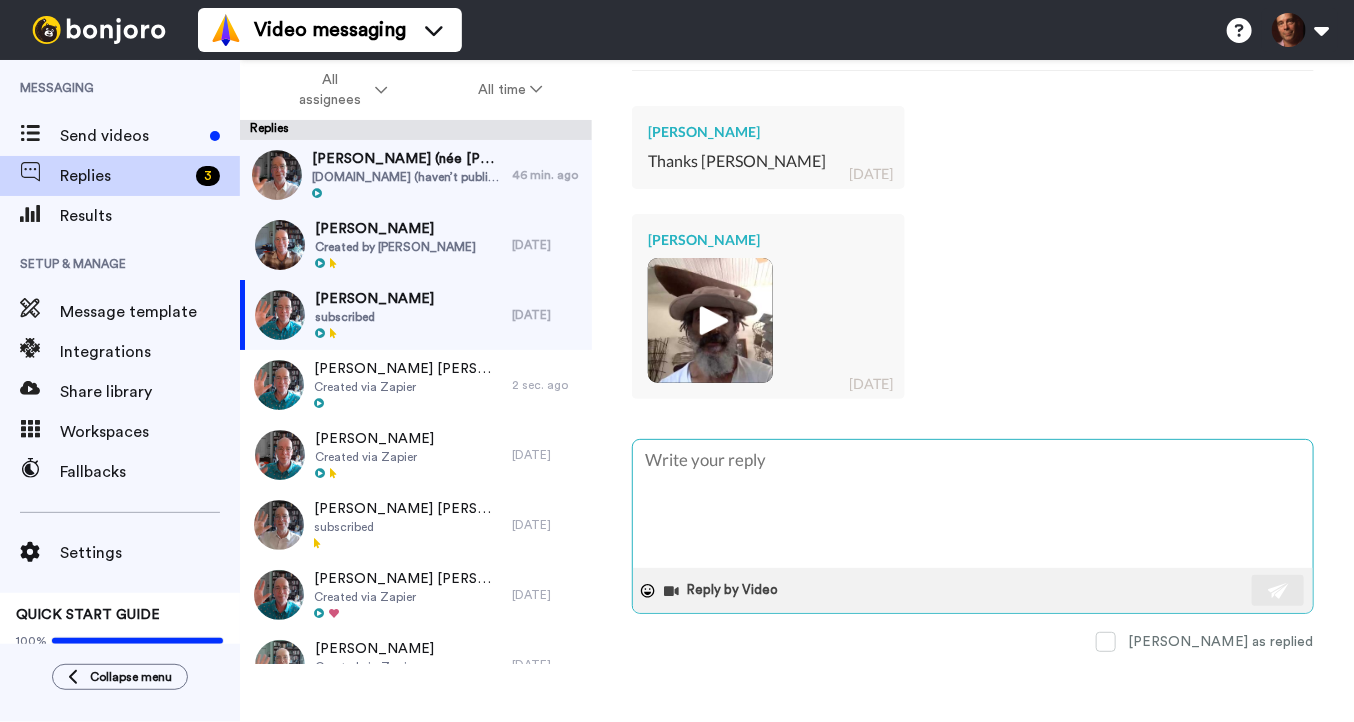 click at bounding box center (973, 504) 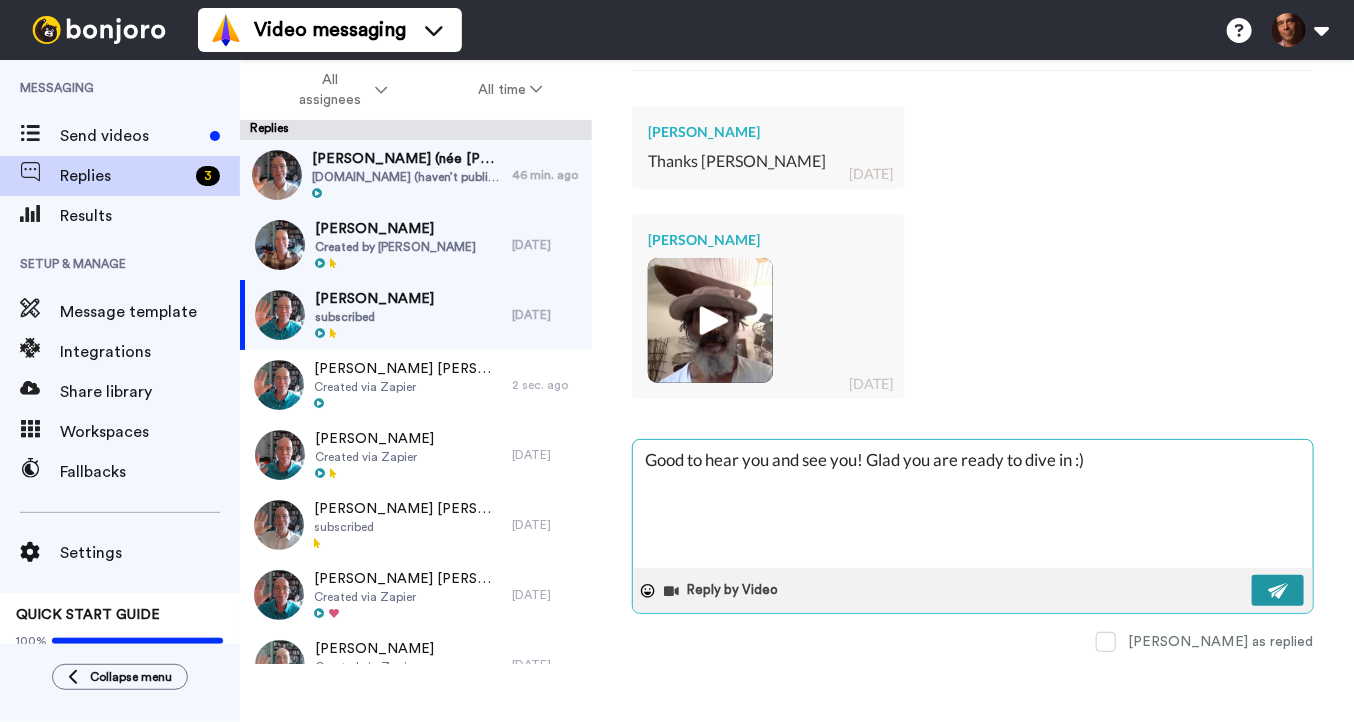 click at bounding box center [1279, 591] 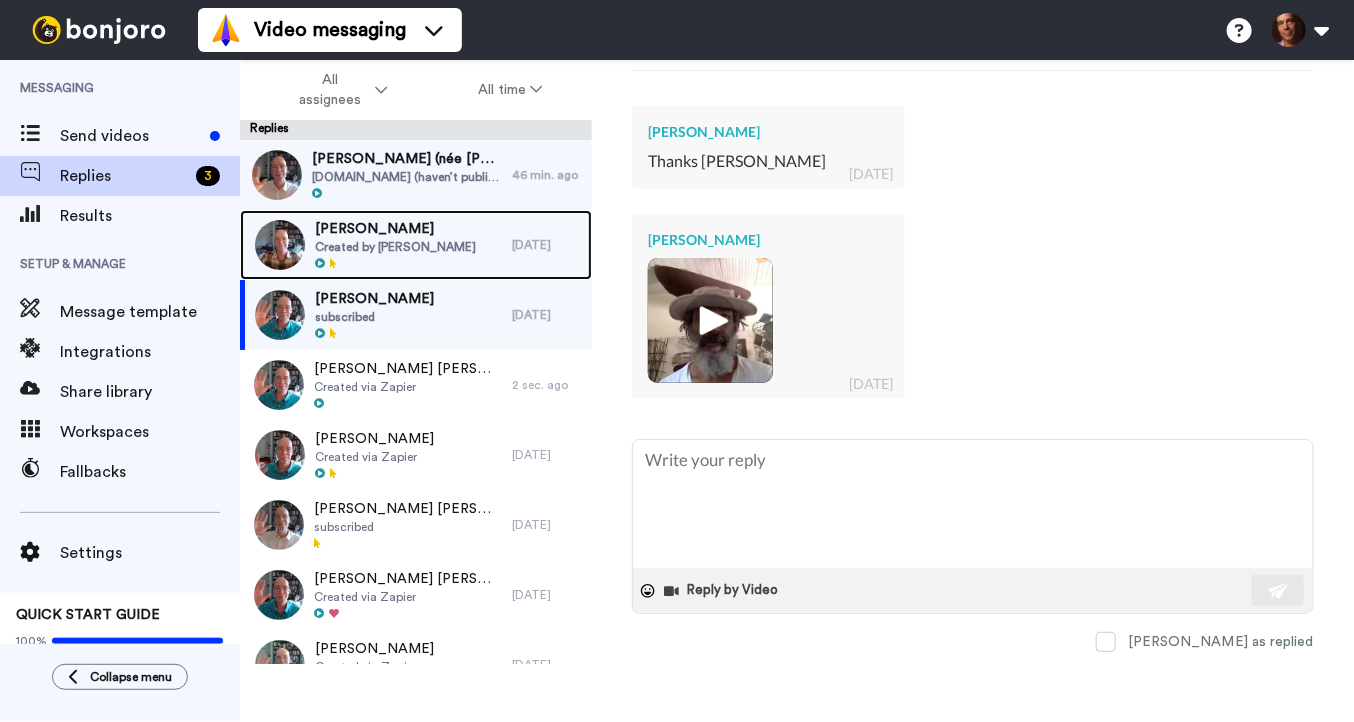 click on "[PERSON_NAME]  Created by [PERSON_NAME]" at bounding box center (376, 245) 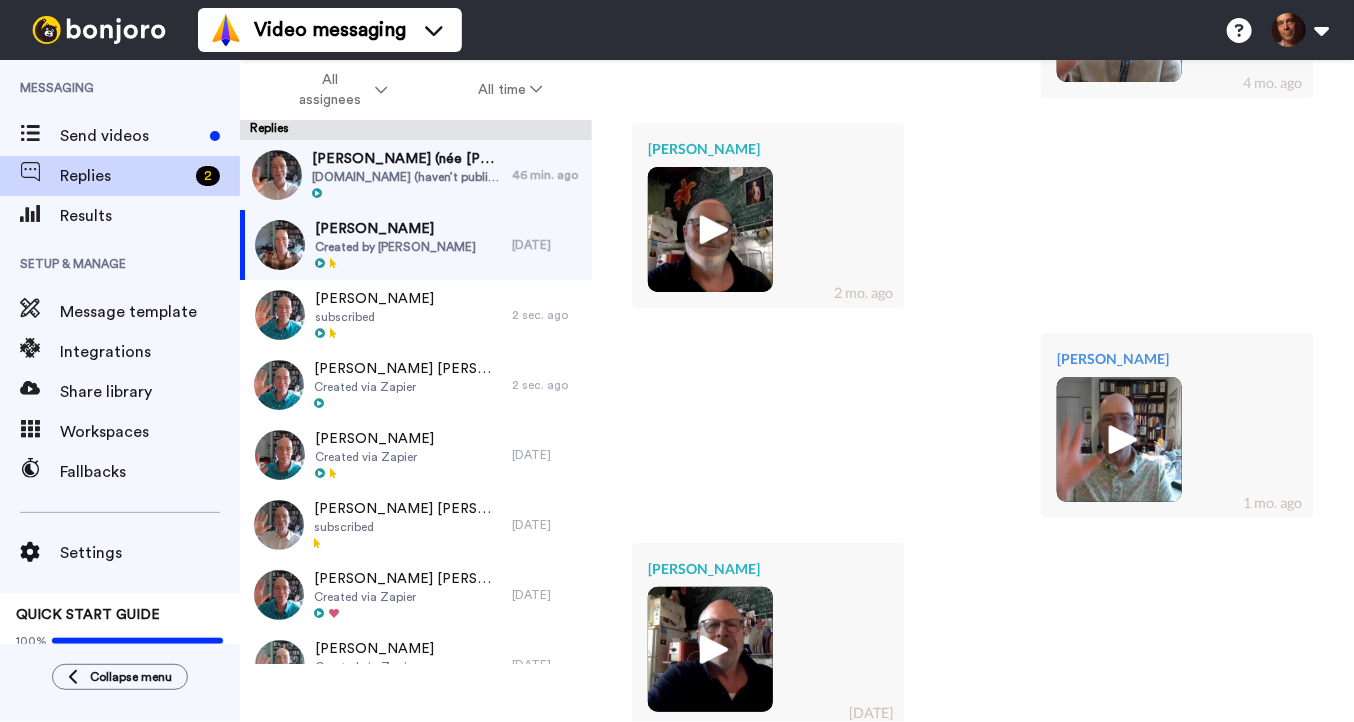 scroll, scrollTop: 2186, scrollLeft: 0, axis: vertical 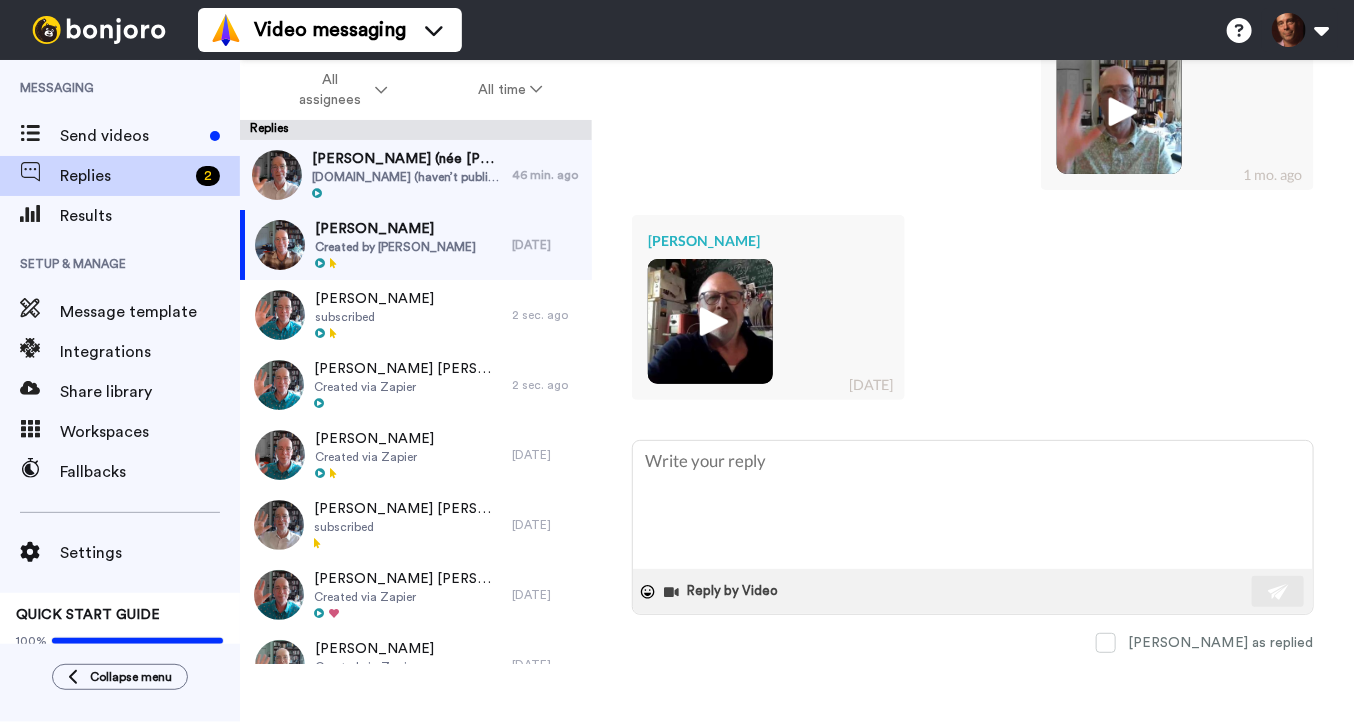 click at bounding box center [710, 321] 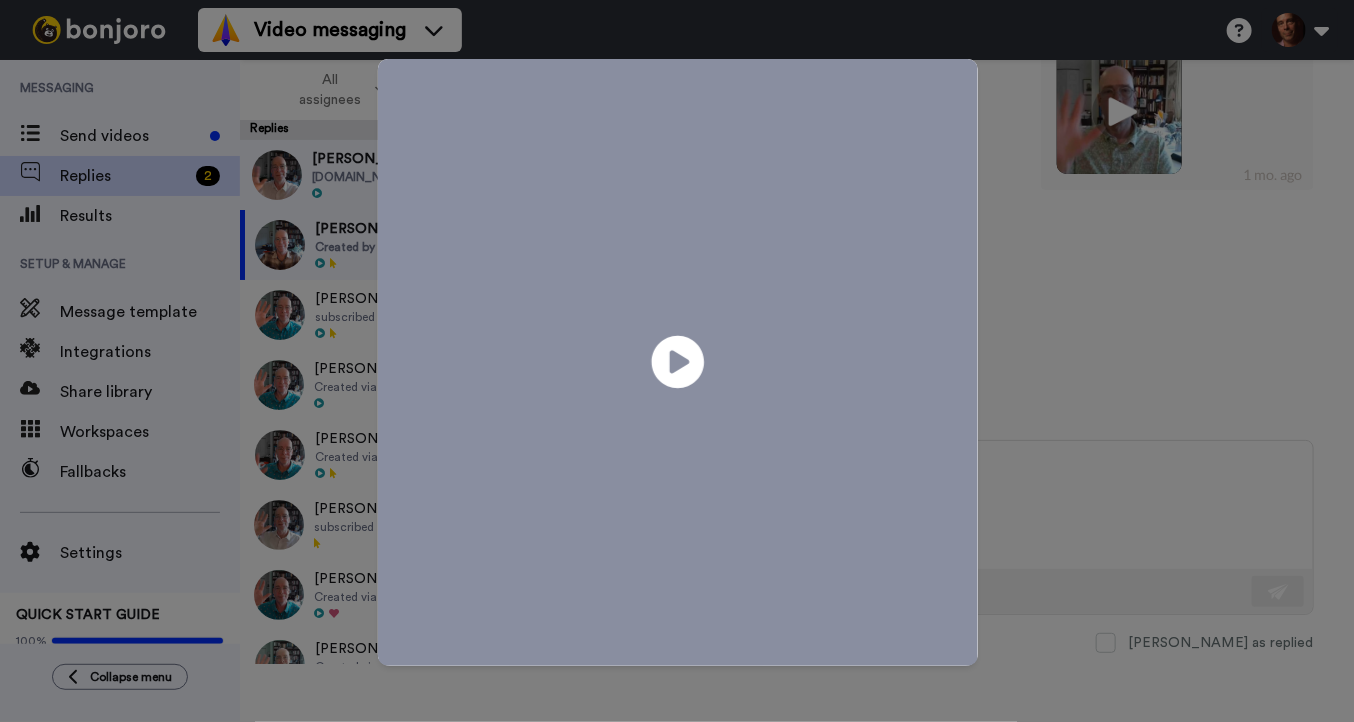 click on "Play/Pause" 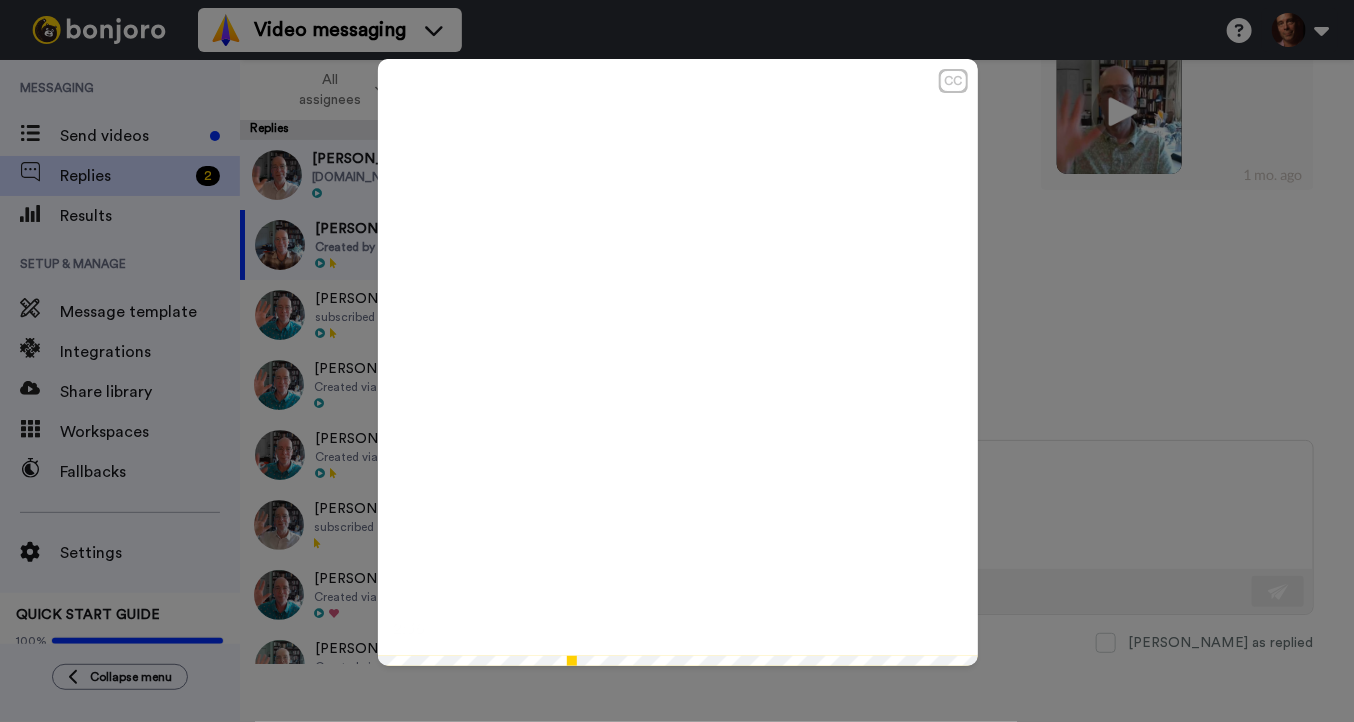 click on "CC Play/Pause  2:36 /  2:36" at bounding box center (677, 361) 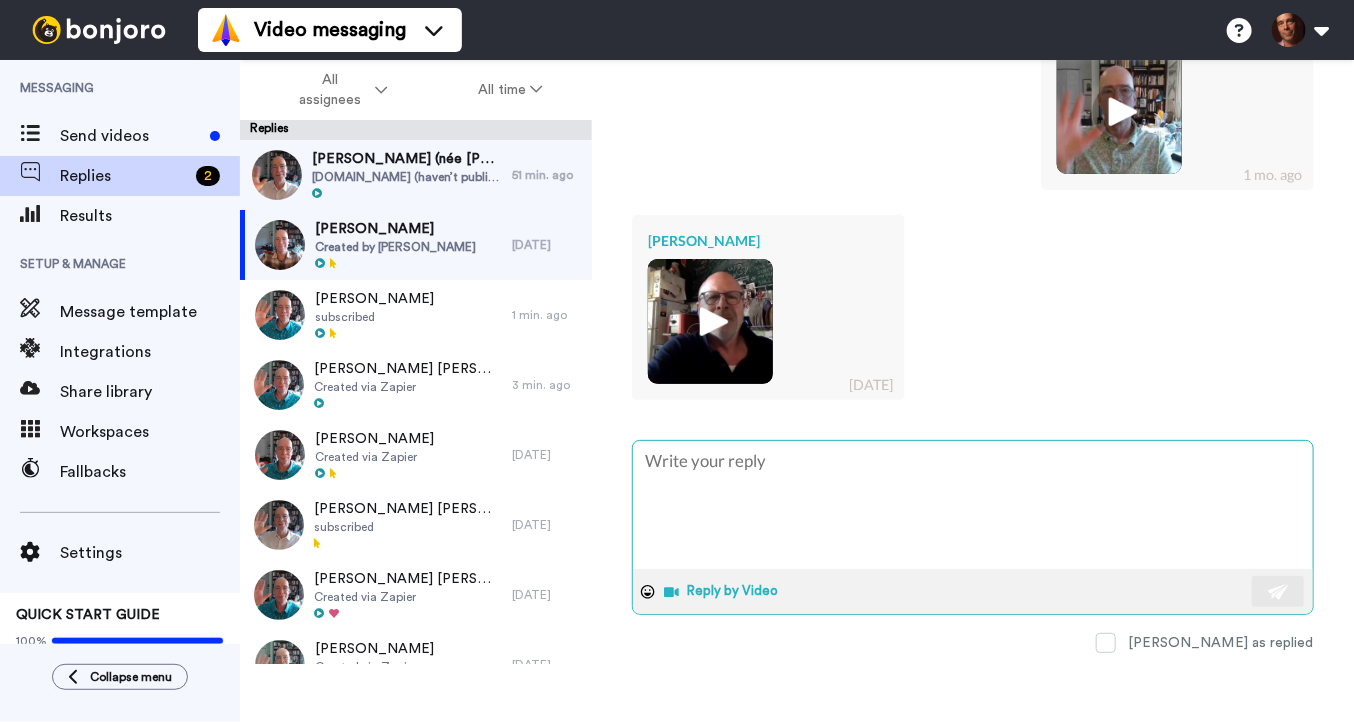 click on "Reply by Video" at bounding box center (724, 592) 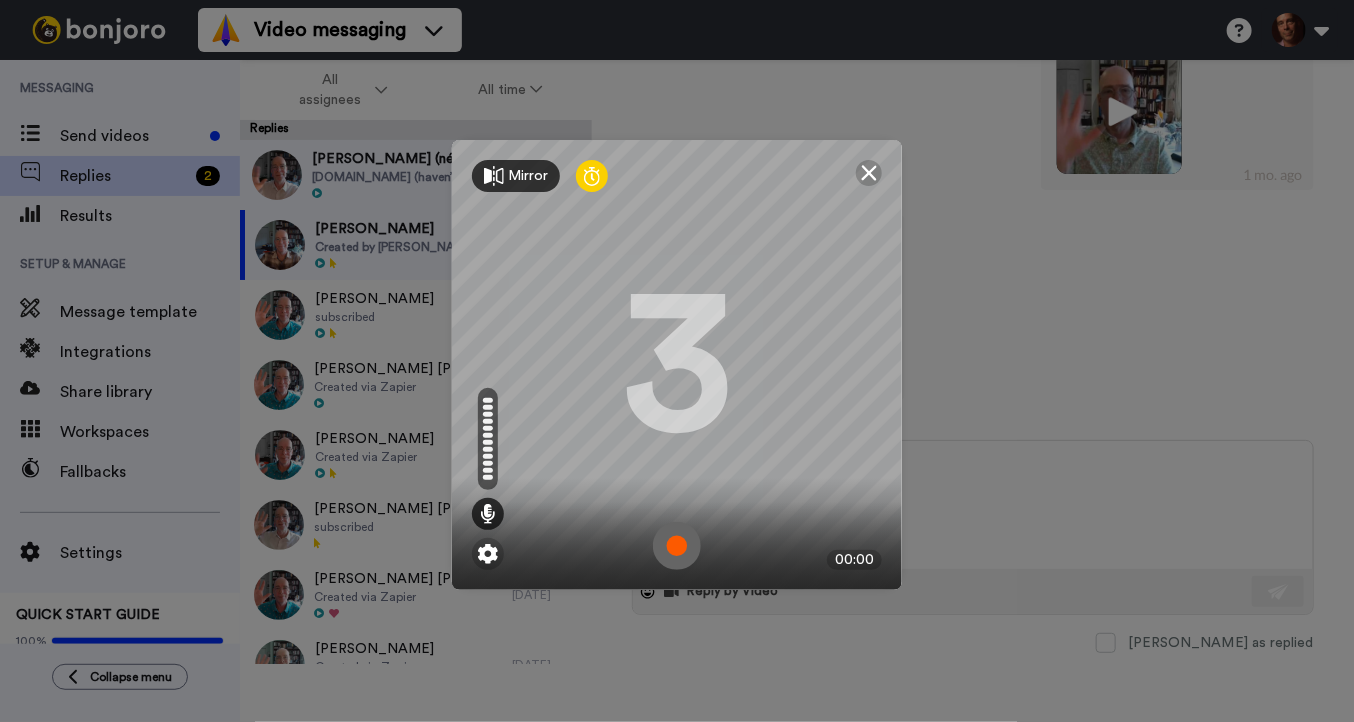 click at bounding box center (677, 546) 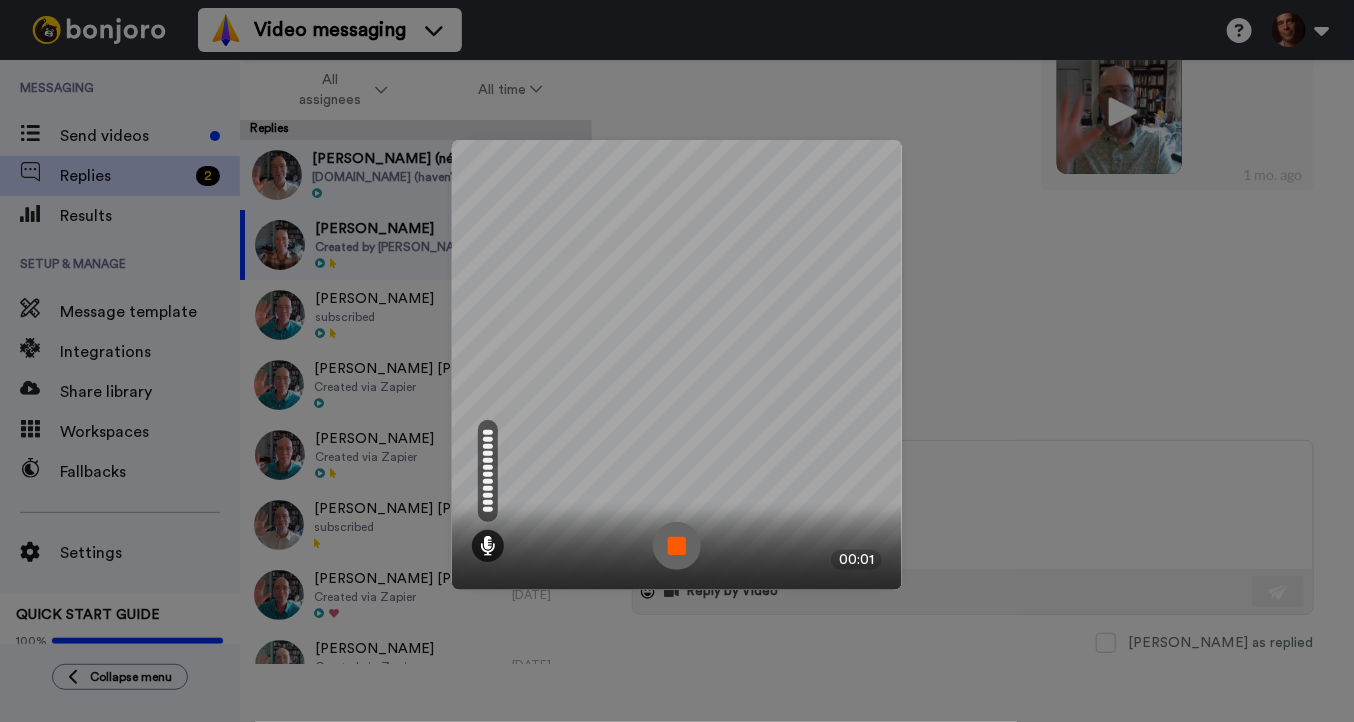 click at bounding box center (677, 546) 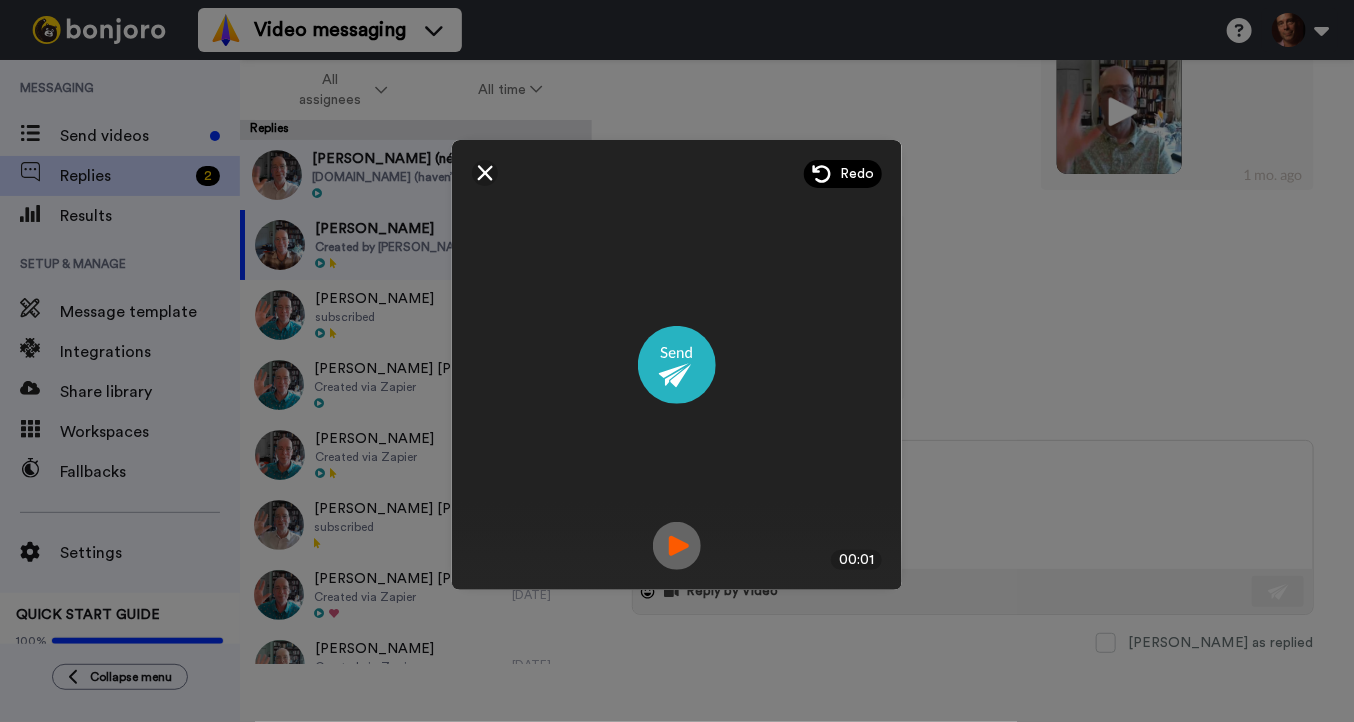 click on "Redo" at bounding box center (843, 174) 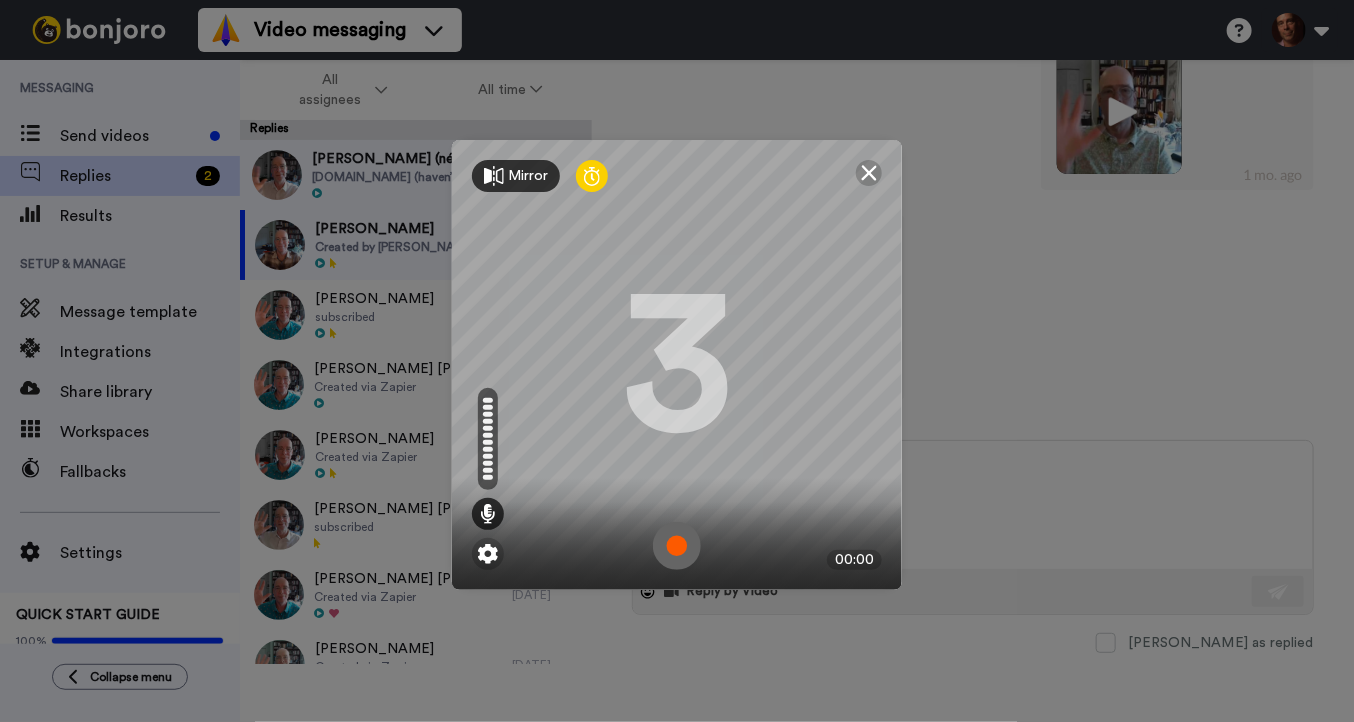 click at bounding box center (677, 546) 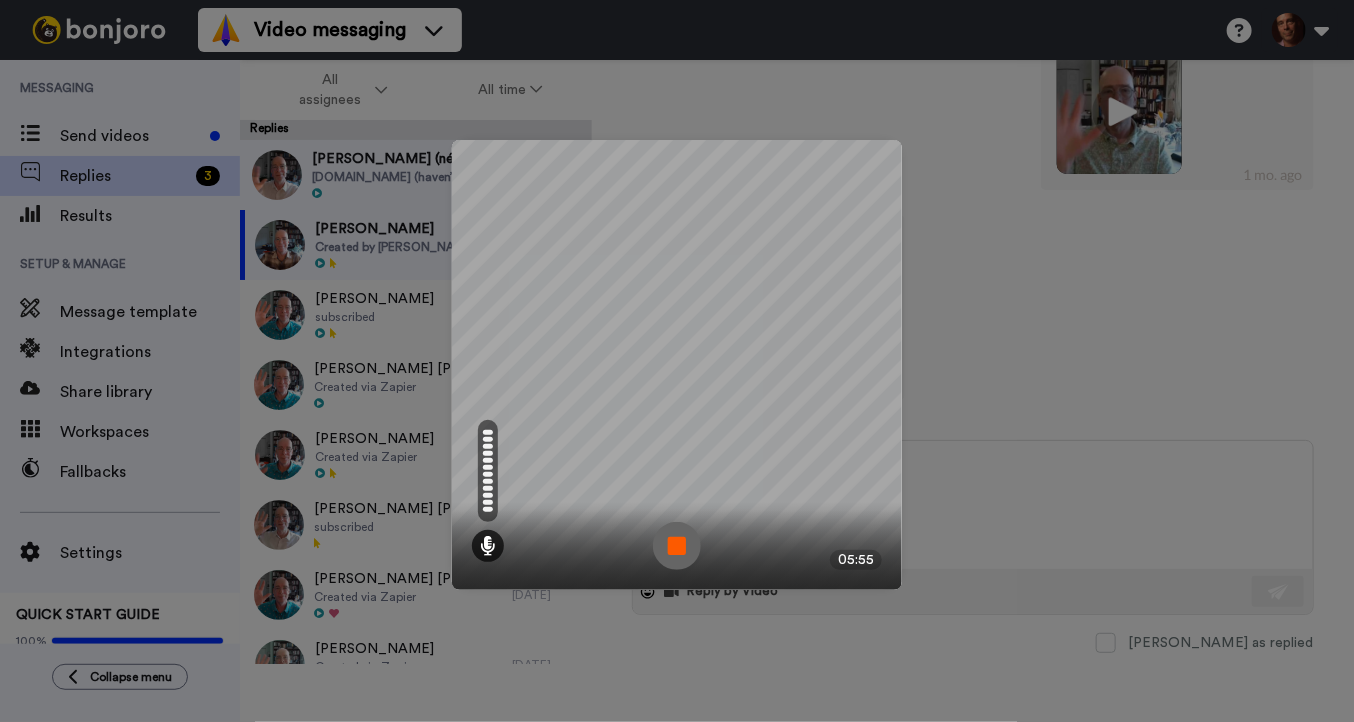 click at bounding box center [677, 546] 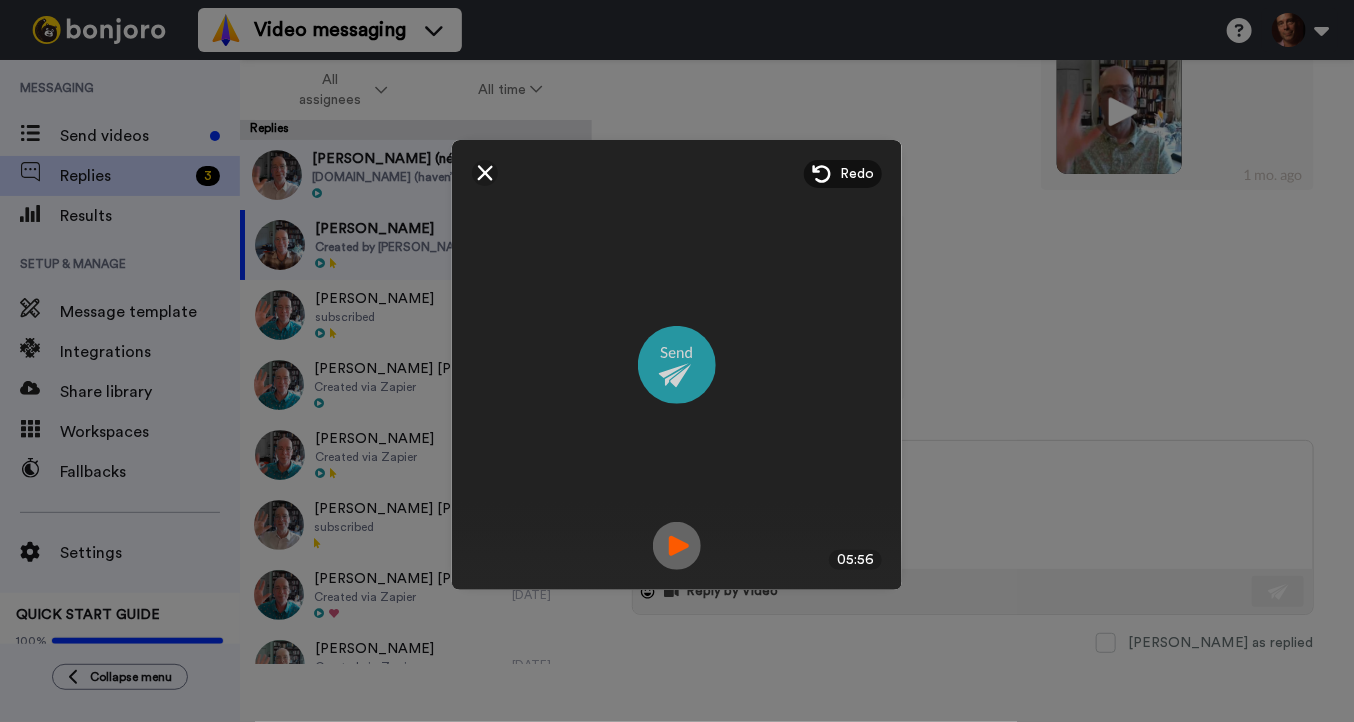 click at bounding box center (677, 365) 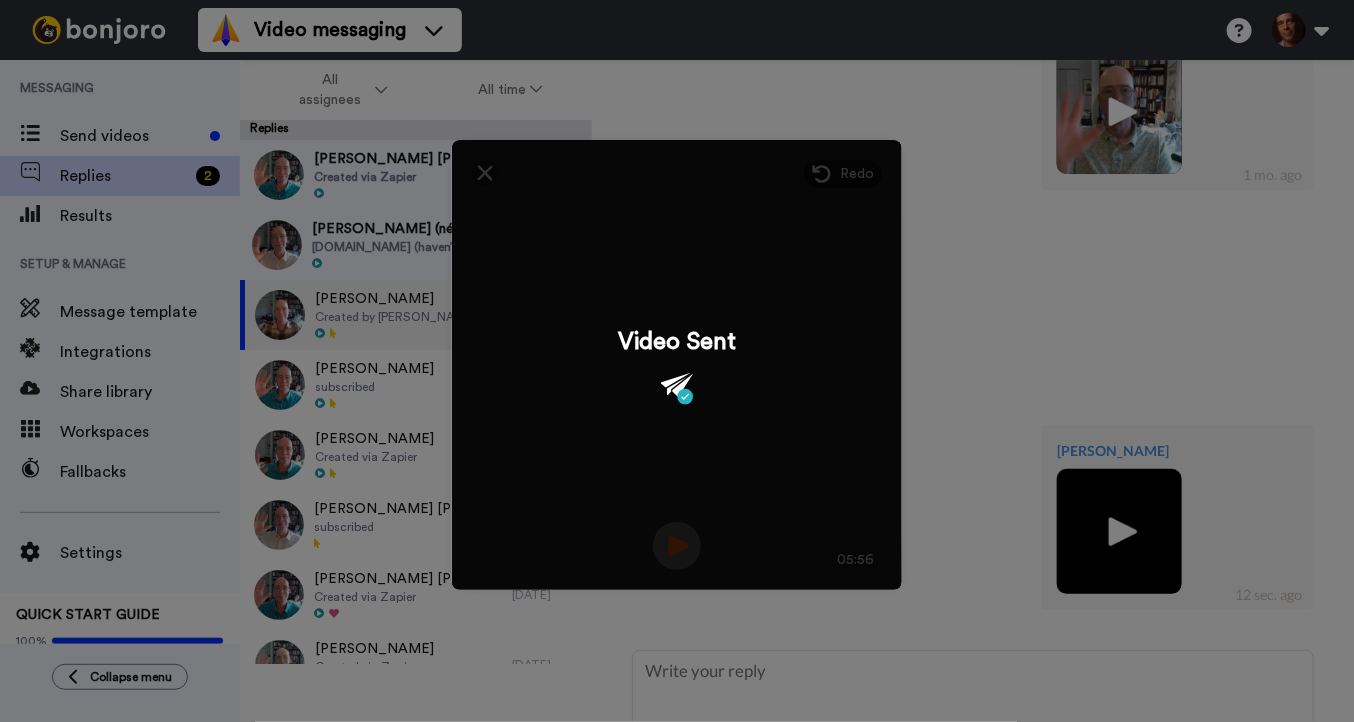 click on "Mirror Redo 3  05:56 Video Sent" at bounding box center [677, 361] 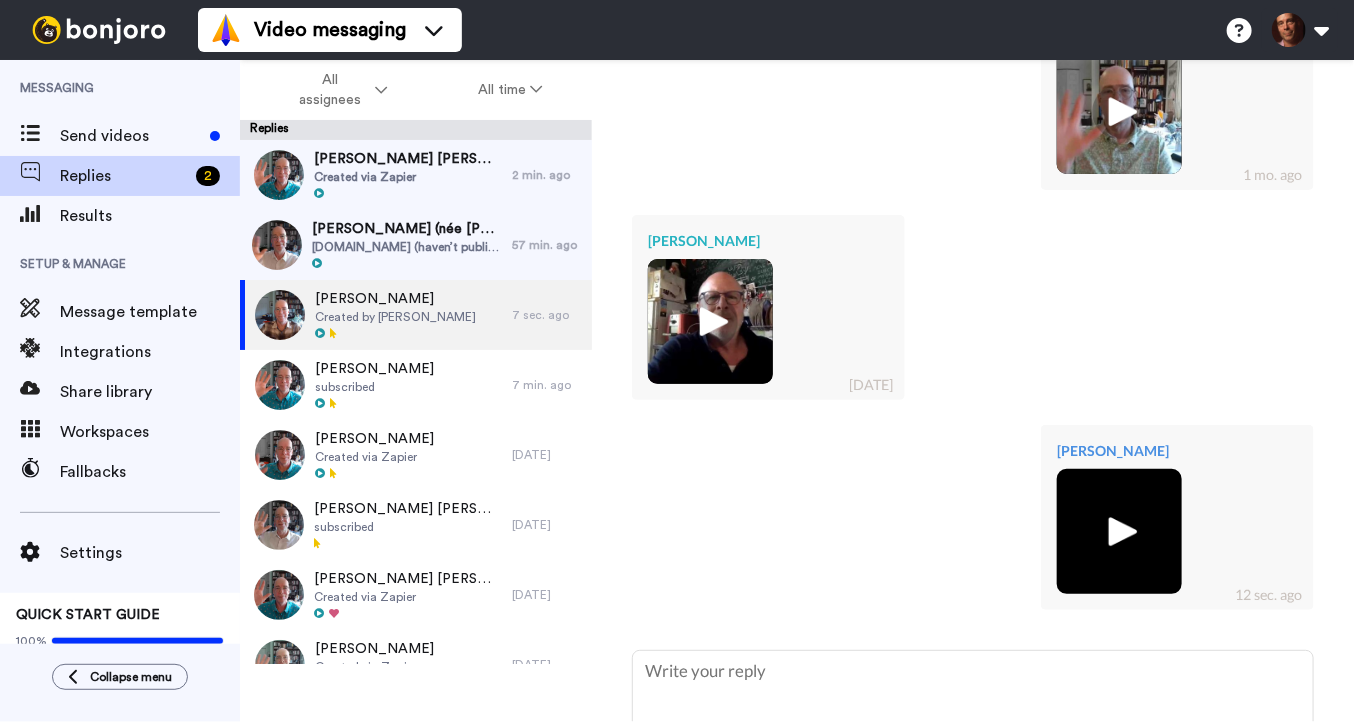 scroll, scrollTop: 2396, scrollLeft: 0, axis: vertical 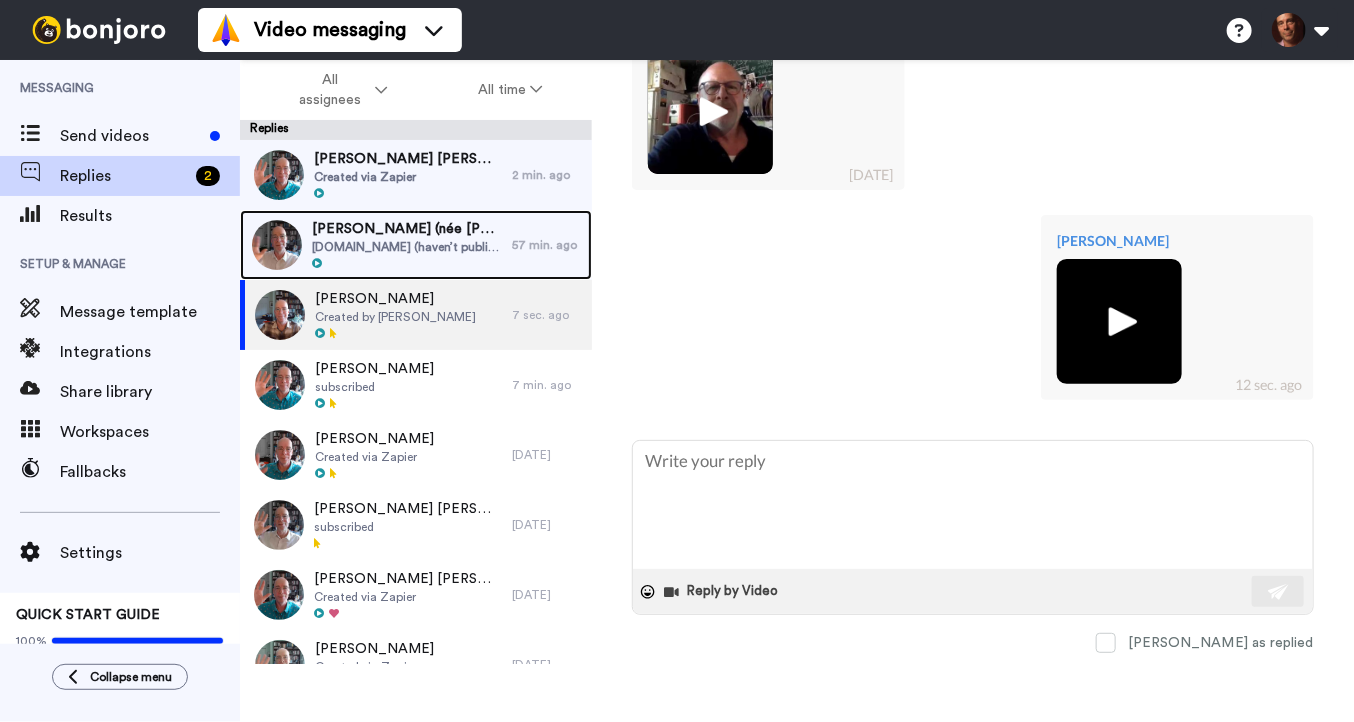 click on "[PERSON_NAME] (née [PERSON_NAME]) [PERSON_NAME] (née [PERSON_NAME])" at bounding box center [407, 229] 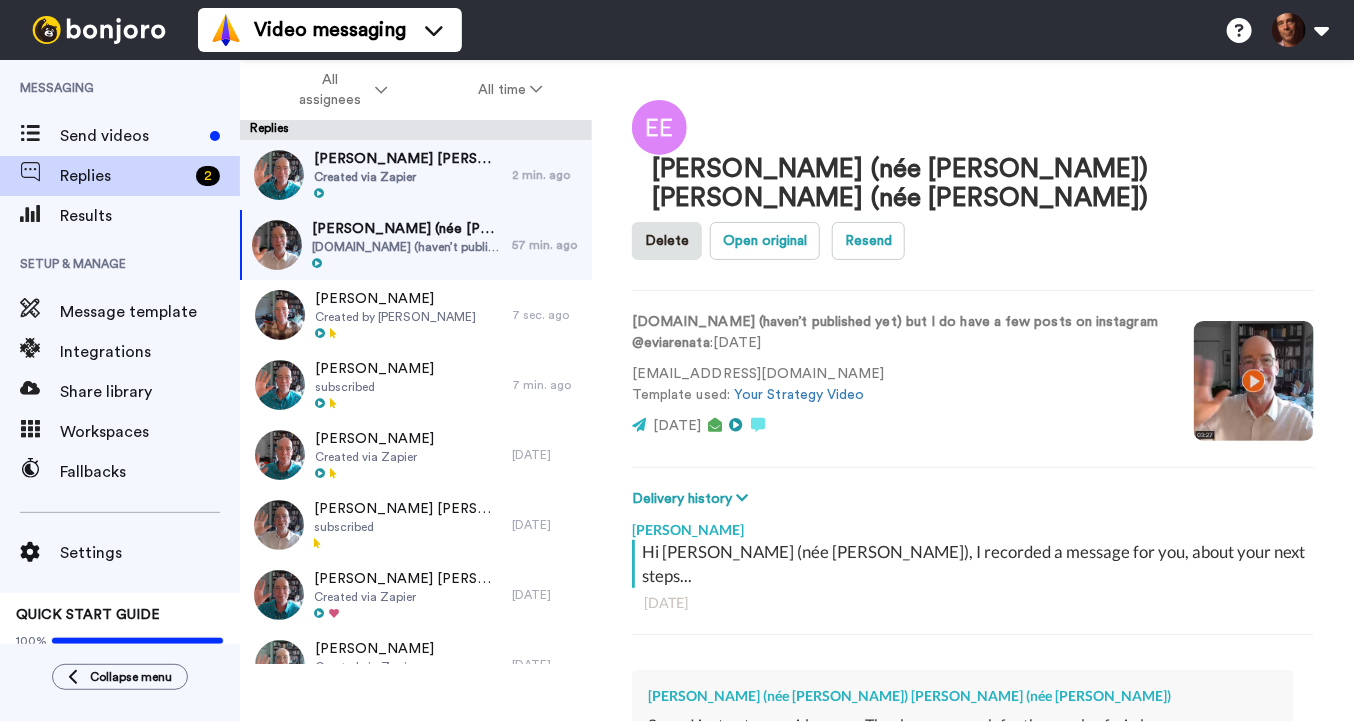 scroll, scrollTop: 422, scrollLeft: 0, axis: vertical 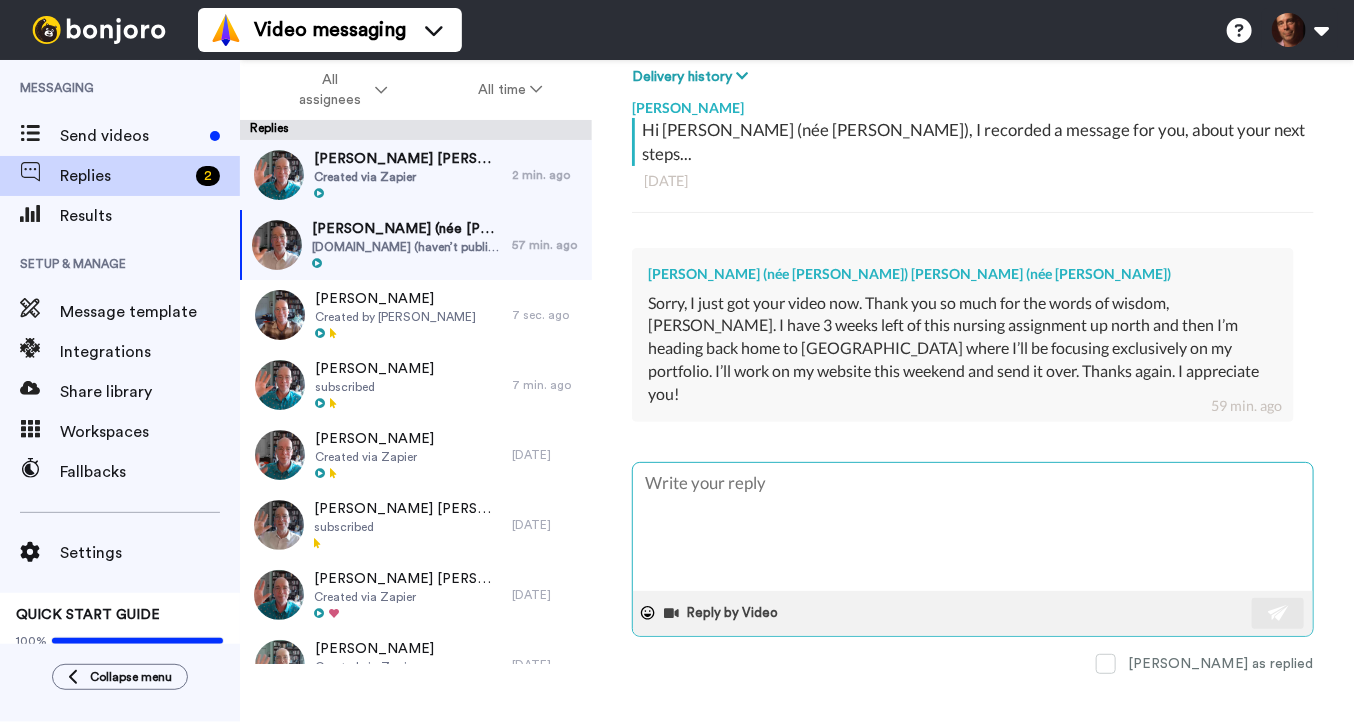 click at bounding box center [973, 527] 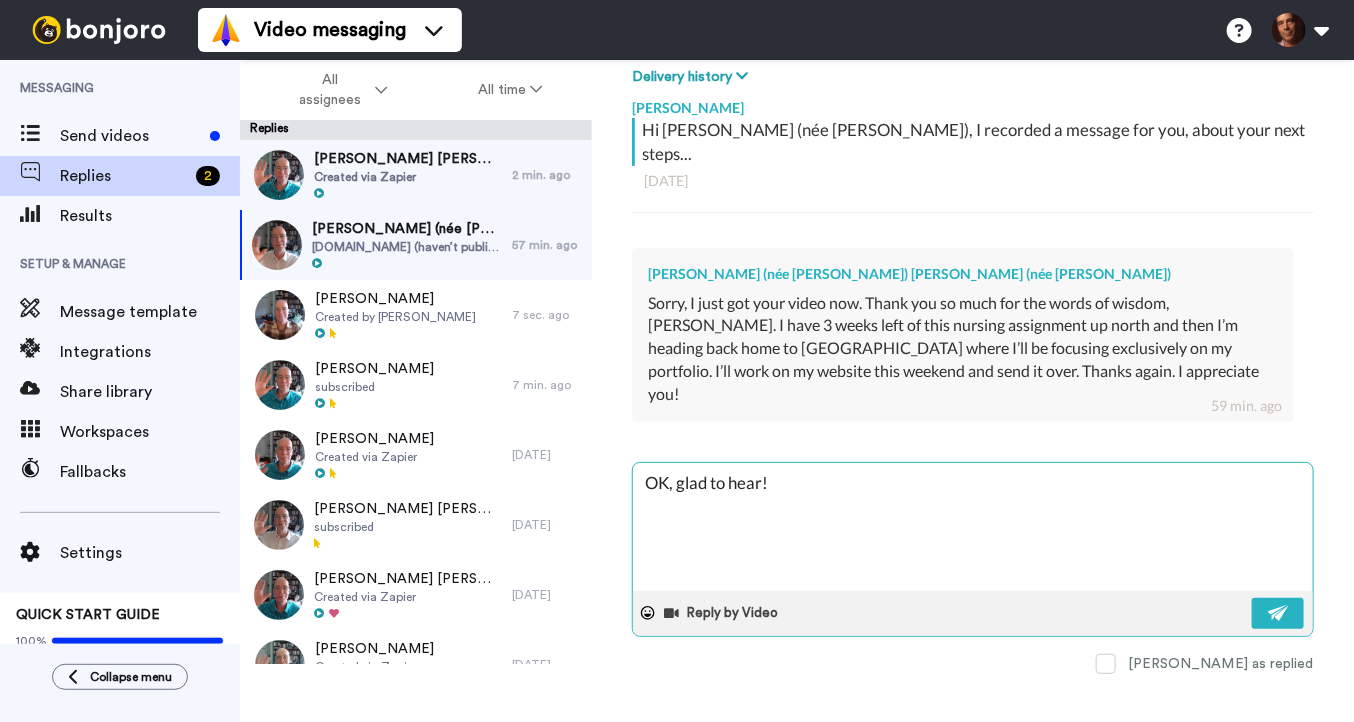 drag, startPoint x: 816, startPoint y: 461, endPoint x: 665, endPoint y: 444, distance: 151.95393 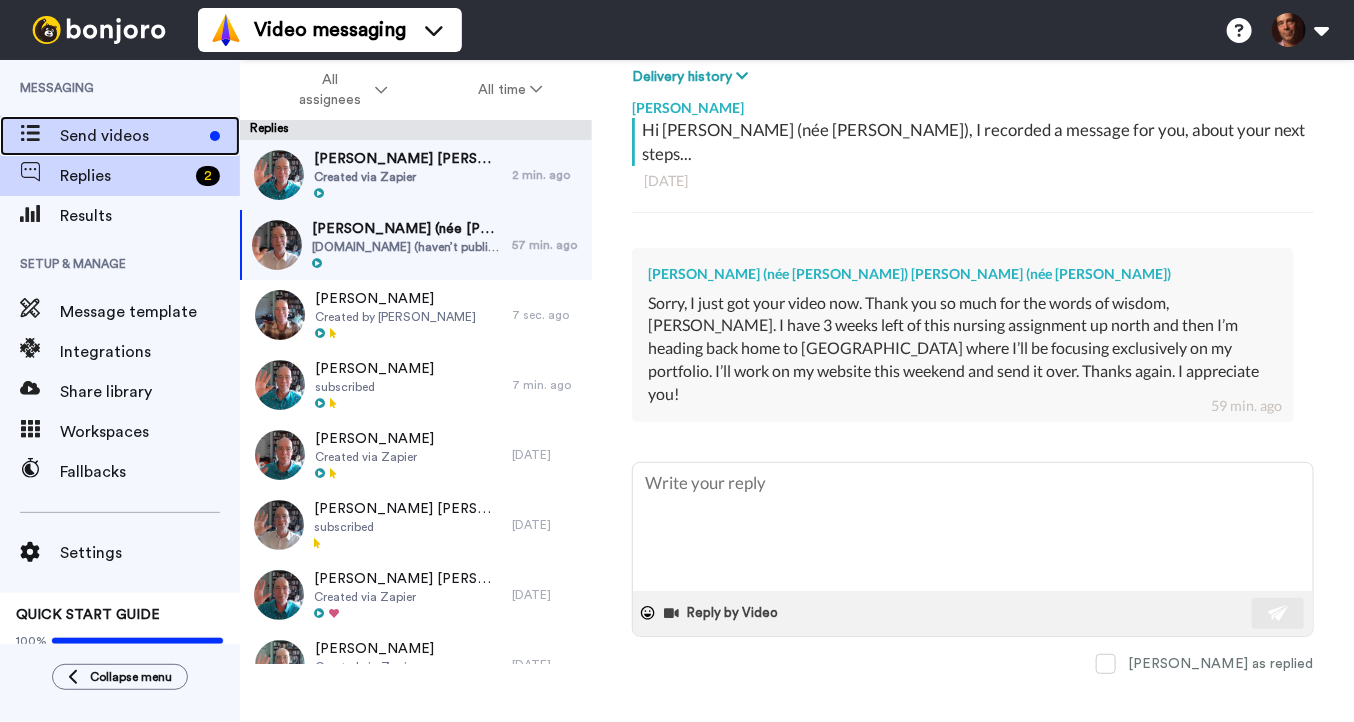click on "Send videos" at bounding box center [120, 136] 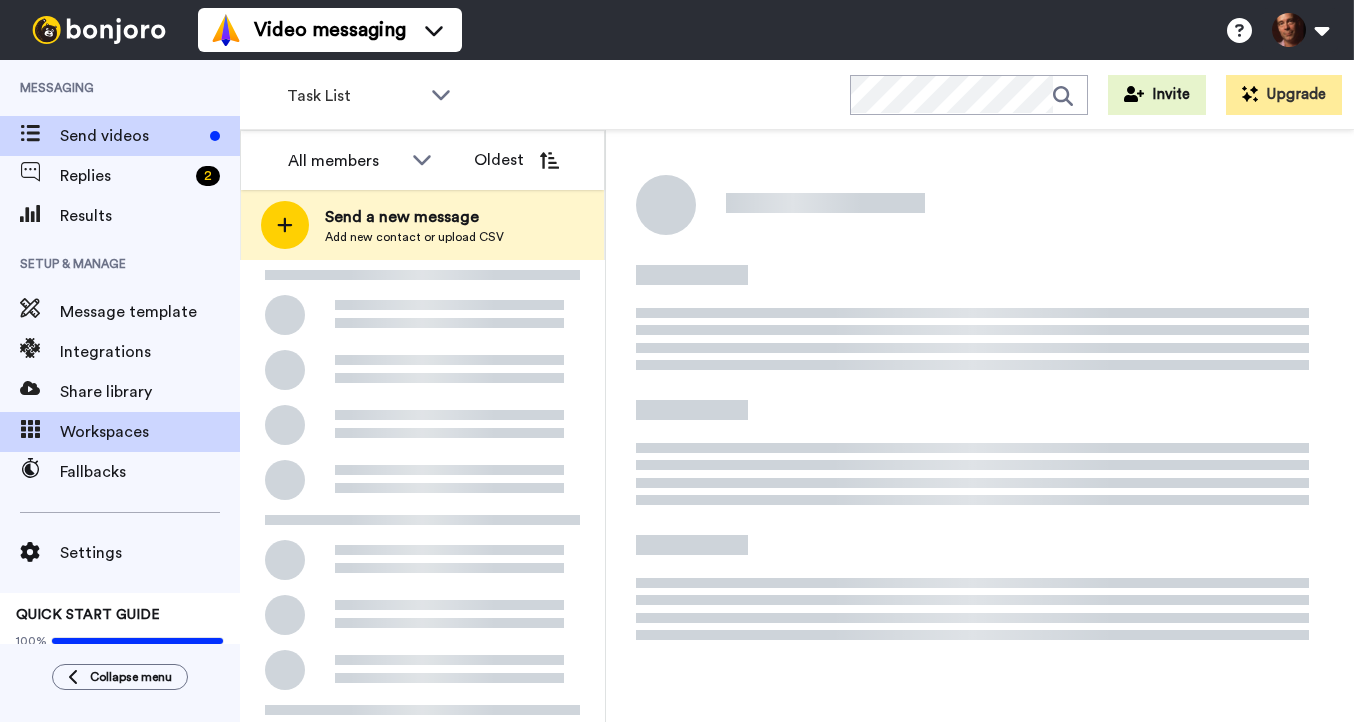 scroll, scrollTop: 0, scrollLeft: 0, axis: both 